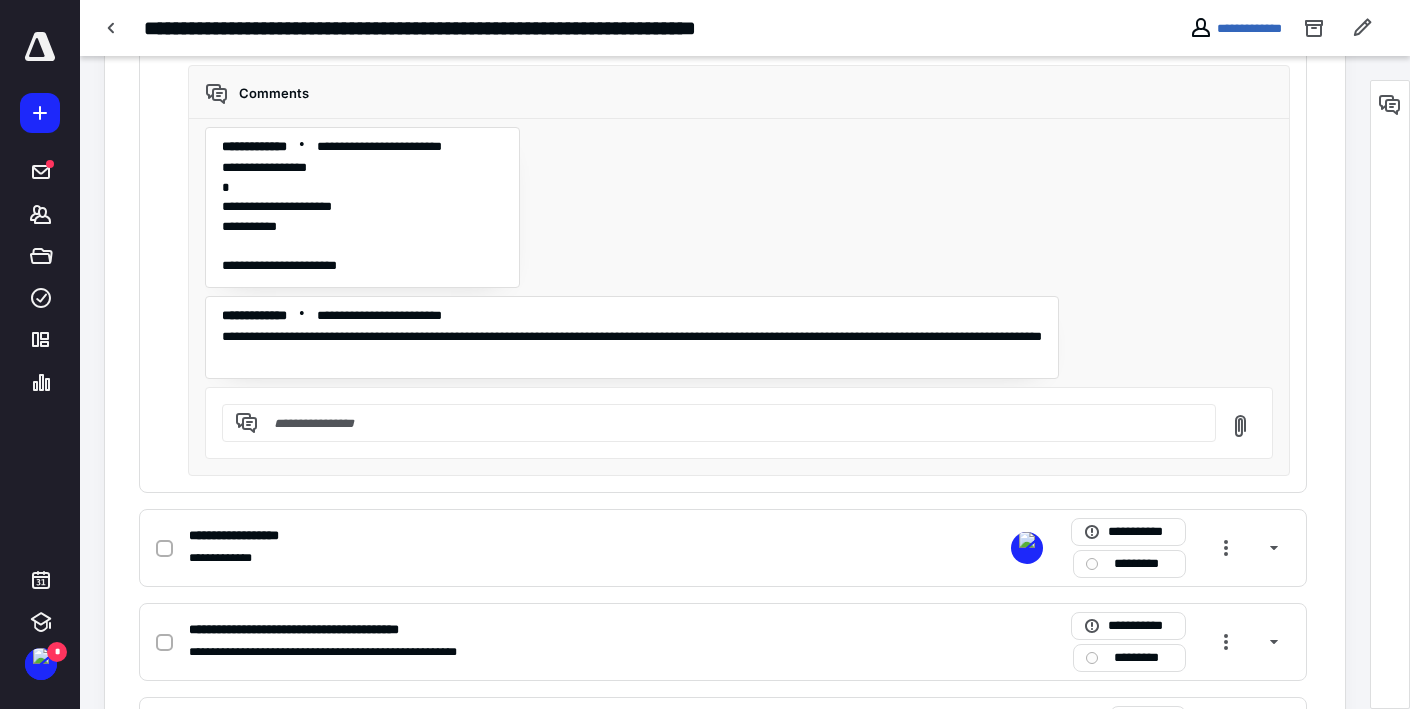 scroll, scrollTop: 2318, scrollLeft: 0, axis: vertical 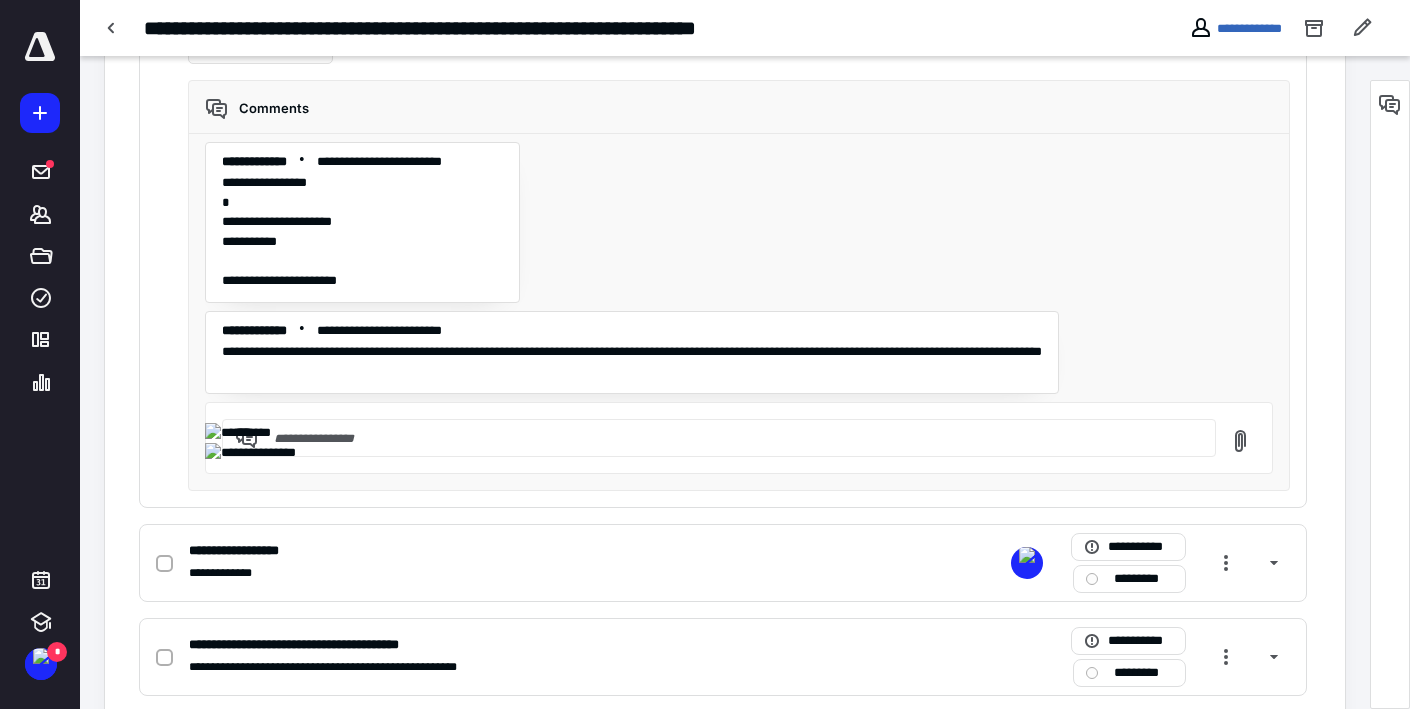 click at bounding box center (731, 438) 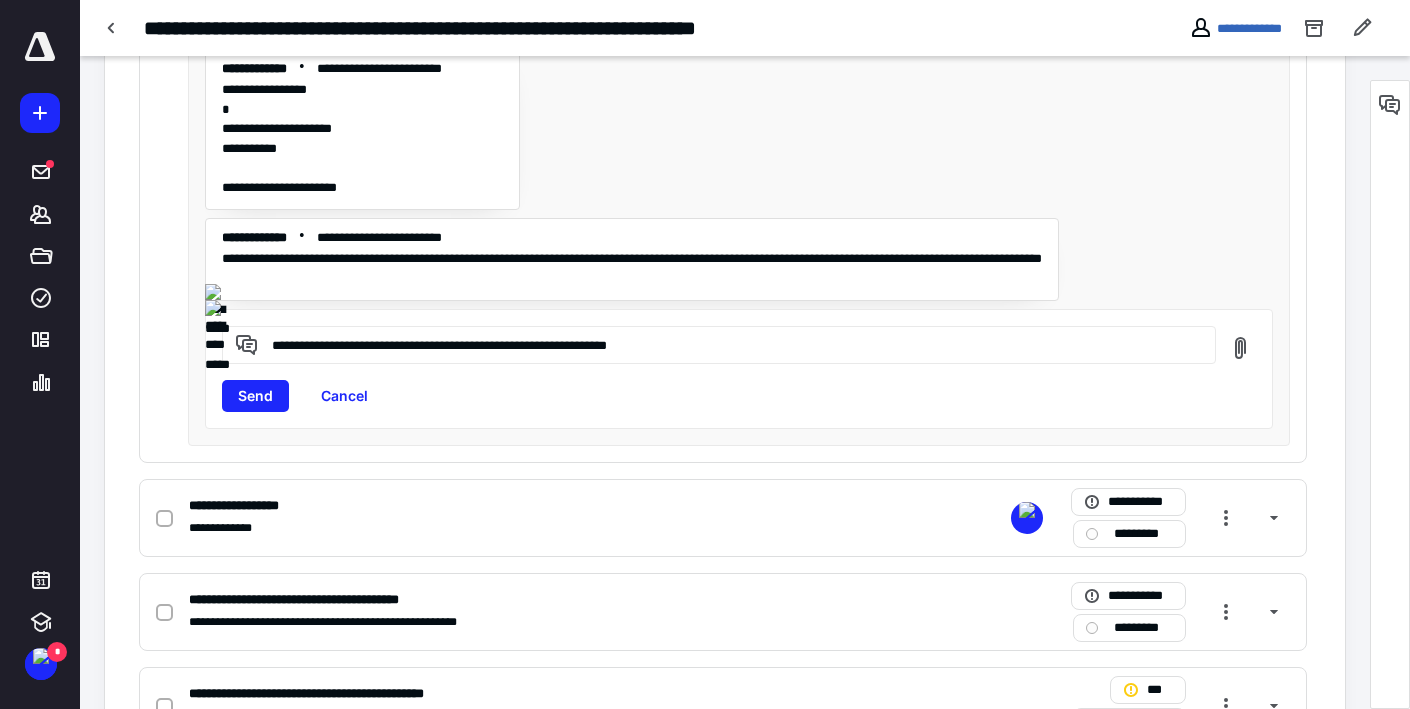 scroll, scrollTop: 2496, scrollLeft: 0, axis: vertical 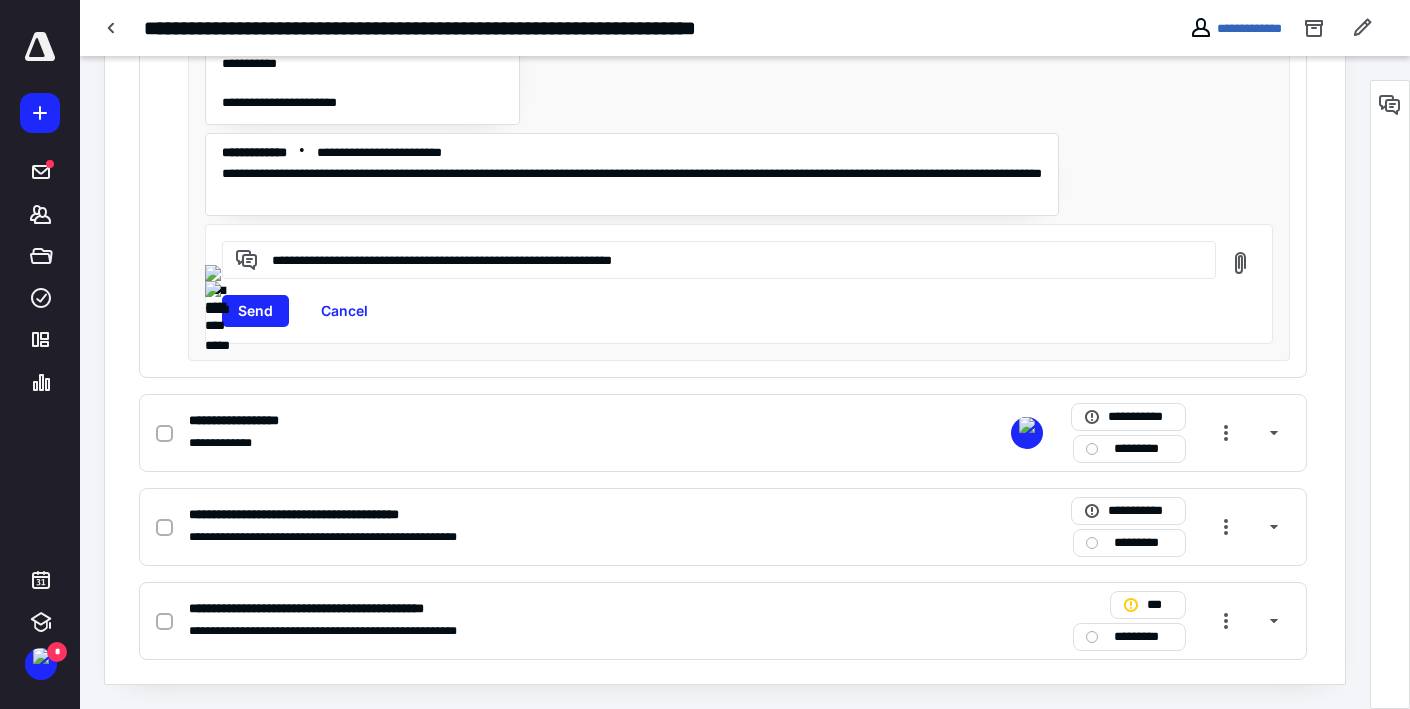 click on "**********" at bounding box center (731, 259) 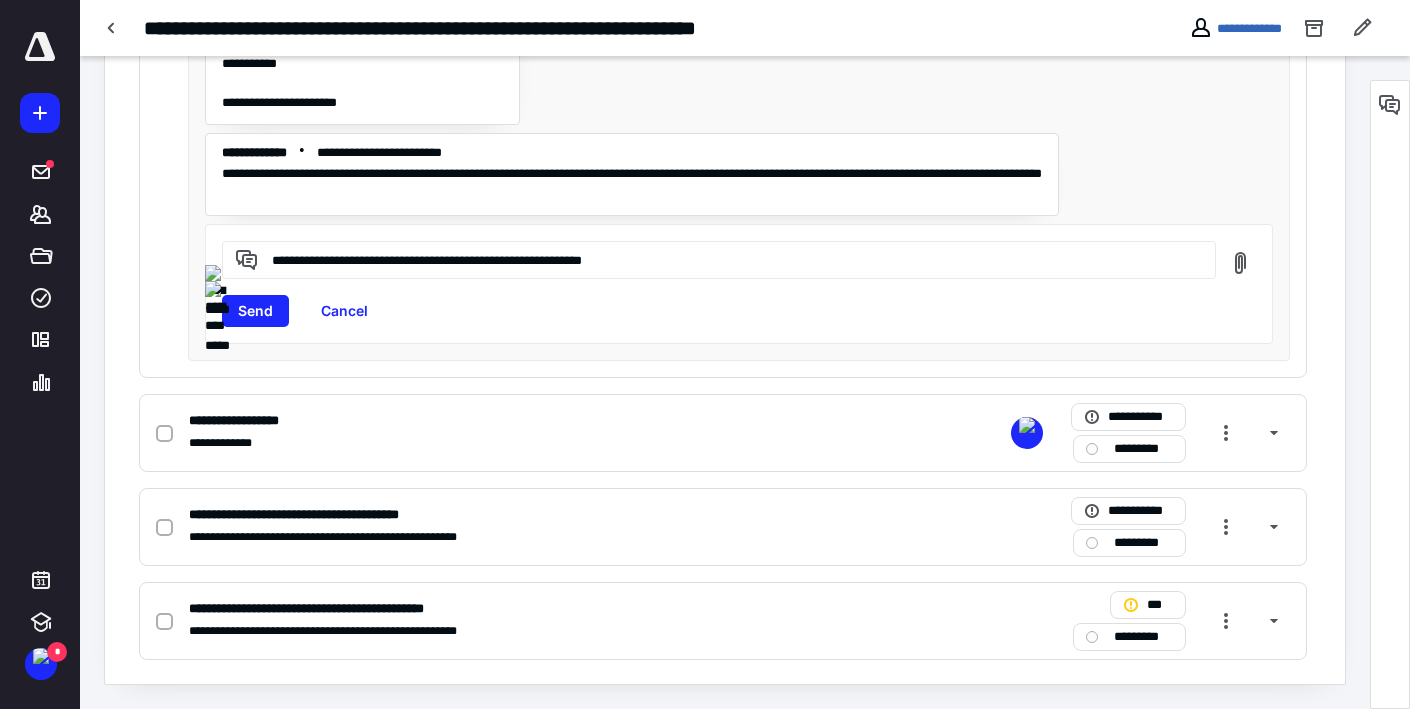drag, startPoint x: 556, startPoint y: 262, endPoint x: 1049, endPoint y: 288, distance: 493.68512 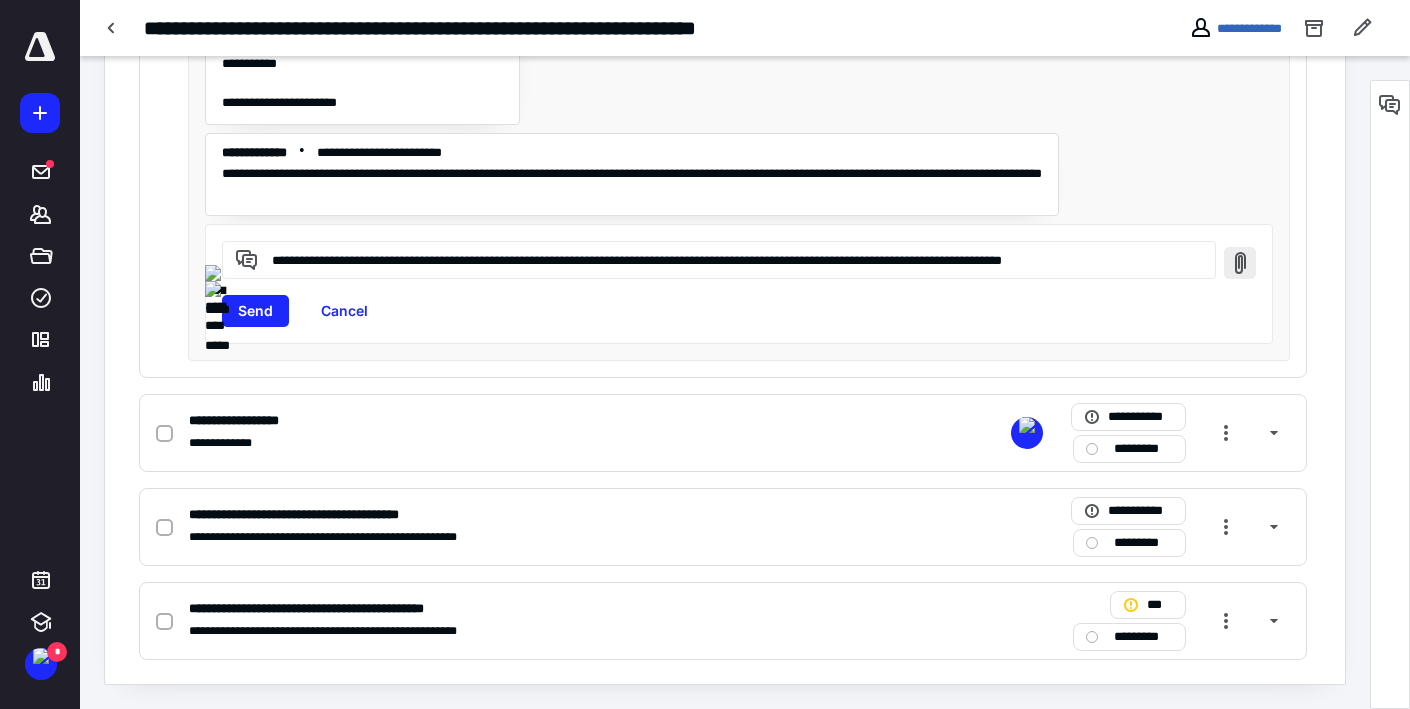 drag, startPoint x: 940, startPoint y: 263, endPoint x: 1226, endPoint y: 275, distance: 286.25165 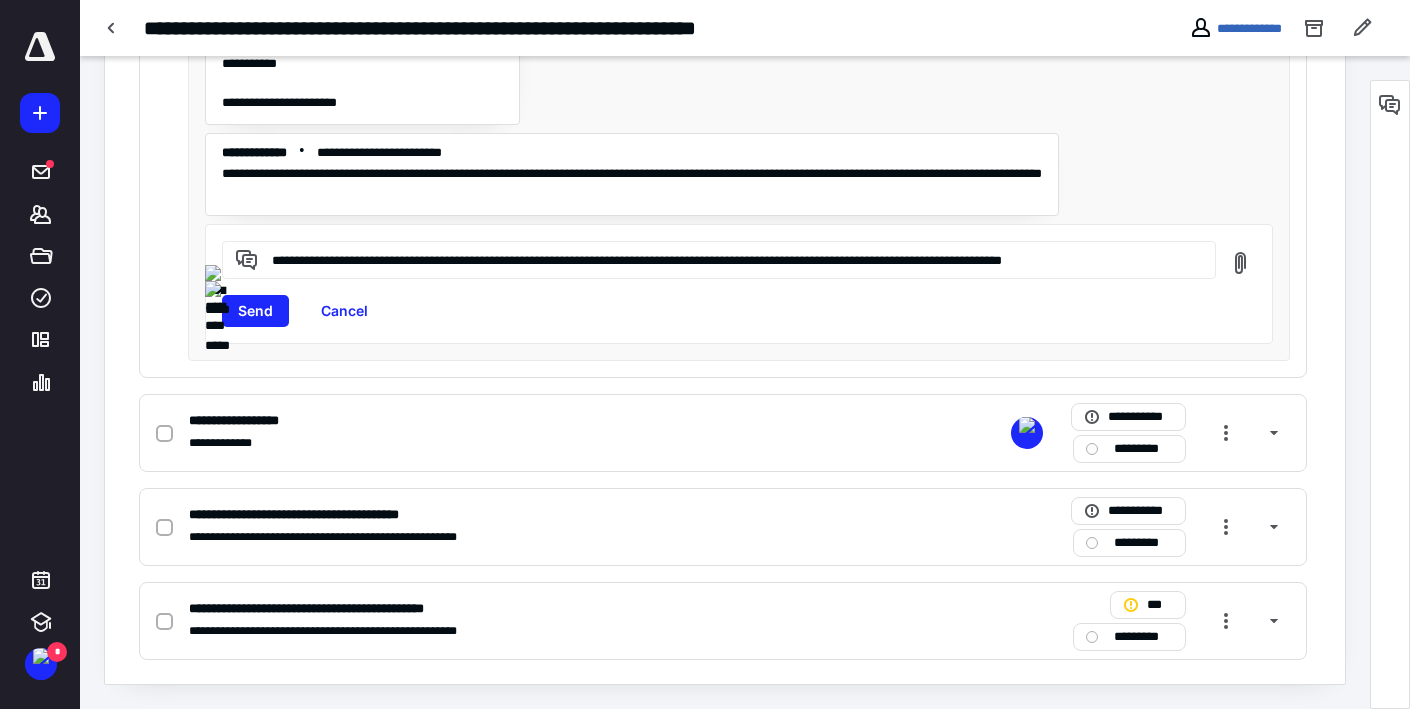 drag, startPoint x: 1159, startPoint y: 260, endPoint x: 940, endPoint y: 252, distance: 219.14607 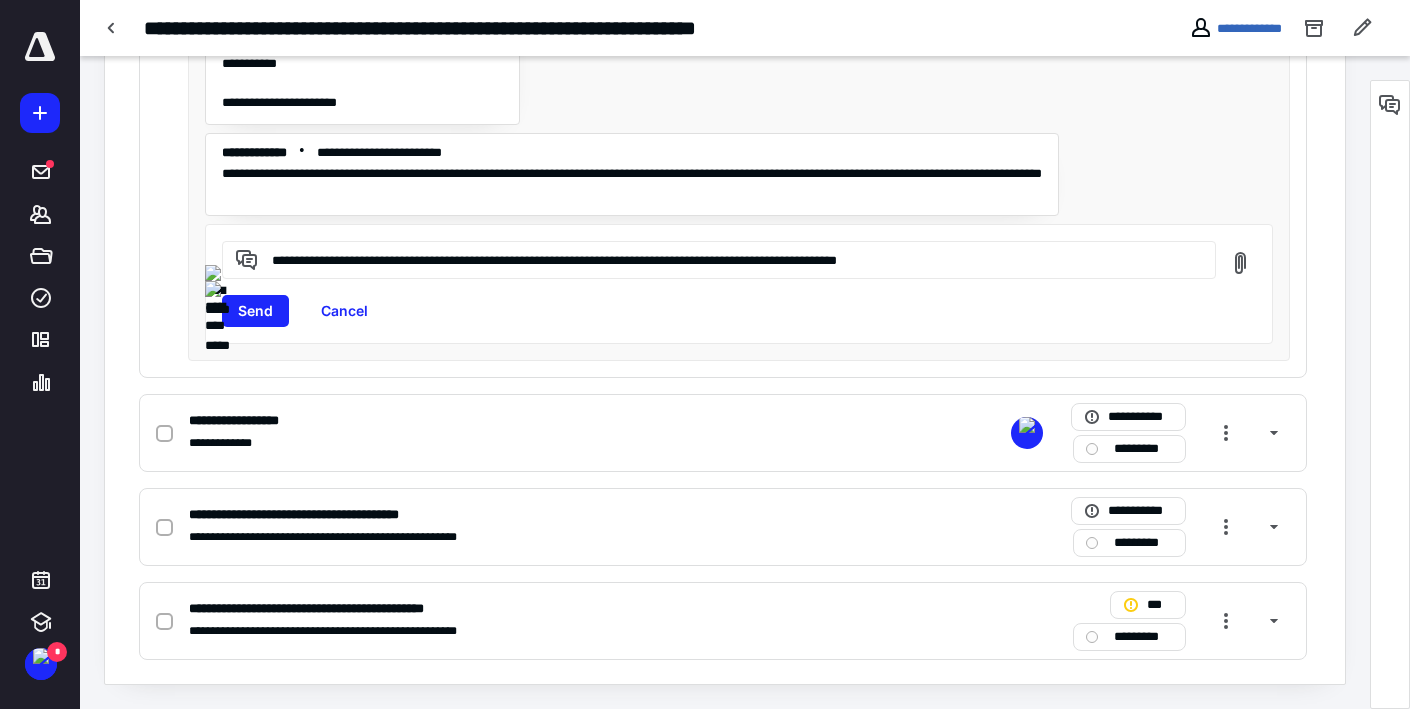 drag, startPoint x: 369, startPoint y: 260, endPoint x: 337, endPoint y: 260, distance: 32 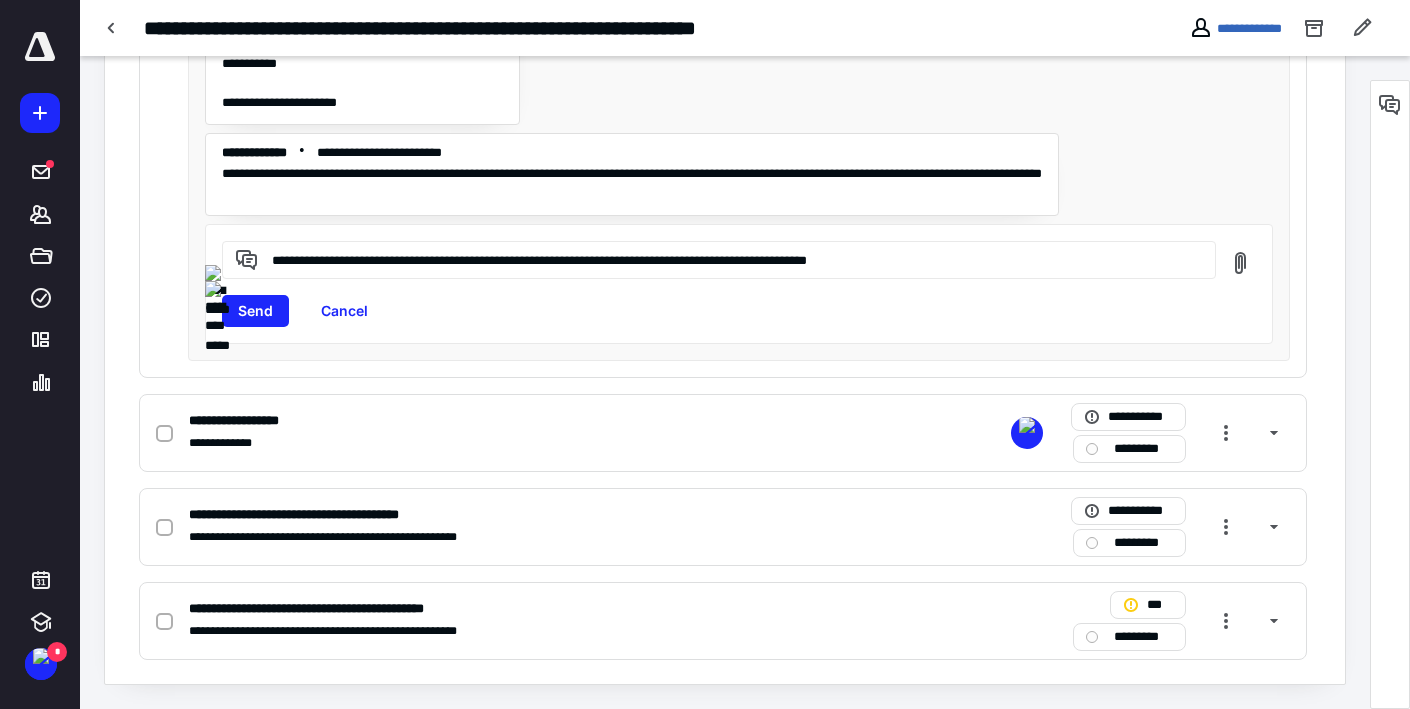click on "**********" at bounding box center [731, 259] 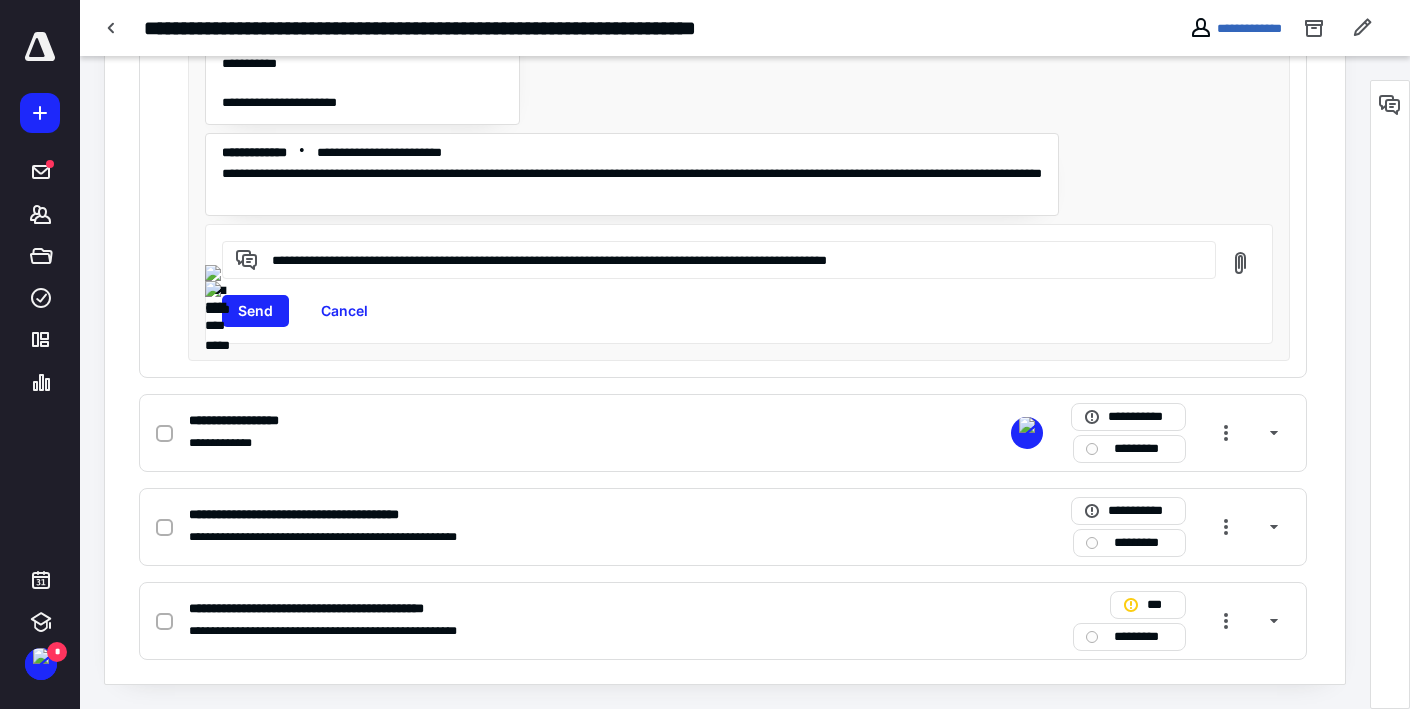 click on "**********" at bounding box center [731, 259] 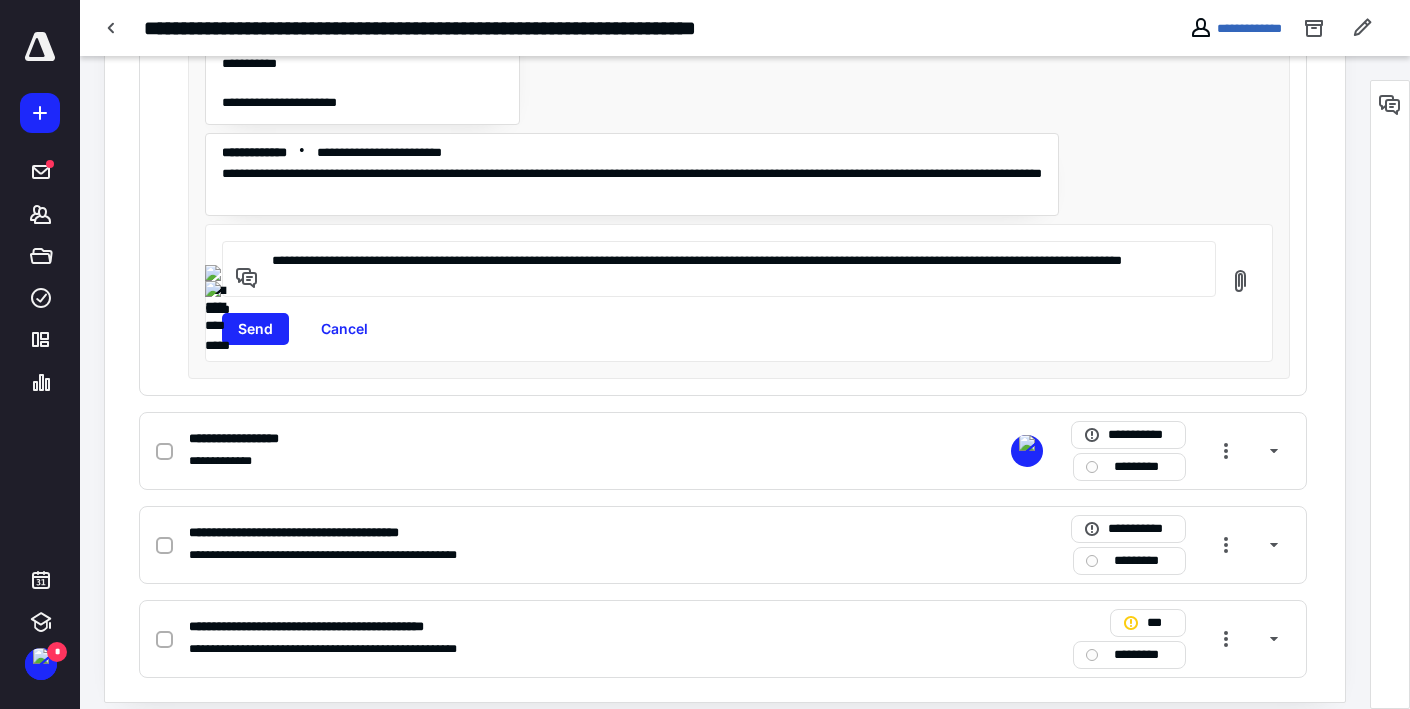 drag, startPoint x: 1083, startPoint y: 283, endPoint x: 1075, endPoint y: 263, distance: 21.540659 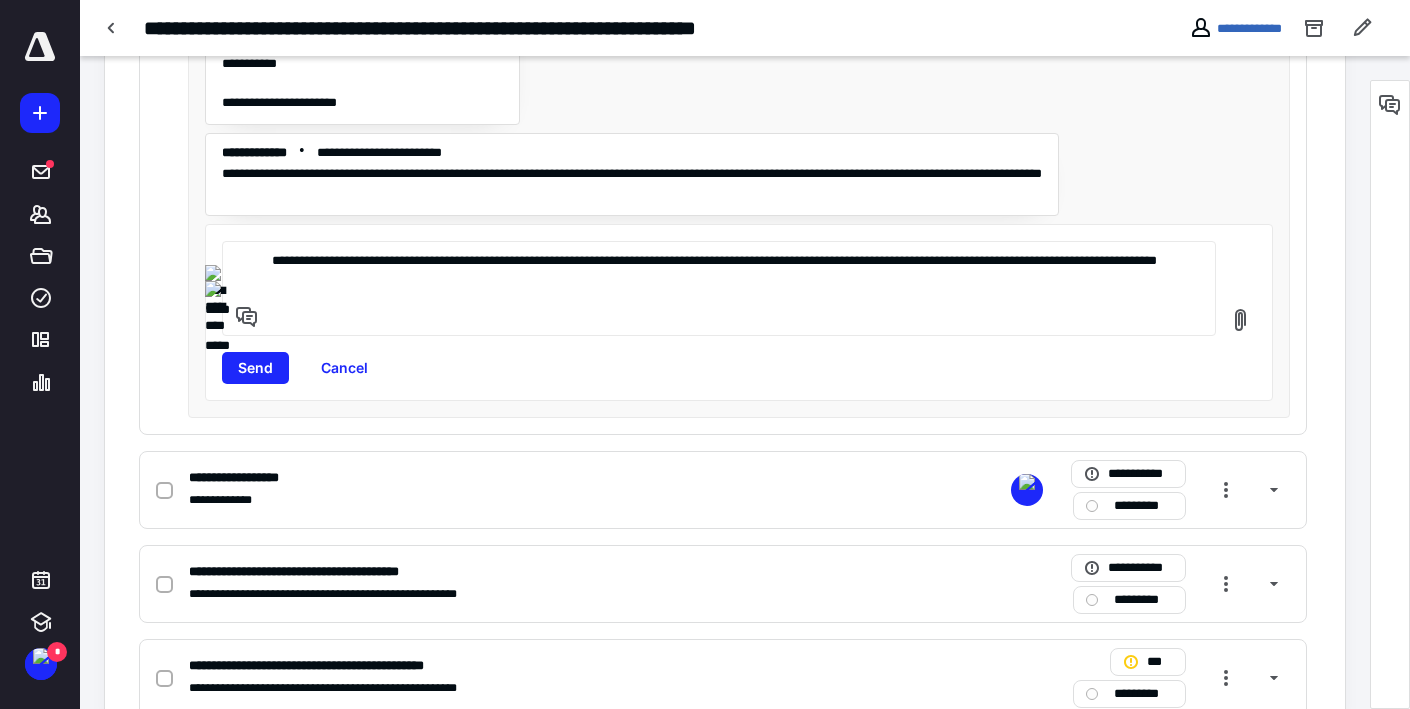 paste on "**********" 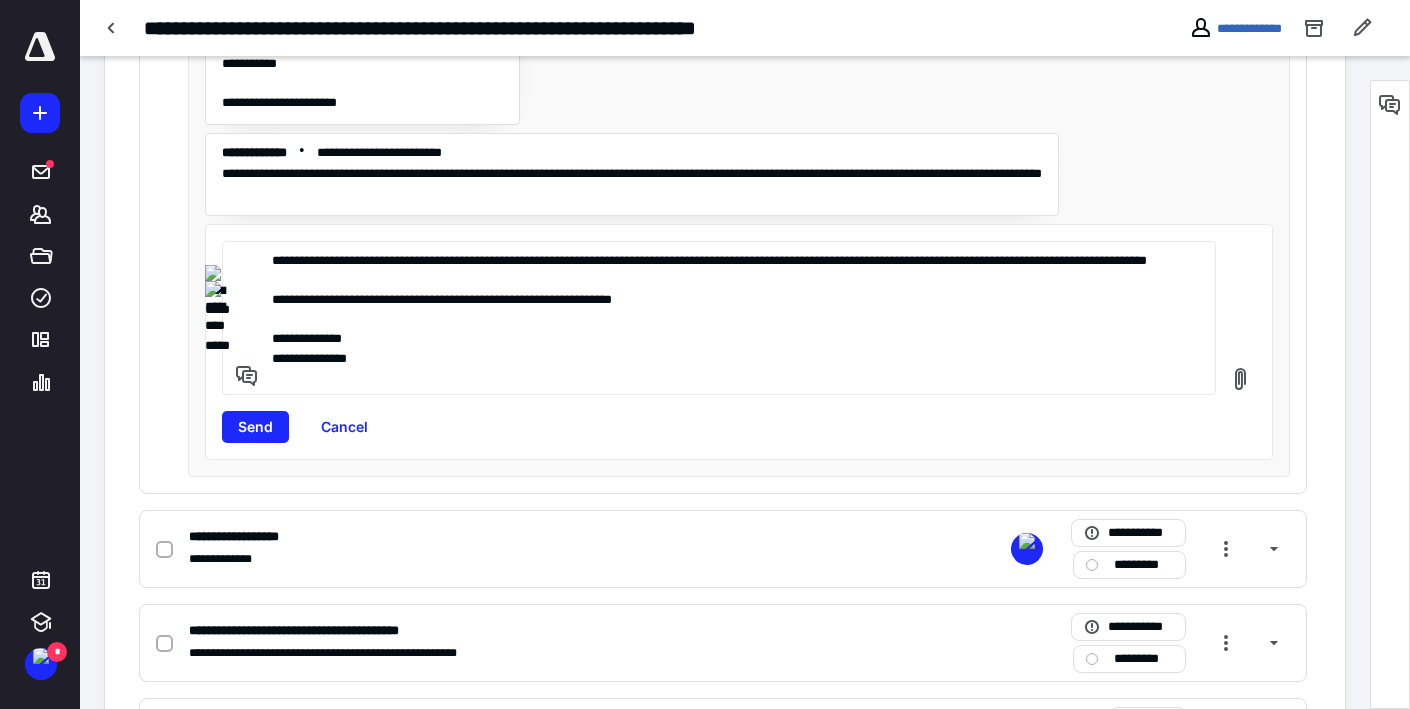 click on "**********" at bounding box center [731, 318] 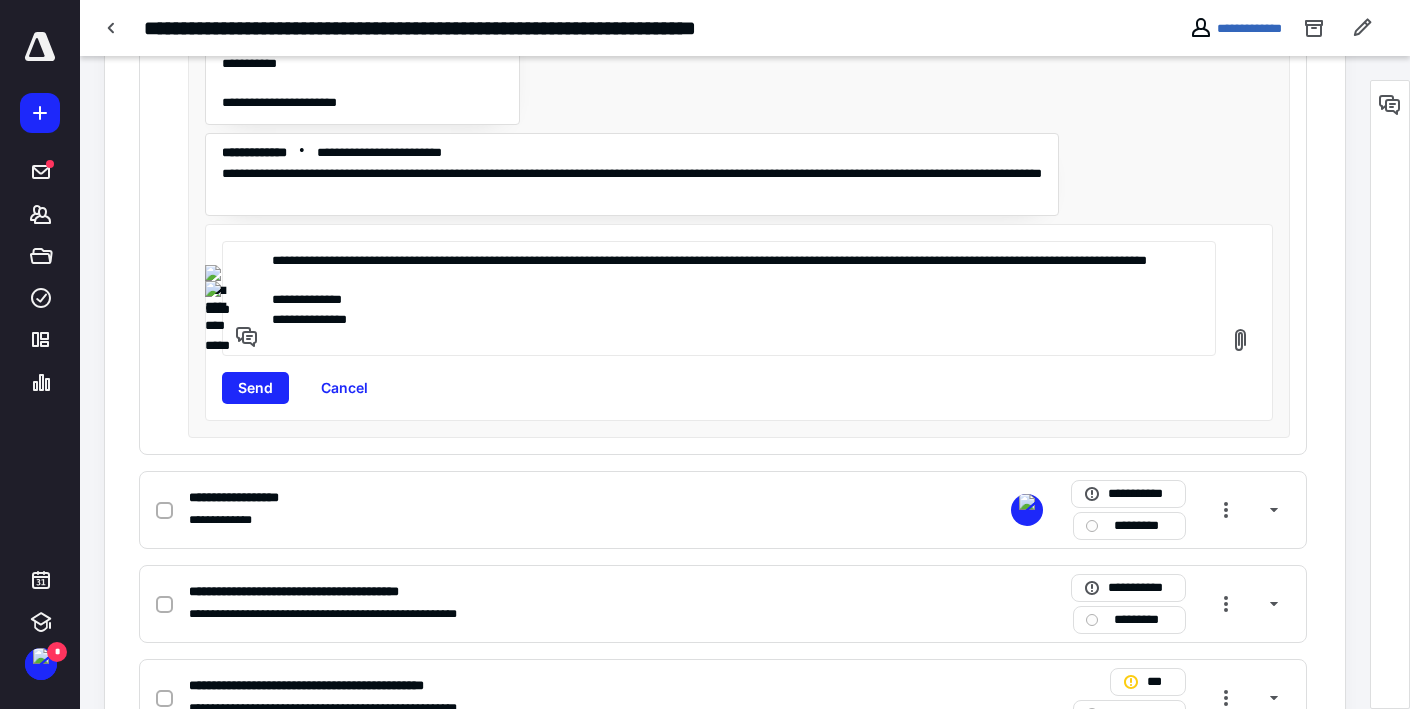 click on "**********" at bounding box center [731, 298] 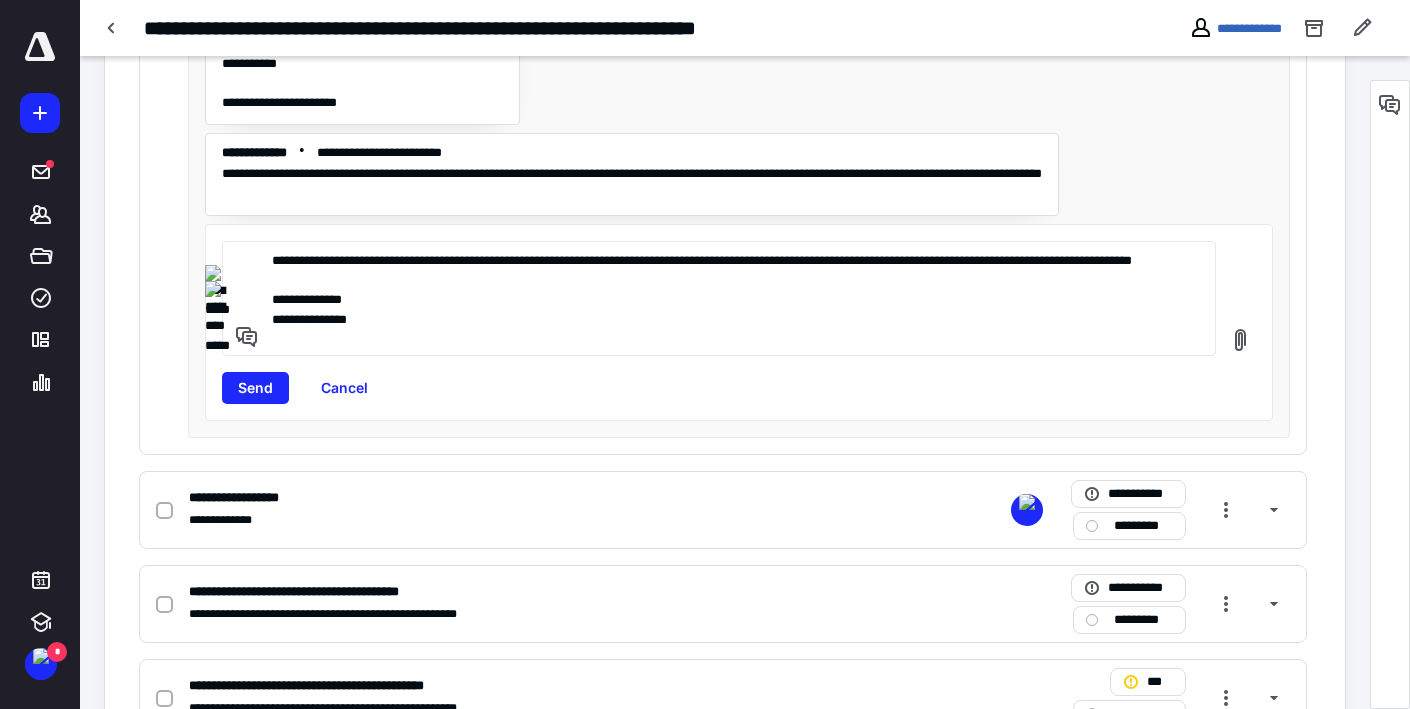 click on "**********" at bounding box center (731, 298) 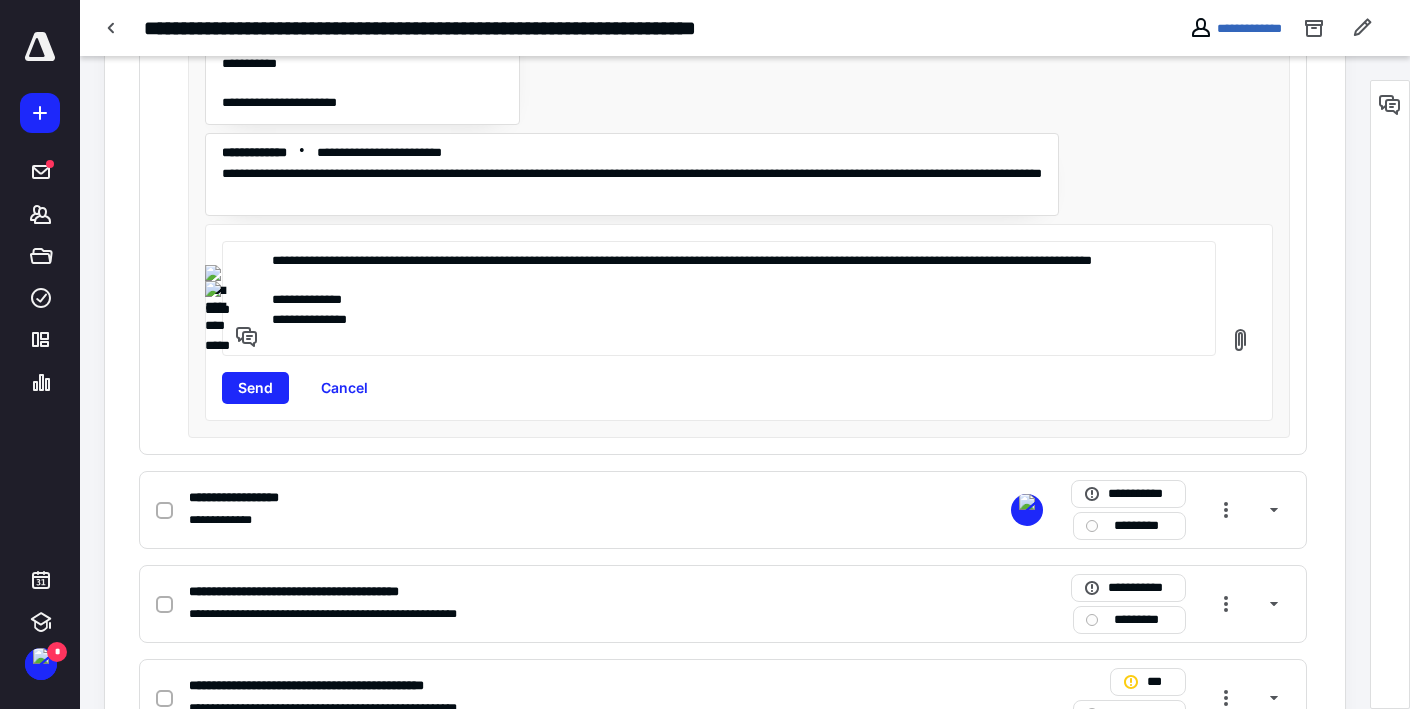 click on "**********" at bounding box center [731, 298] 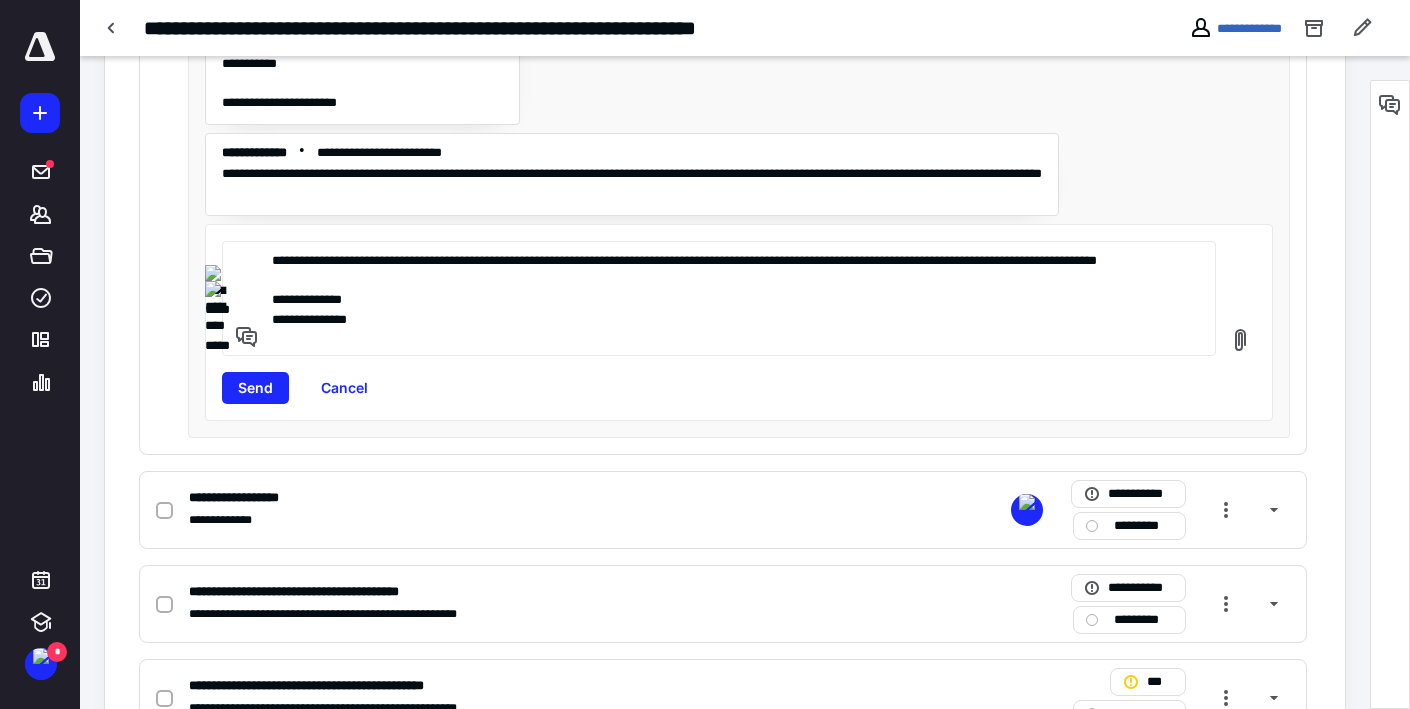 paste on "*******" 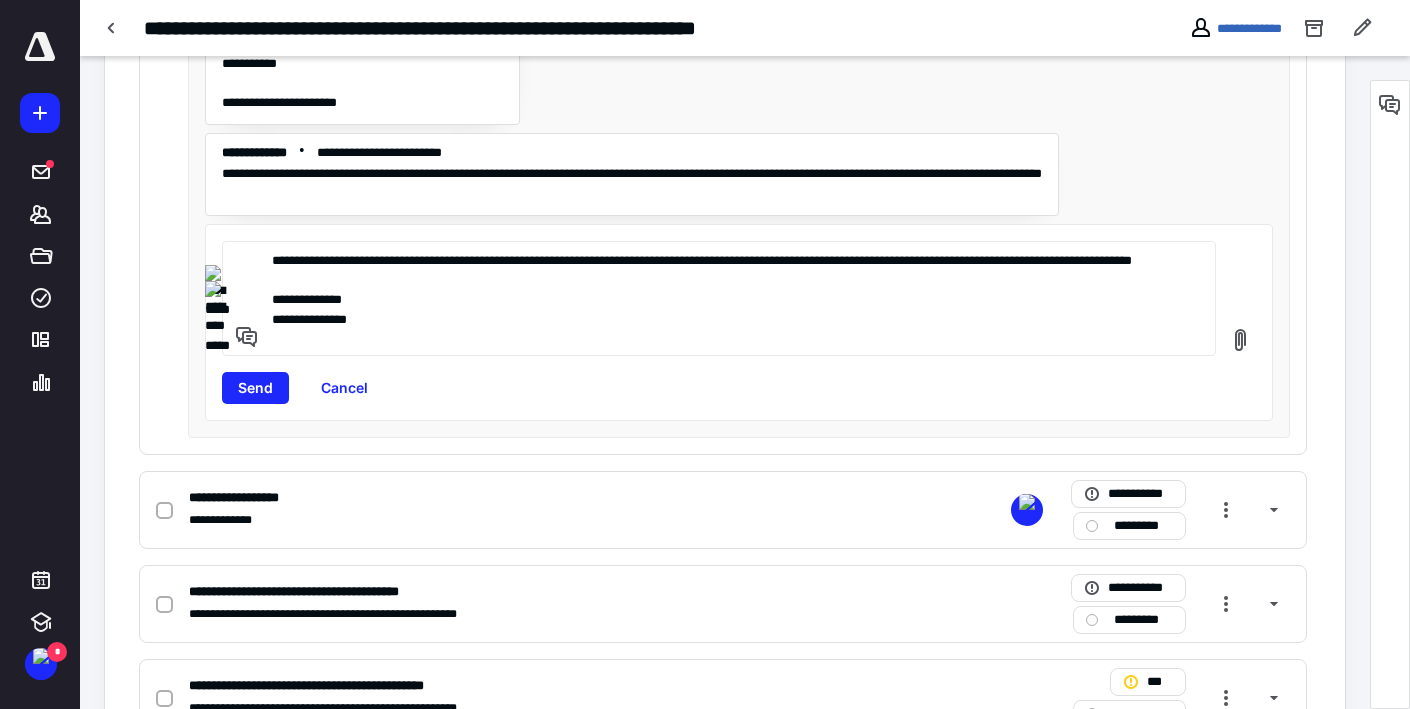 click on "**********" at bounding box center [731, 298] 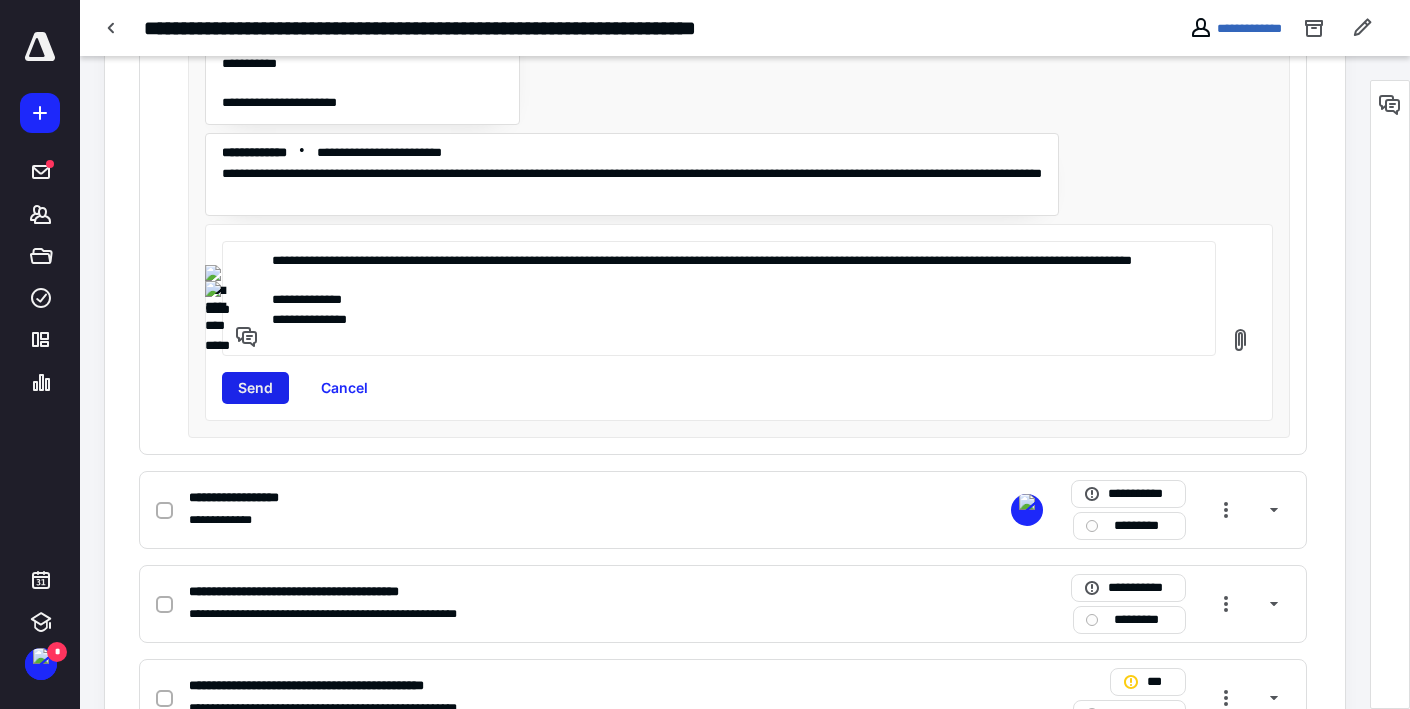 type on "**********" 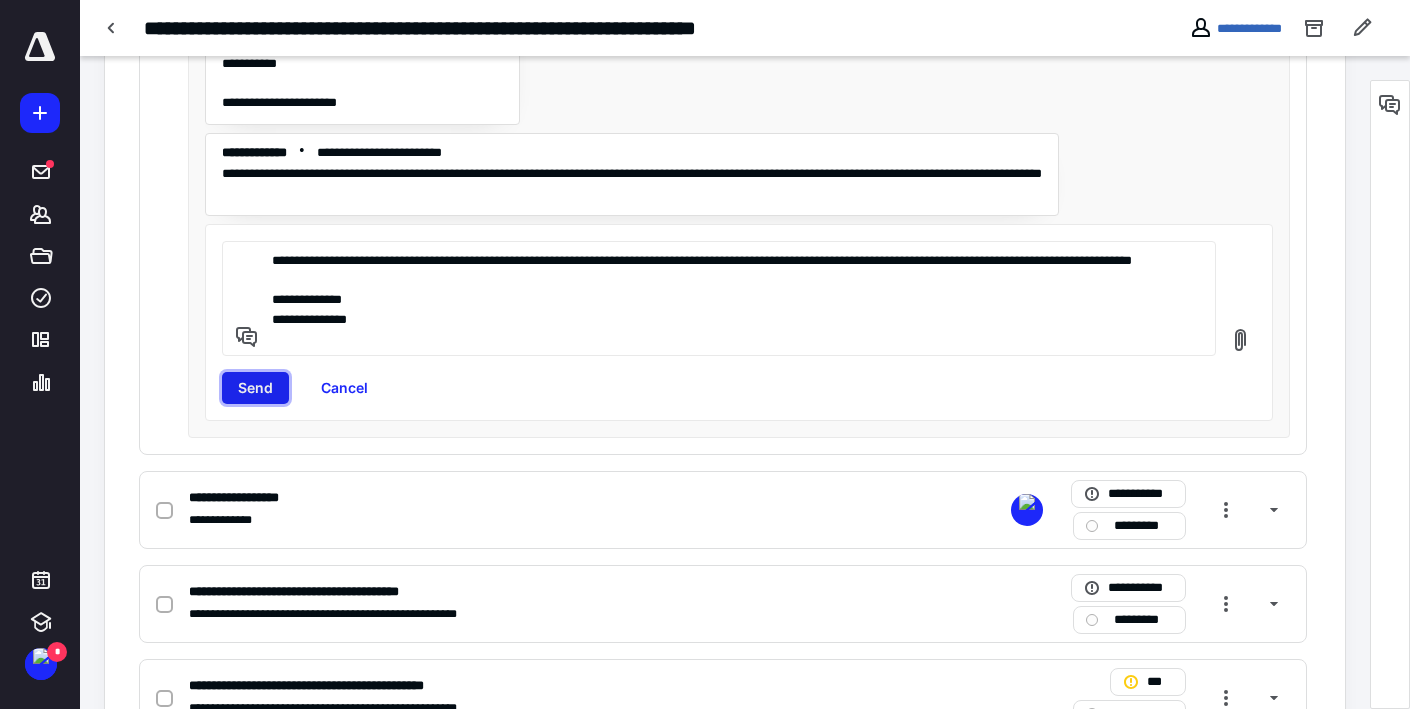 click on "Send" at bounding box center [255, 388] 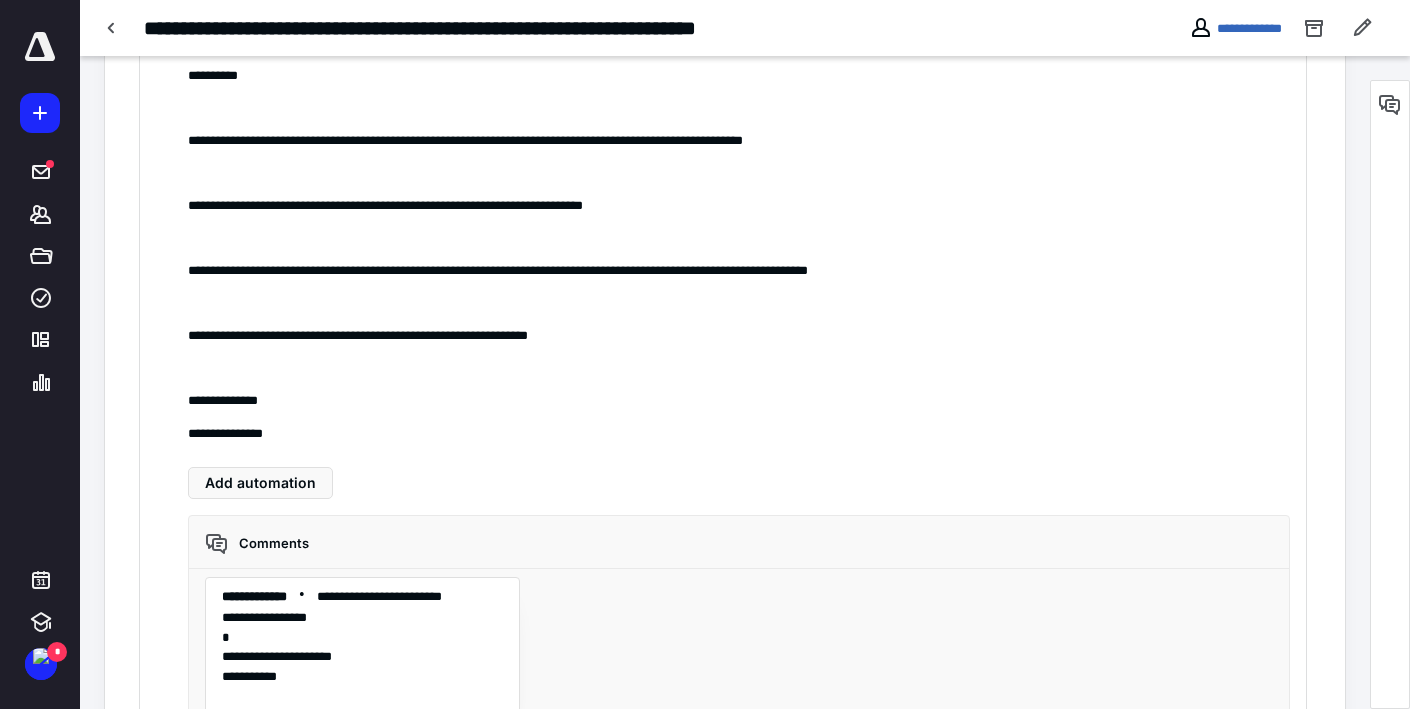 scroll, scrollTop: 1771, scrollLeft: 0, axis: vertical 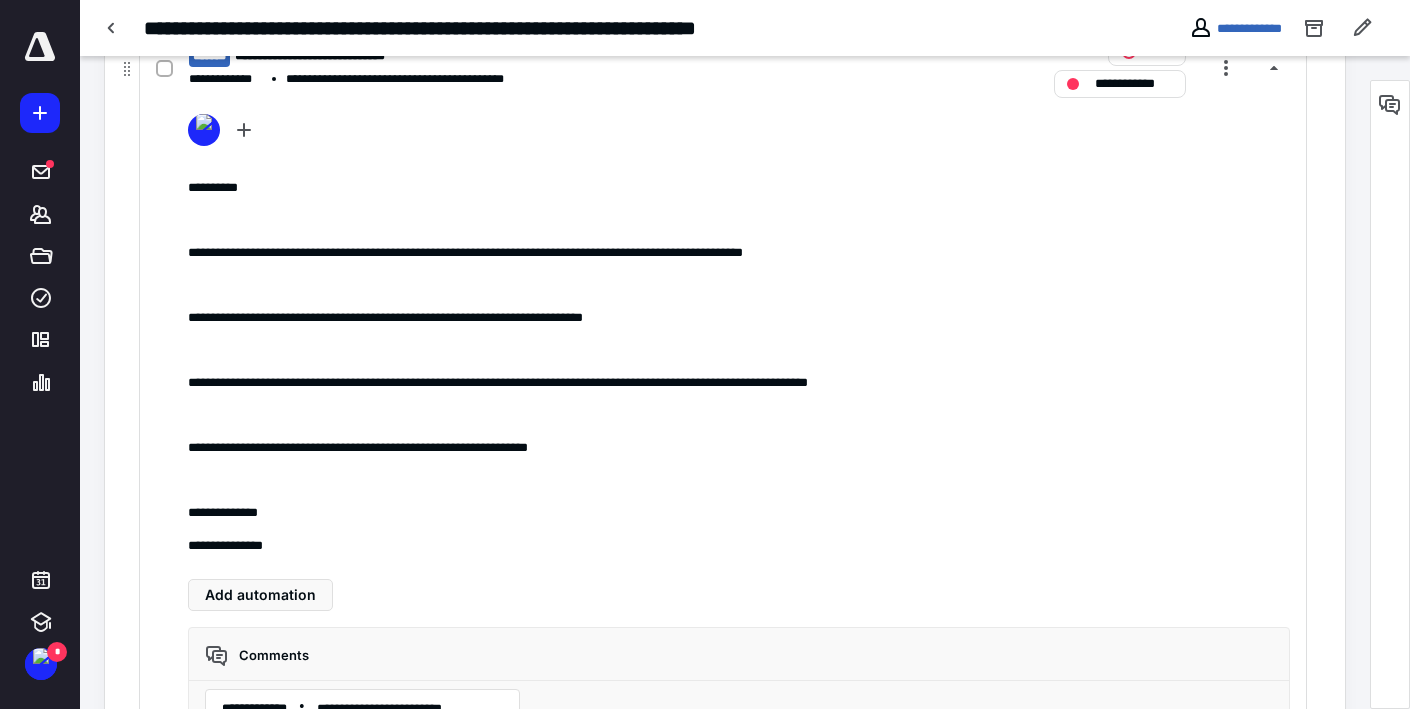 click 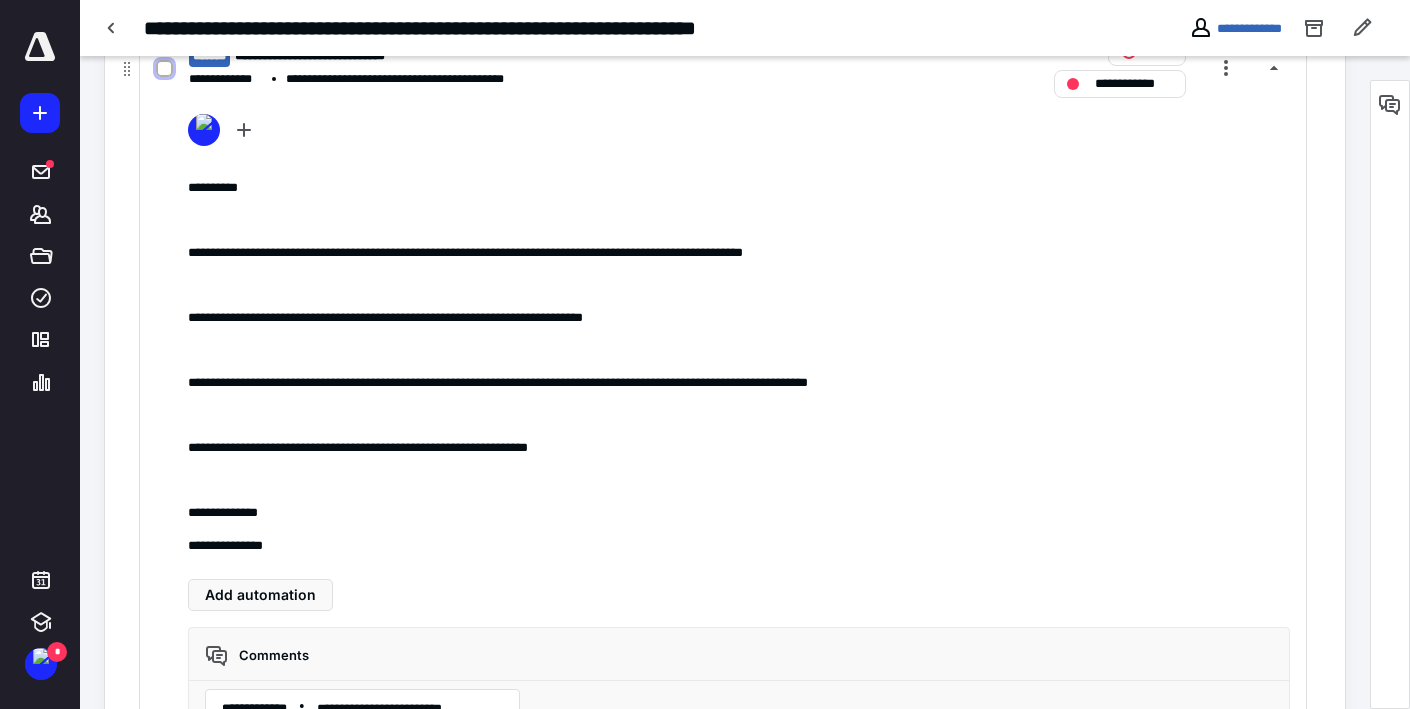 click at bounding box center [164, 69] 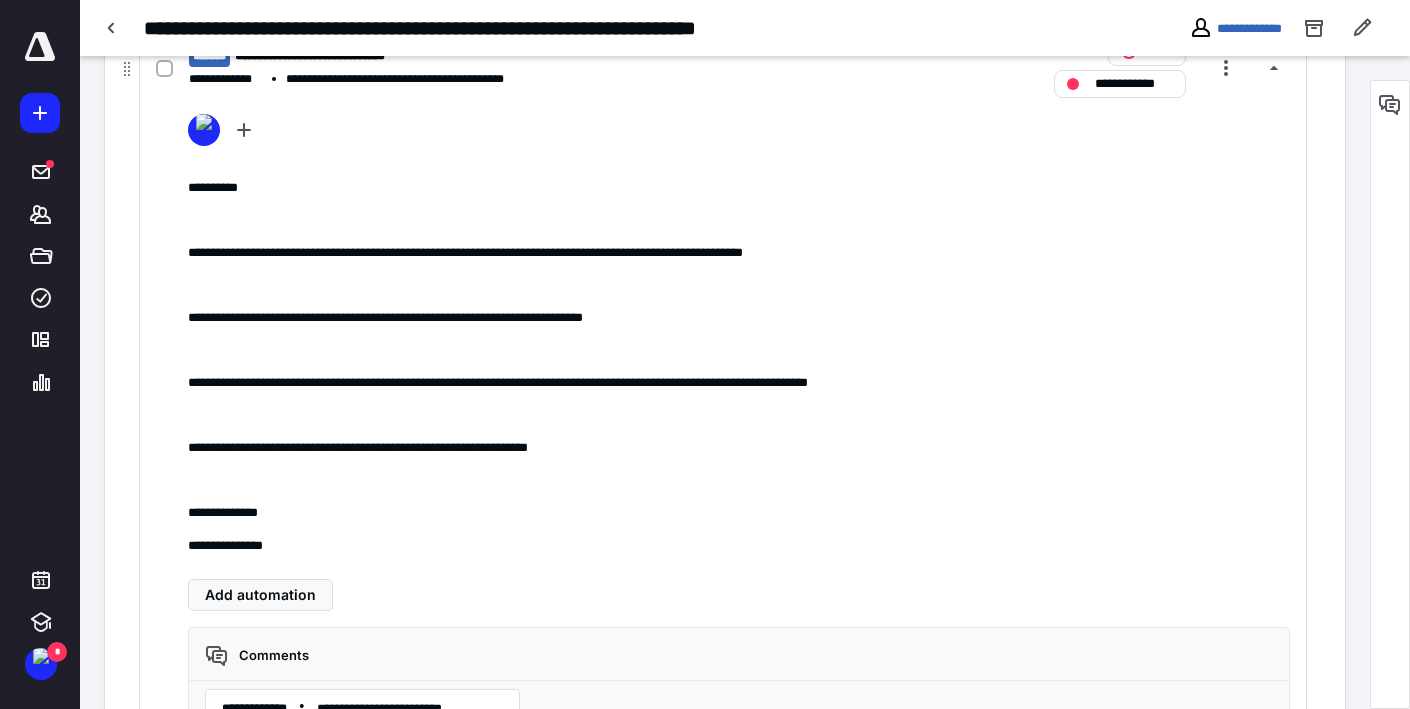 checkbox on "true" 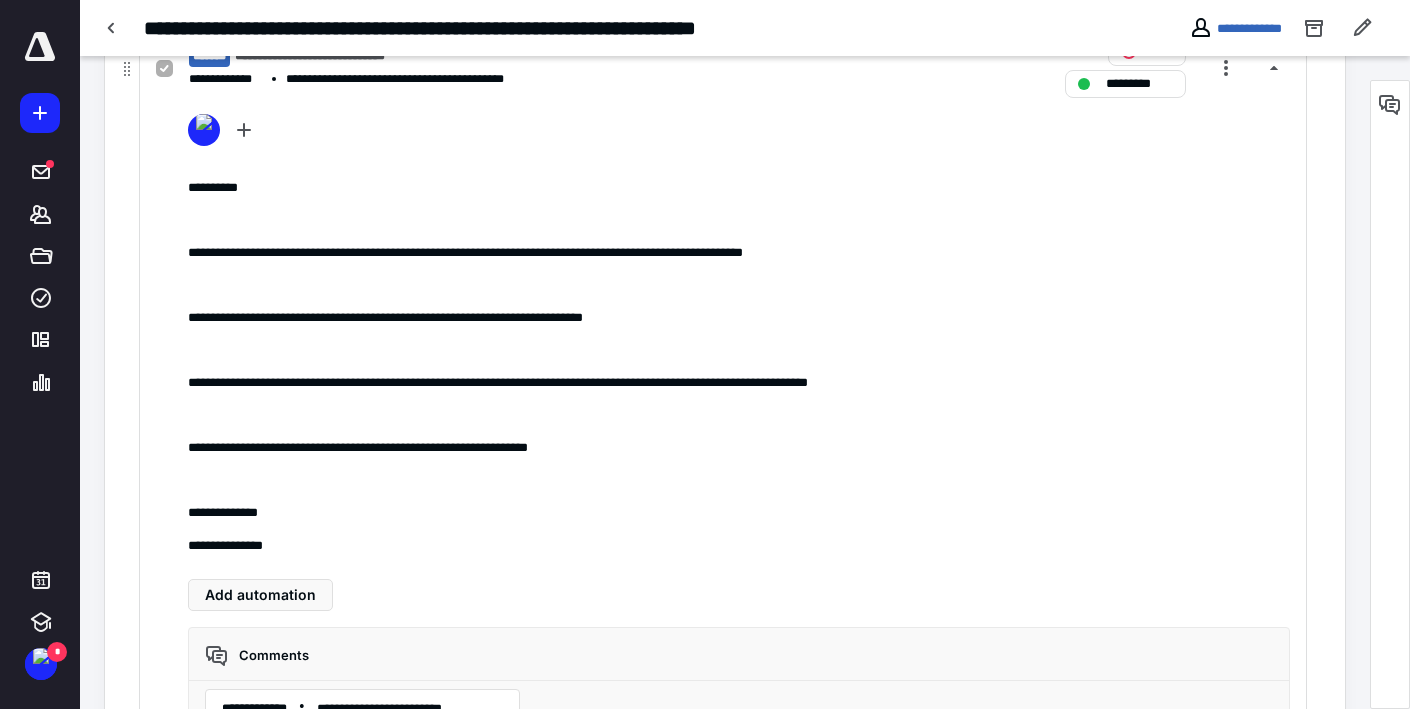 click on "**********" at bounding box center [460, 79] 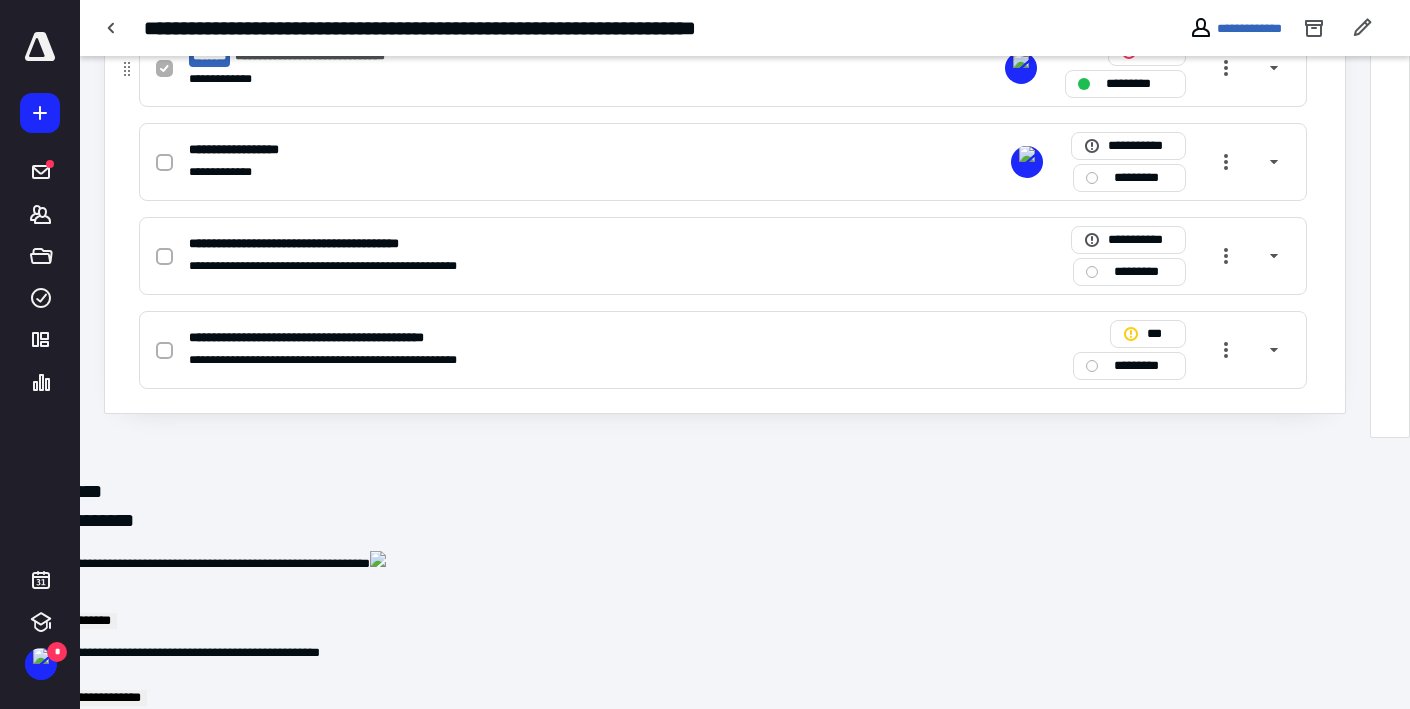 scroll, scrollTop: 1500, scrollLeft: 0, axis: vertical 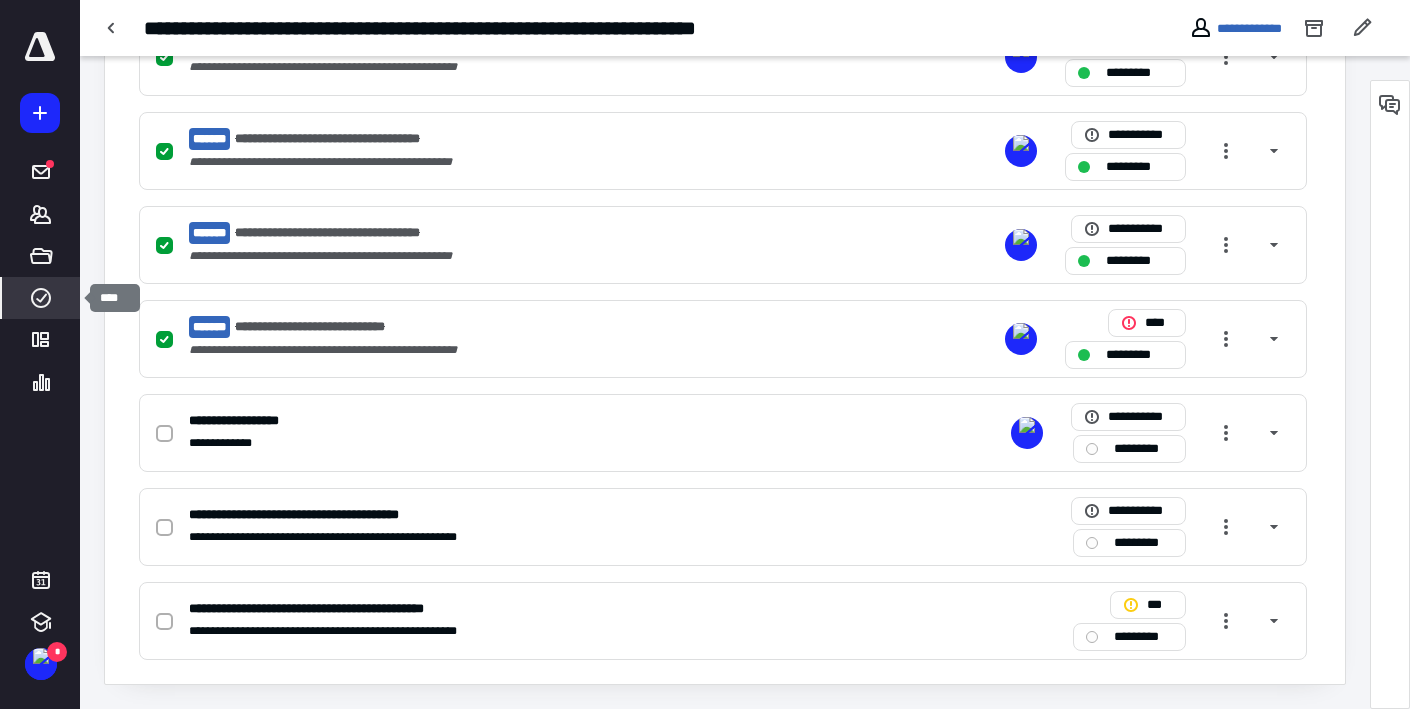 click 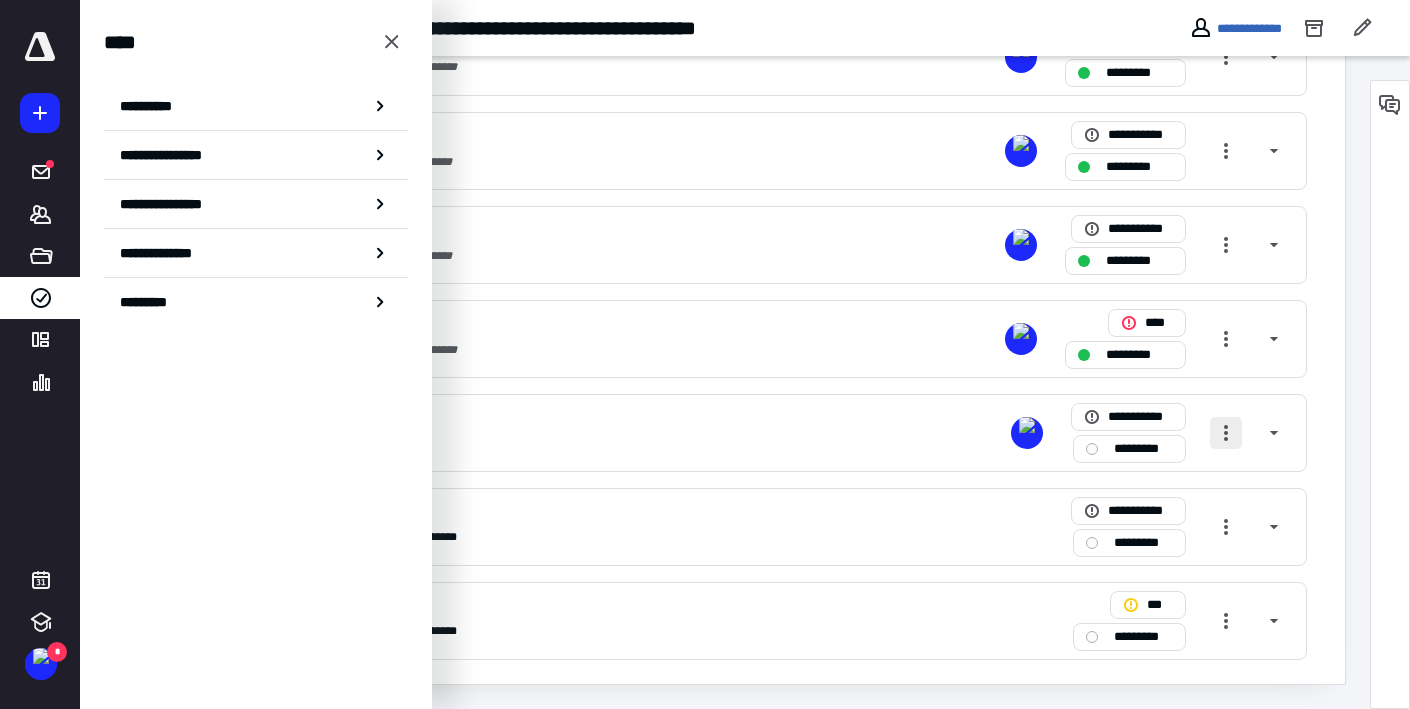 click at bounding box center (1226, 433) 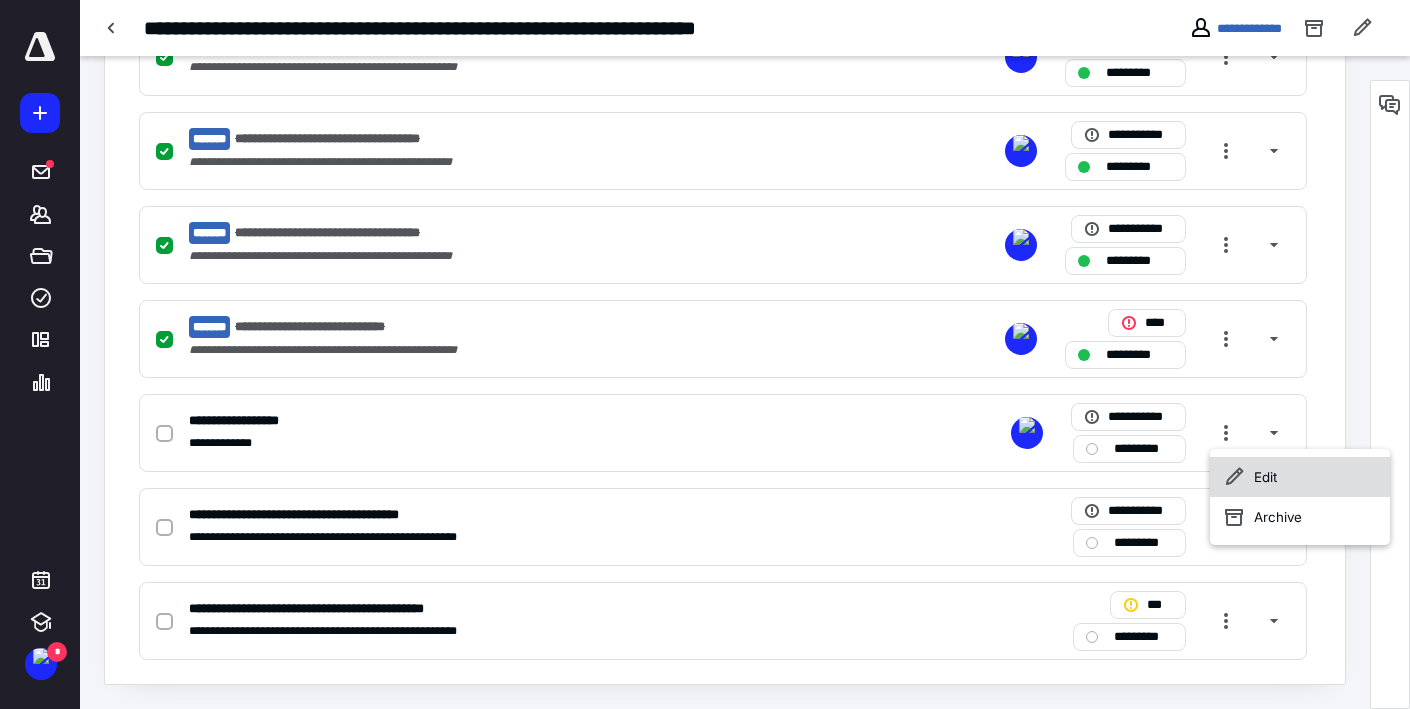 click on "Edit" at bounding box center (1300, 477) 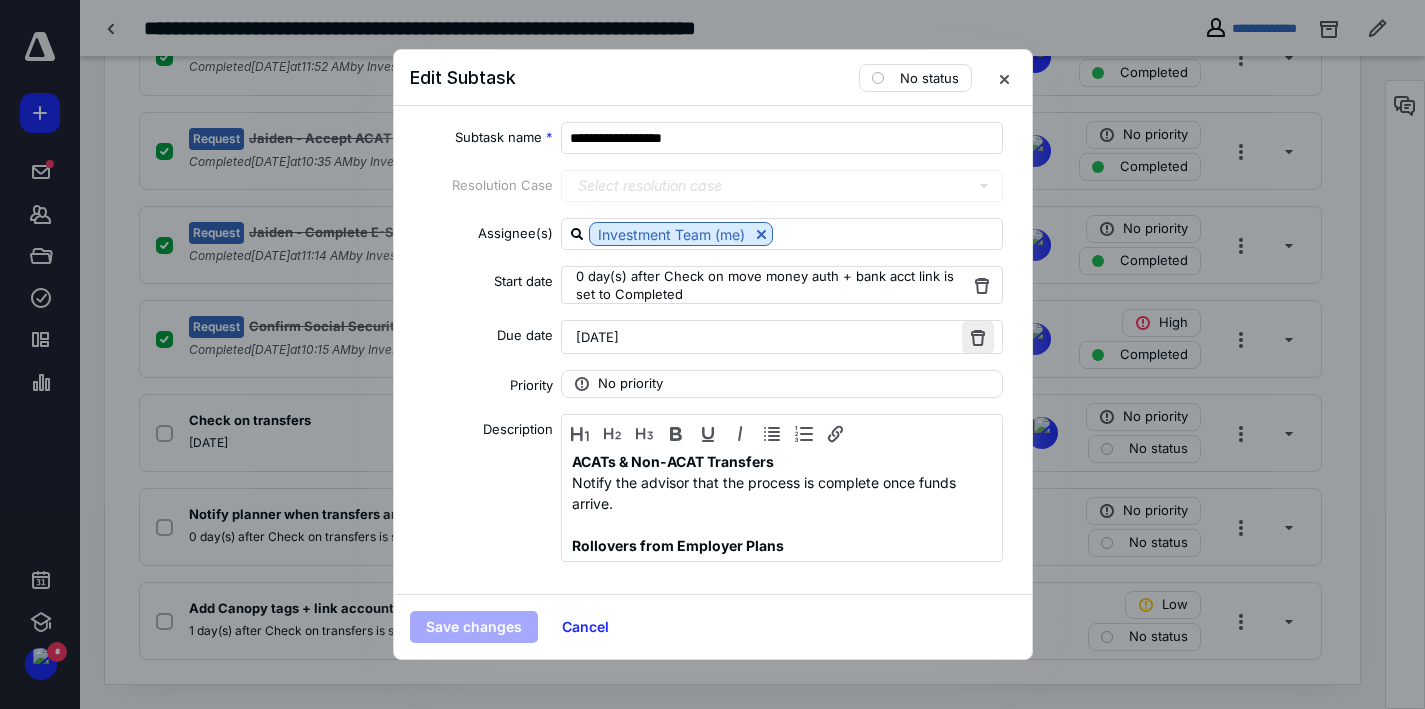 click at bounding box center (978, 337) 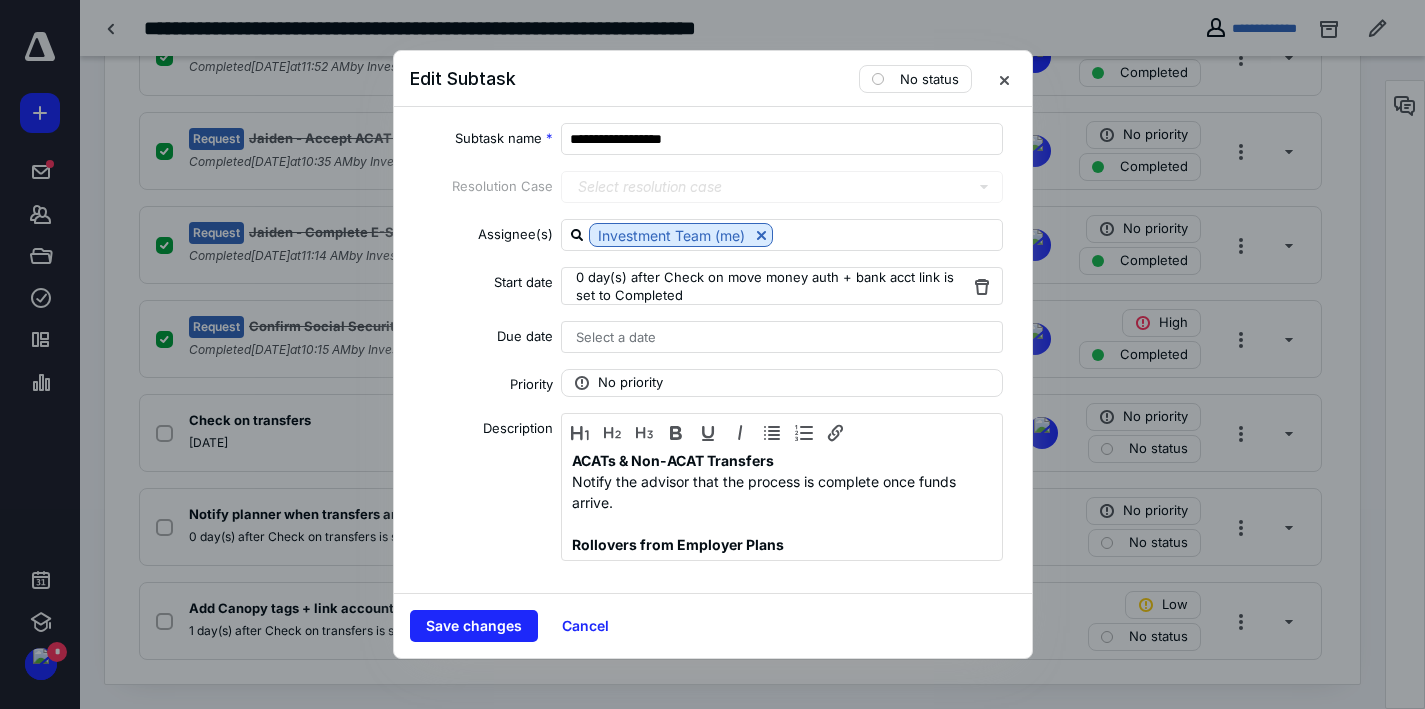 click on "Select a date" at bounding box center [782, 337] 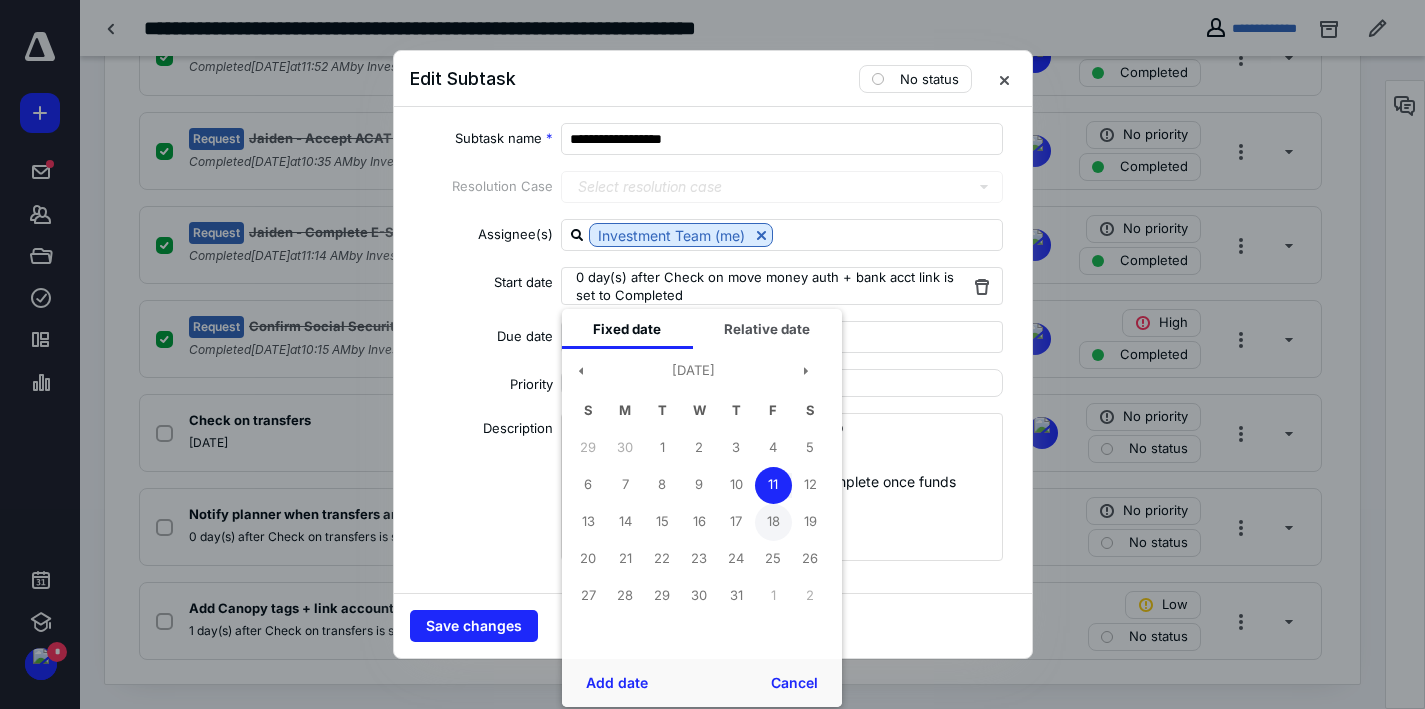 click on "18" at bounding box center [773, 522] 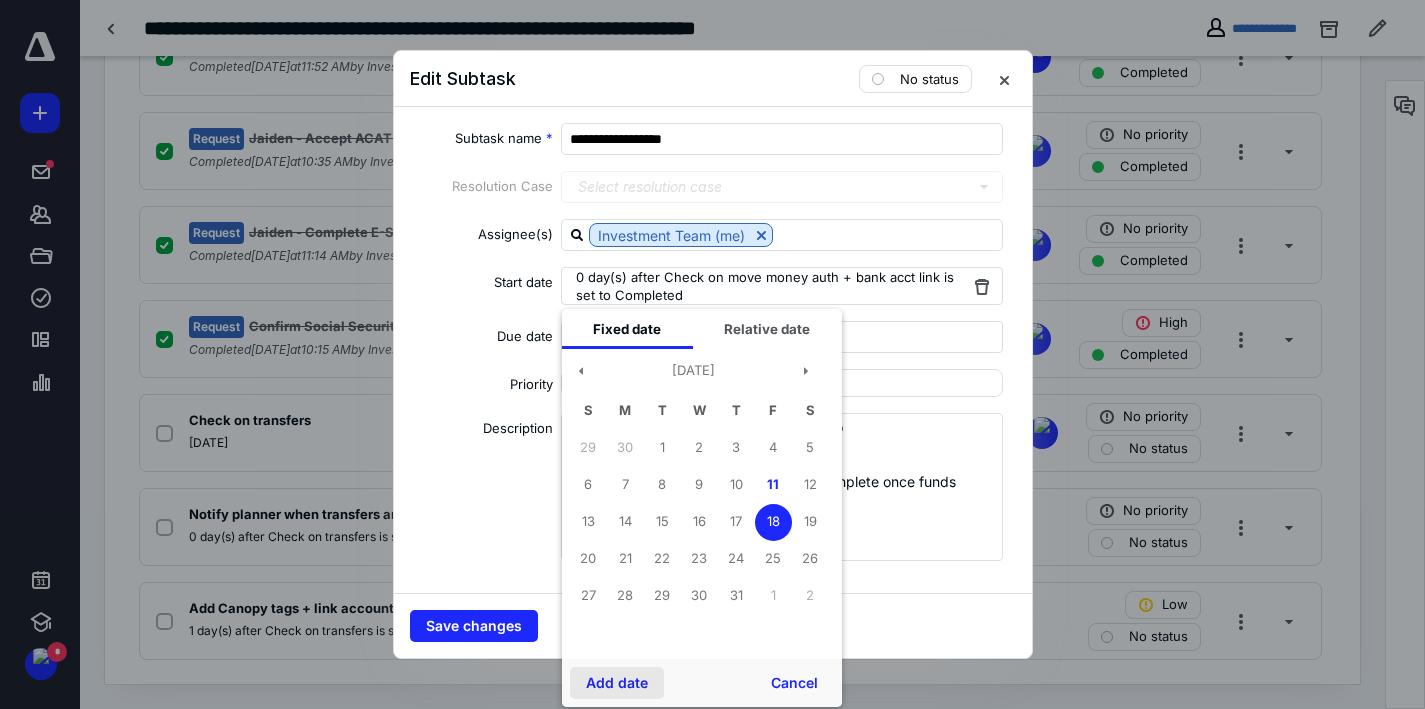 click on "Add date" at bounding box center (617, 683) 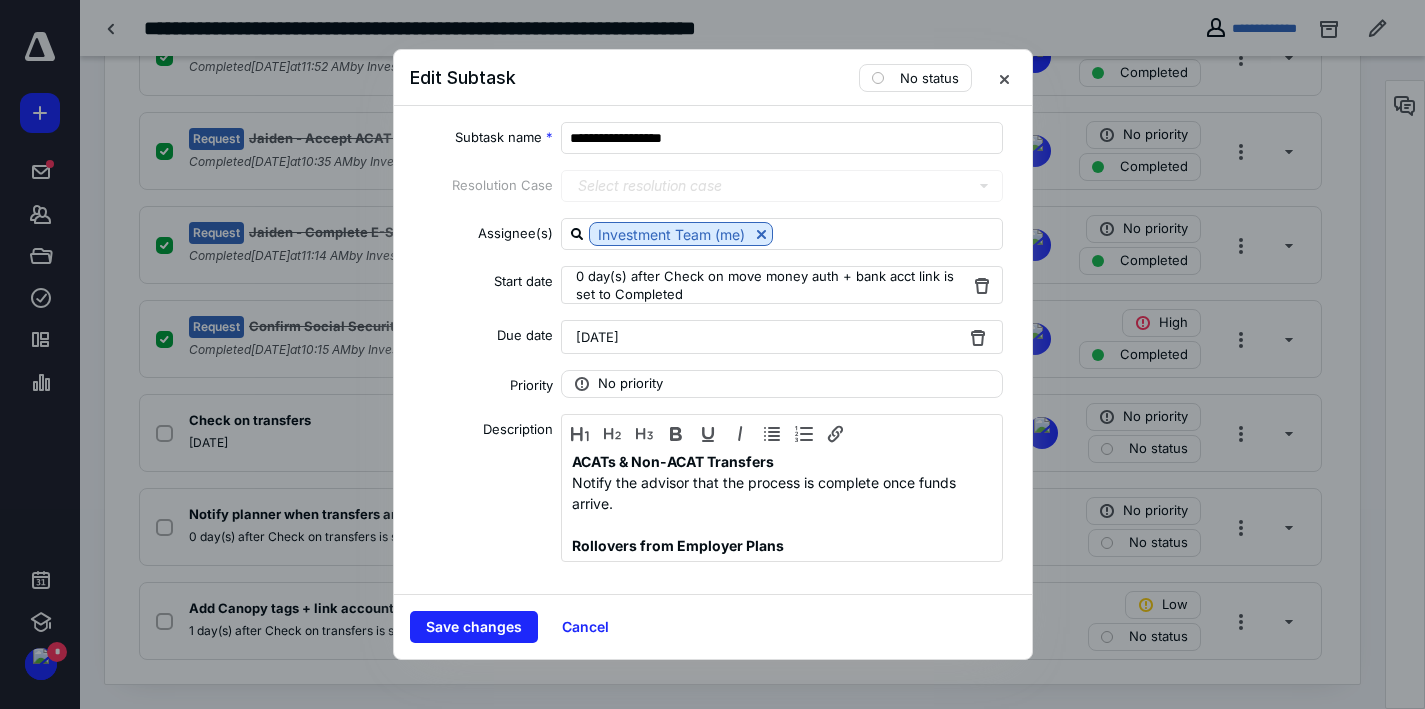 click on "Save changes Cancel" at bounding box center [713, 626] 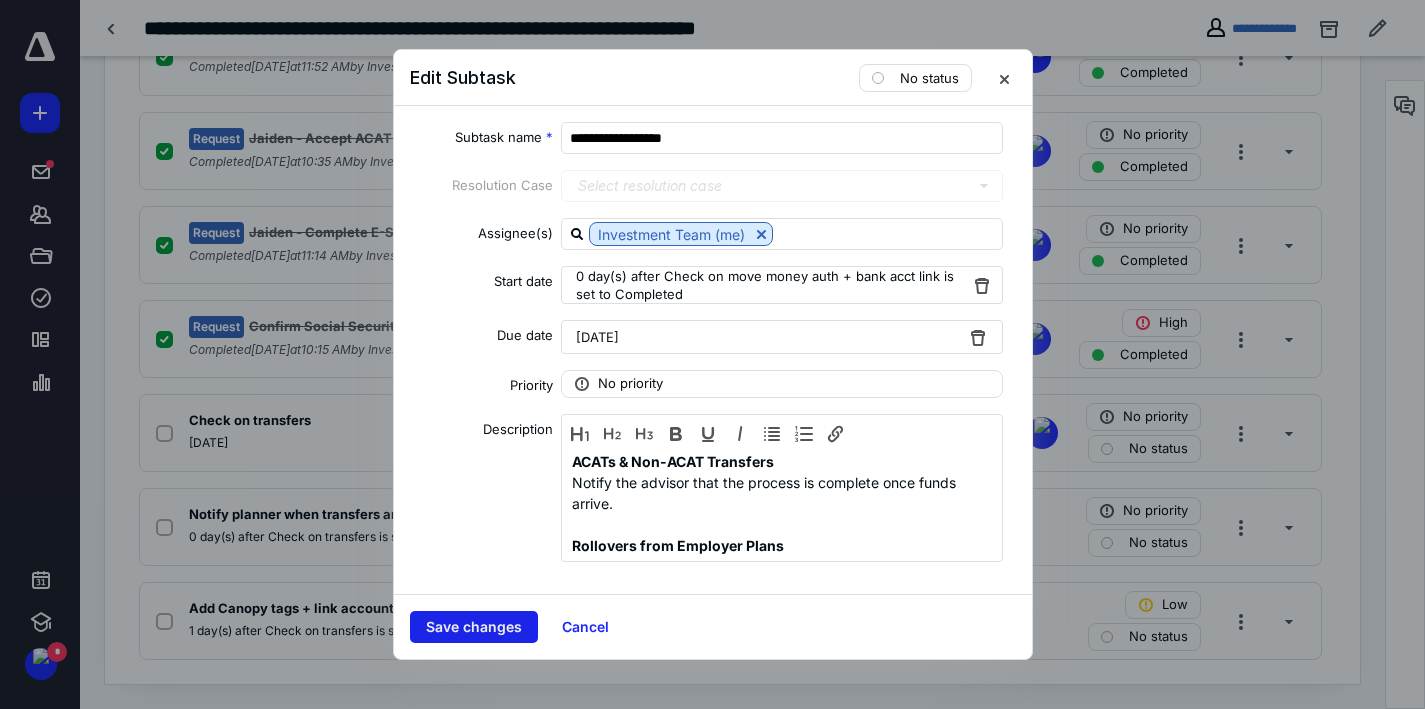 click on "Save changes" at bounding box center [474, 627] 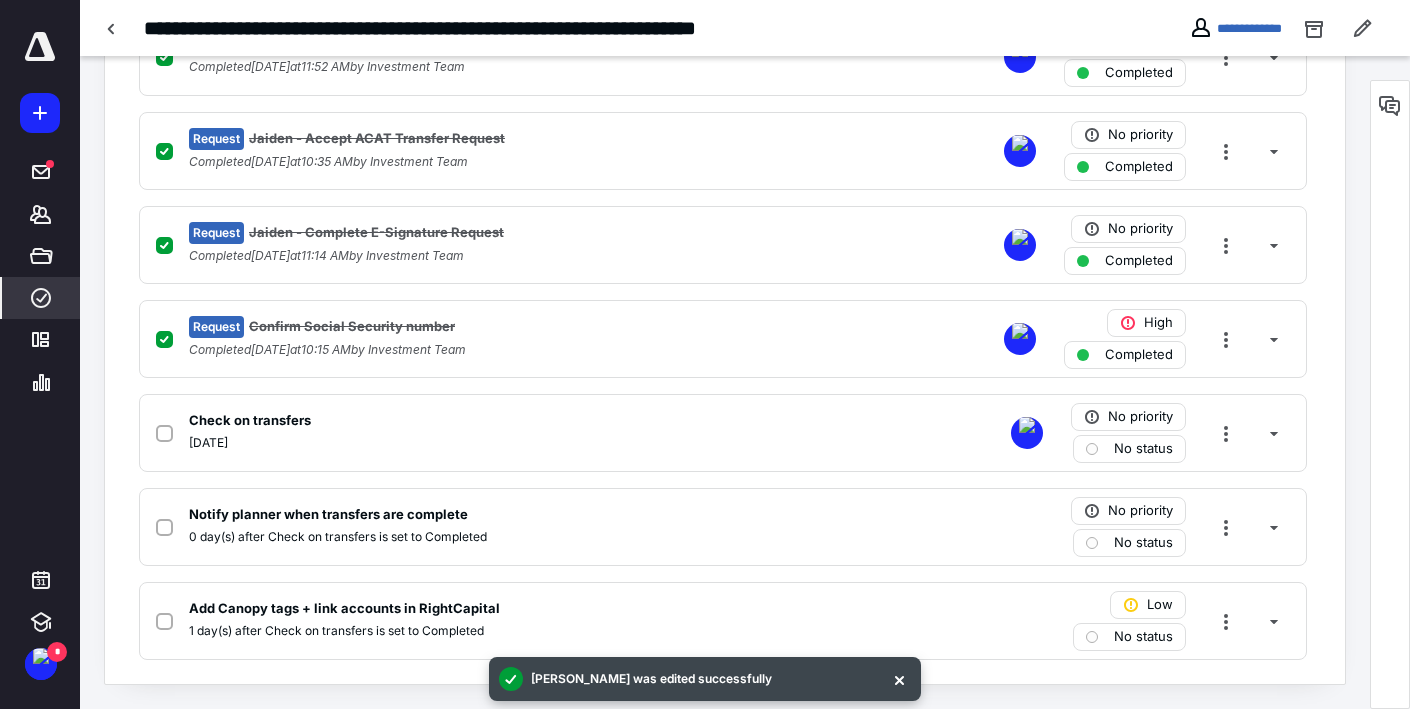 click 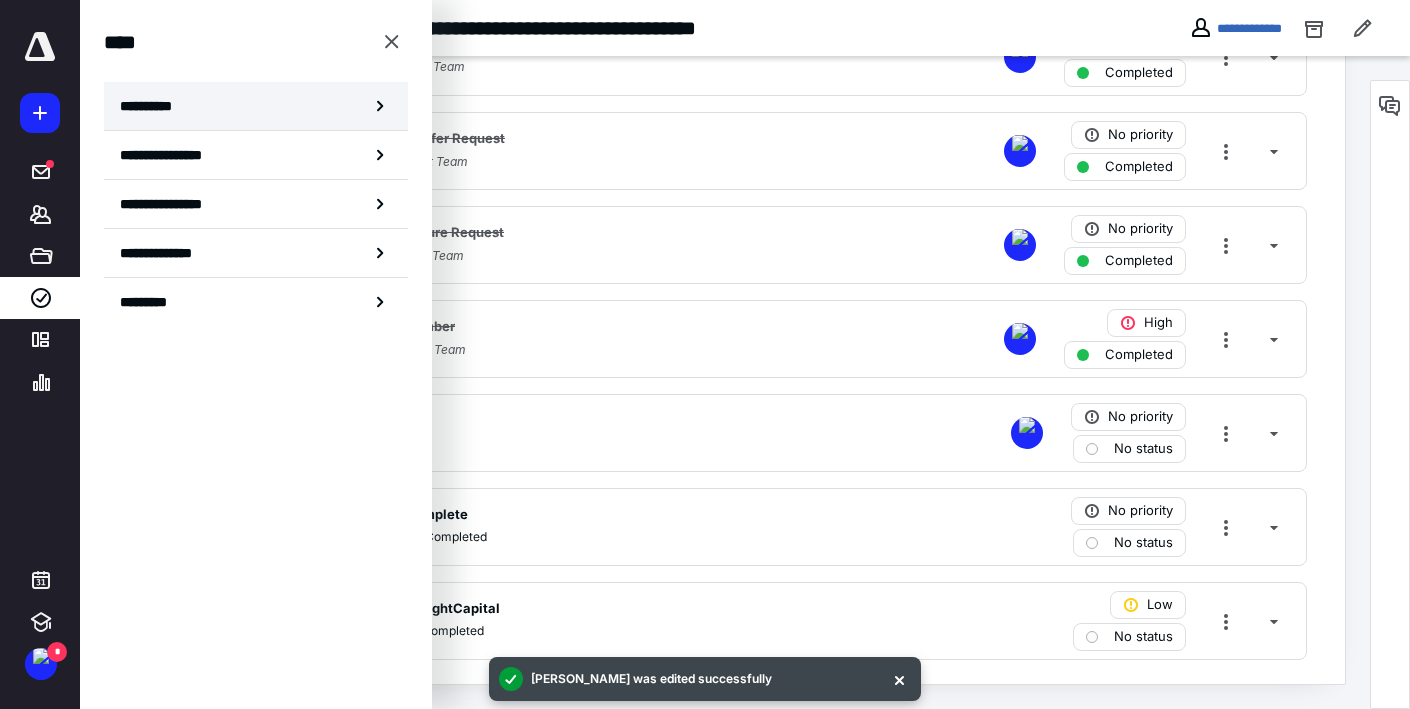 click on "**********" at bounding box center [256, 106] 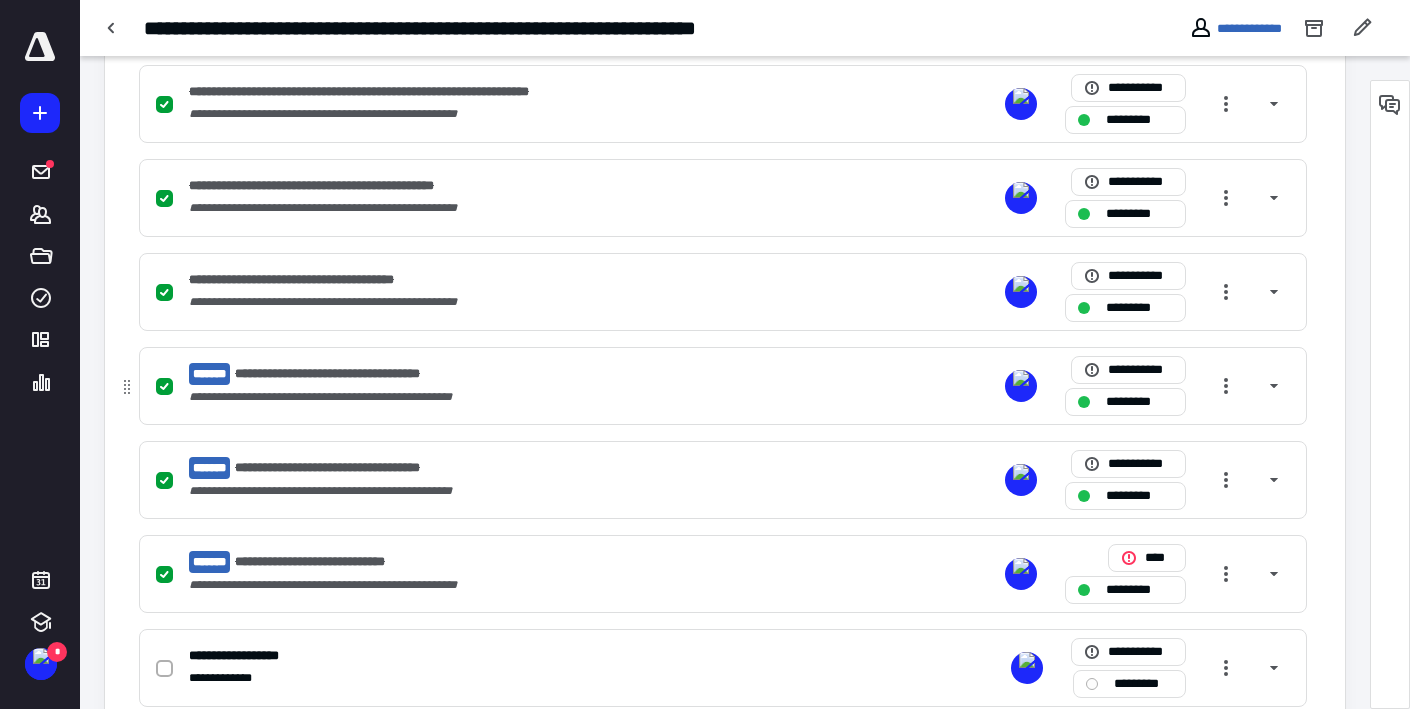 scroll, scrollTop: 1500, scrollLeft: 0, axis: vertical 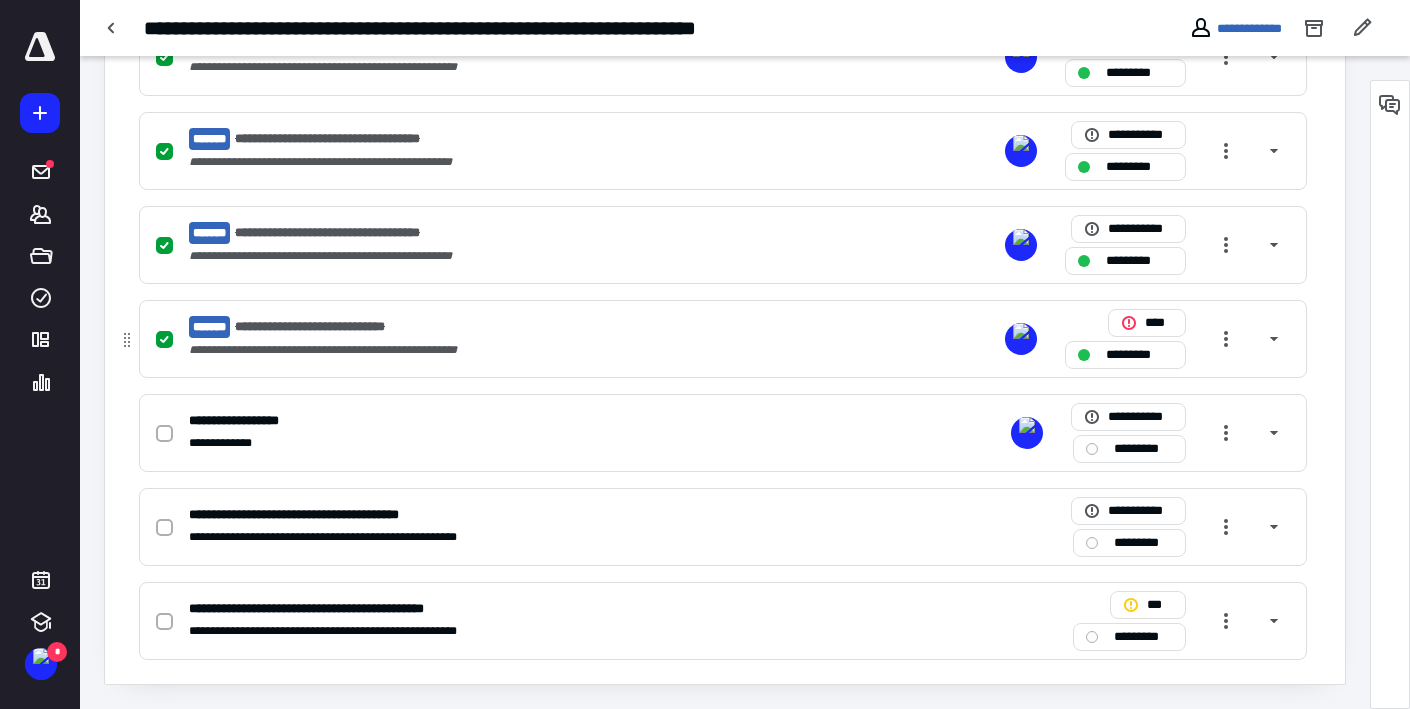 click on "**********" at bounding box center (460, 327) 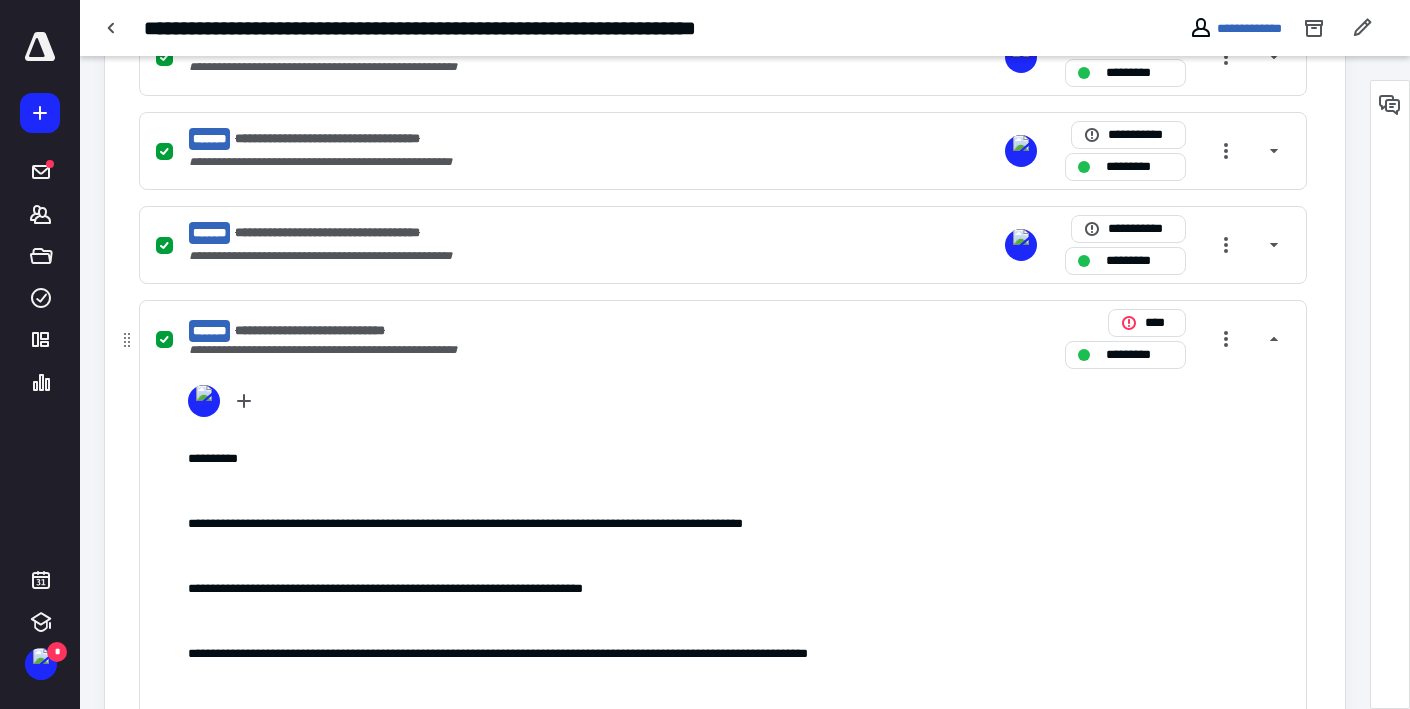 scroll, scrollTop: 2179, scrollLeft: 0, axis: vertical 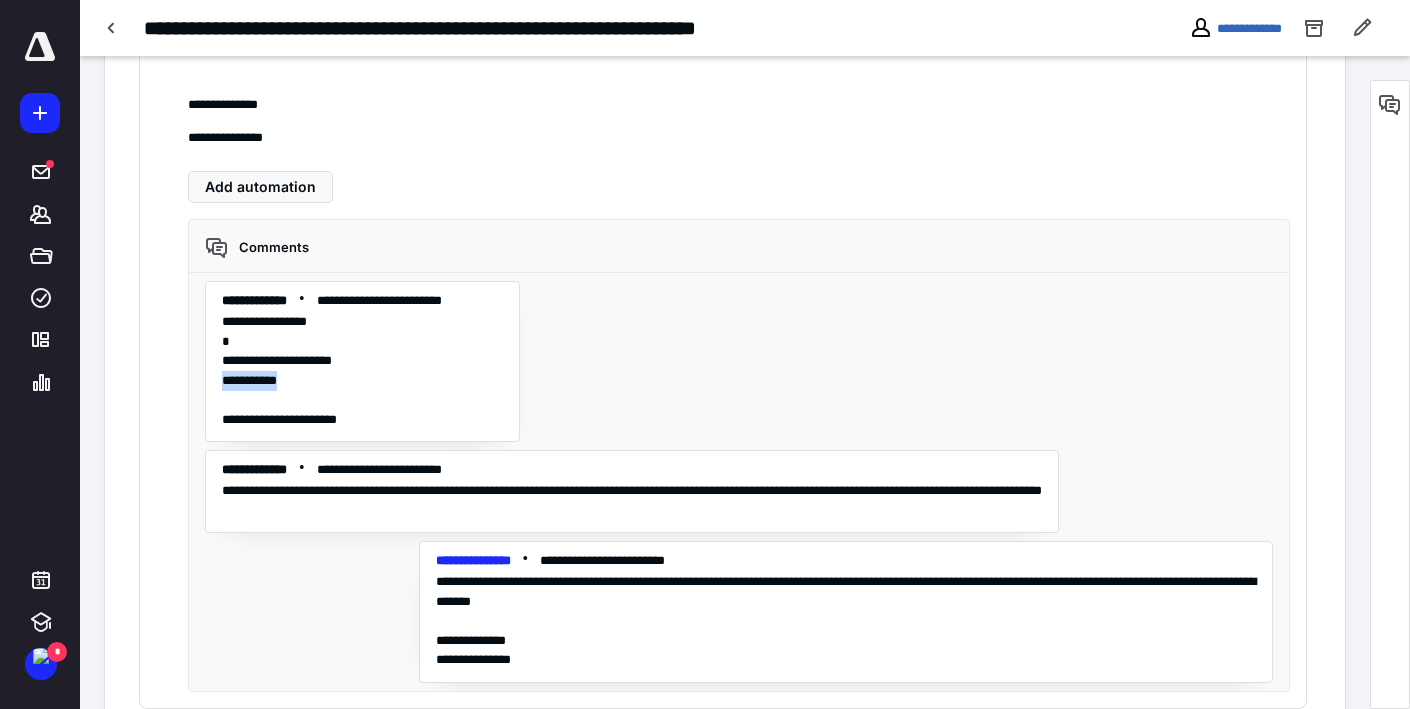 drag, startPoint x: 303, startPoint y: 382, endPoint x: 223, endPoint y: 384, distance: 80.024994 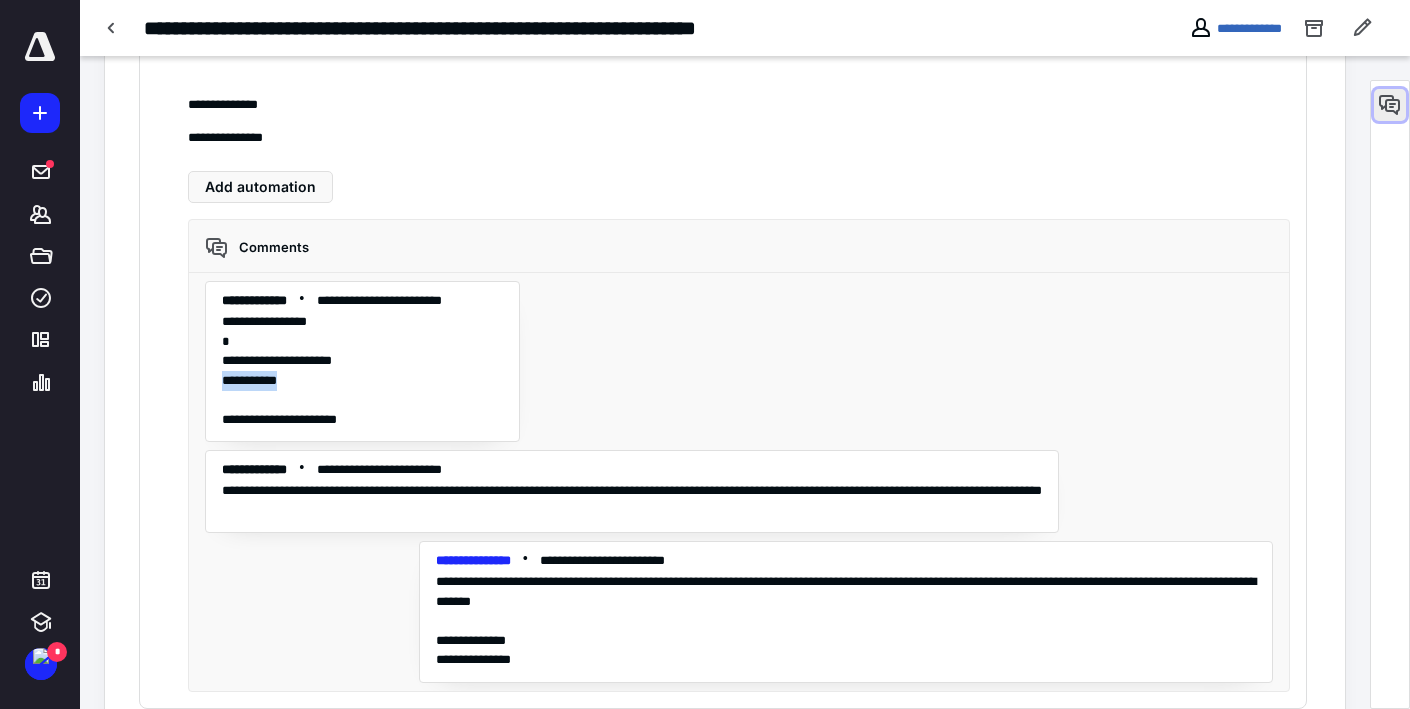 click at bounding box center [1390, 105] 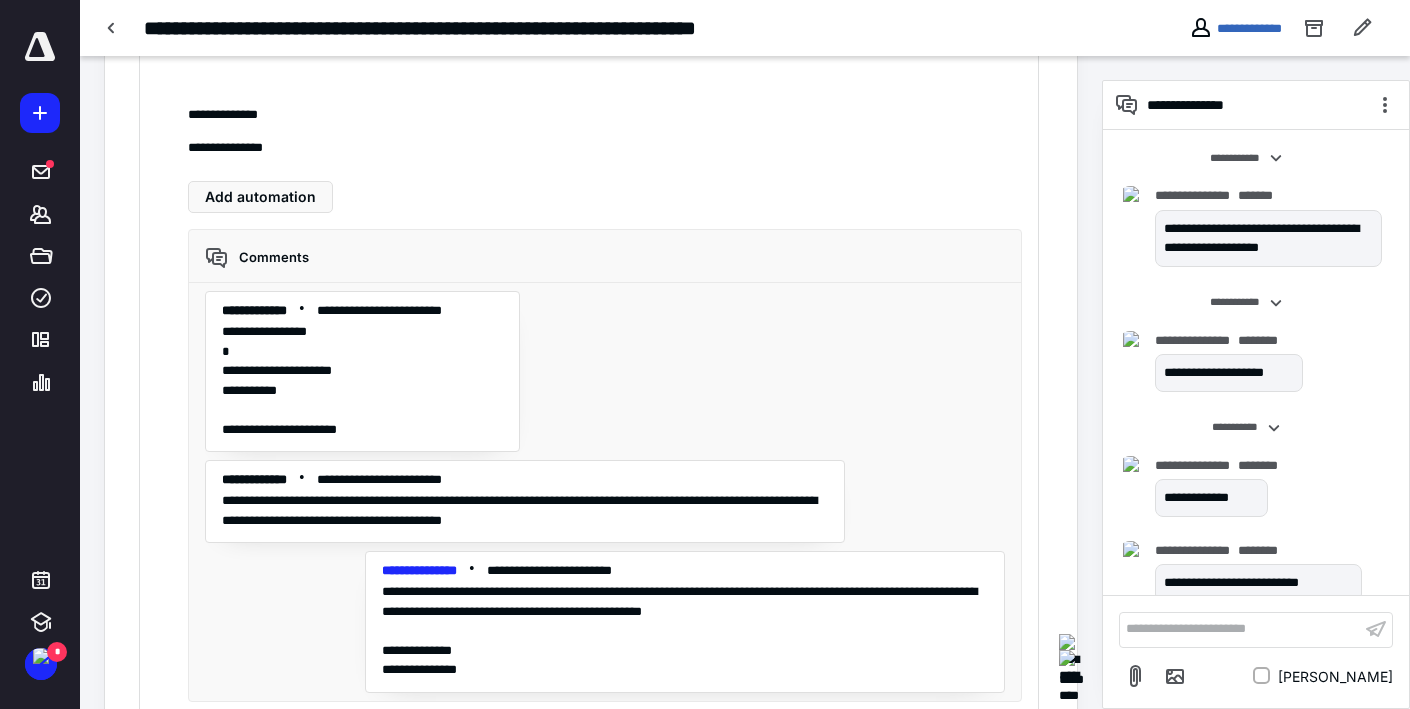 scroll, scrollTop: 152, scrollLeft: 0, axis: vertical 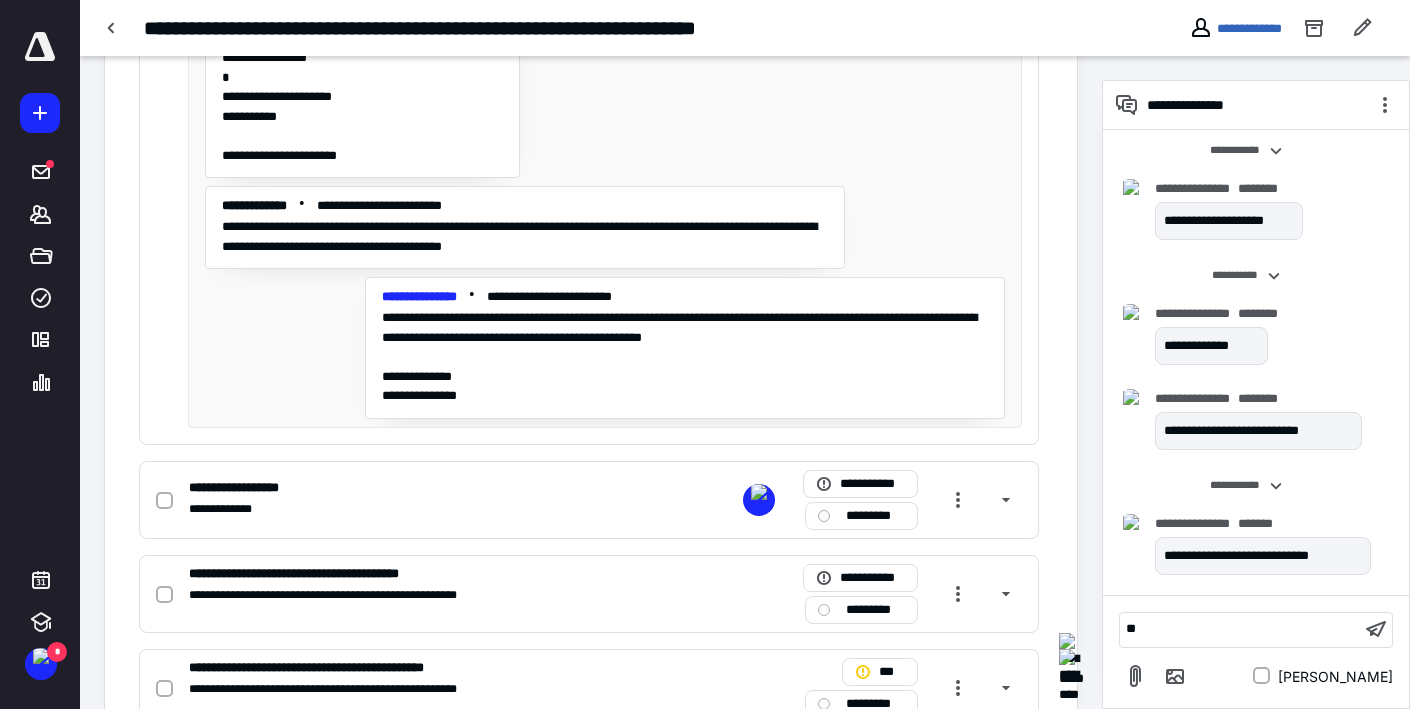 type 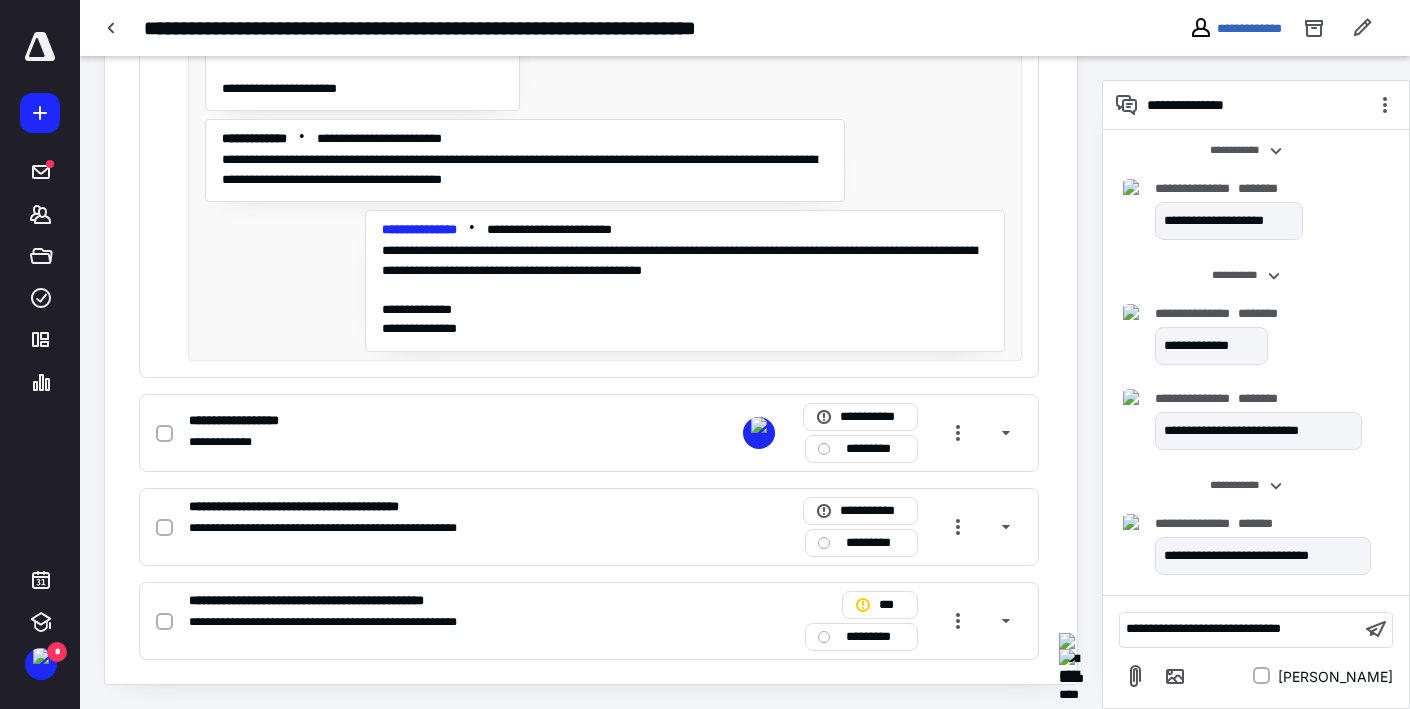 click on "**********" at bounding box center (1203, 628) 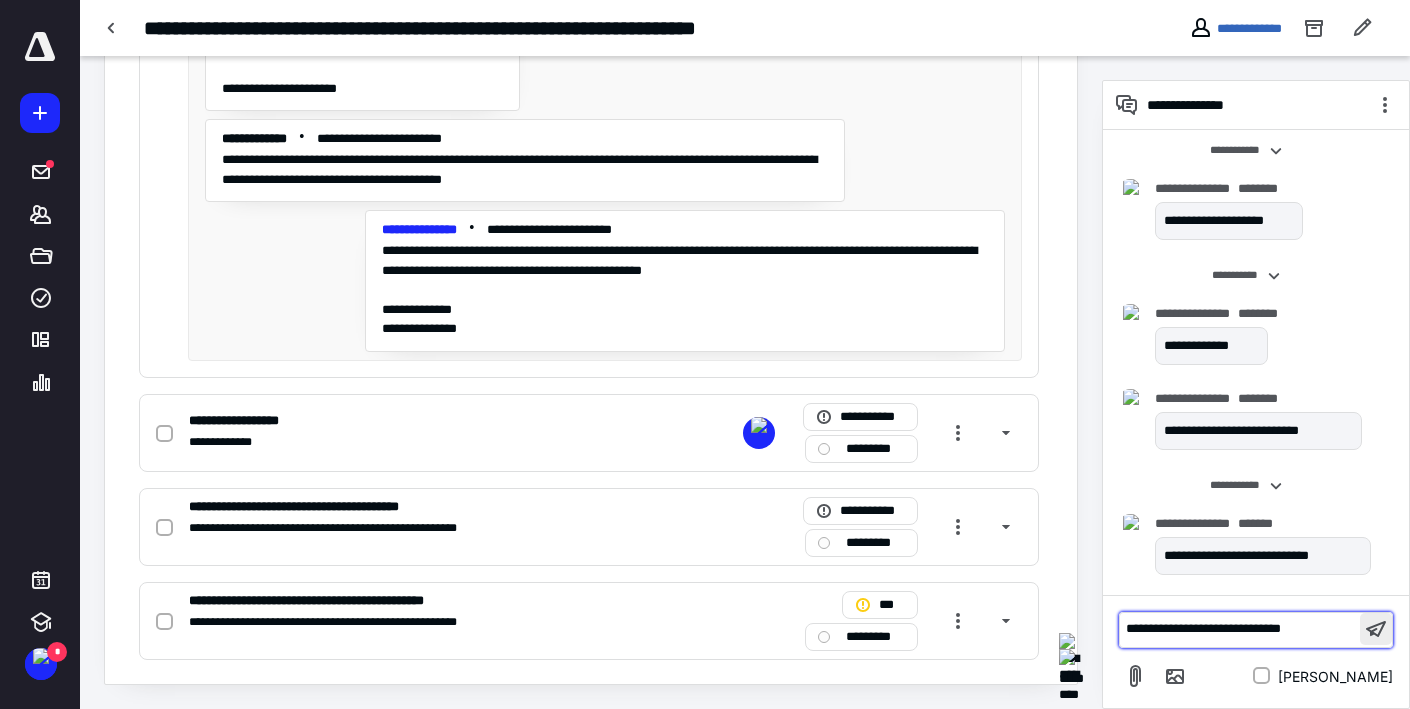 click at bounding box center (1376, 629) 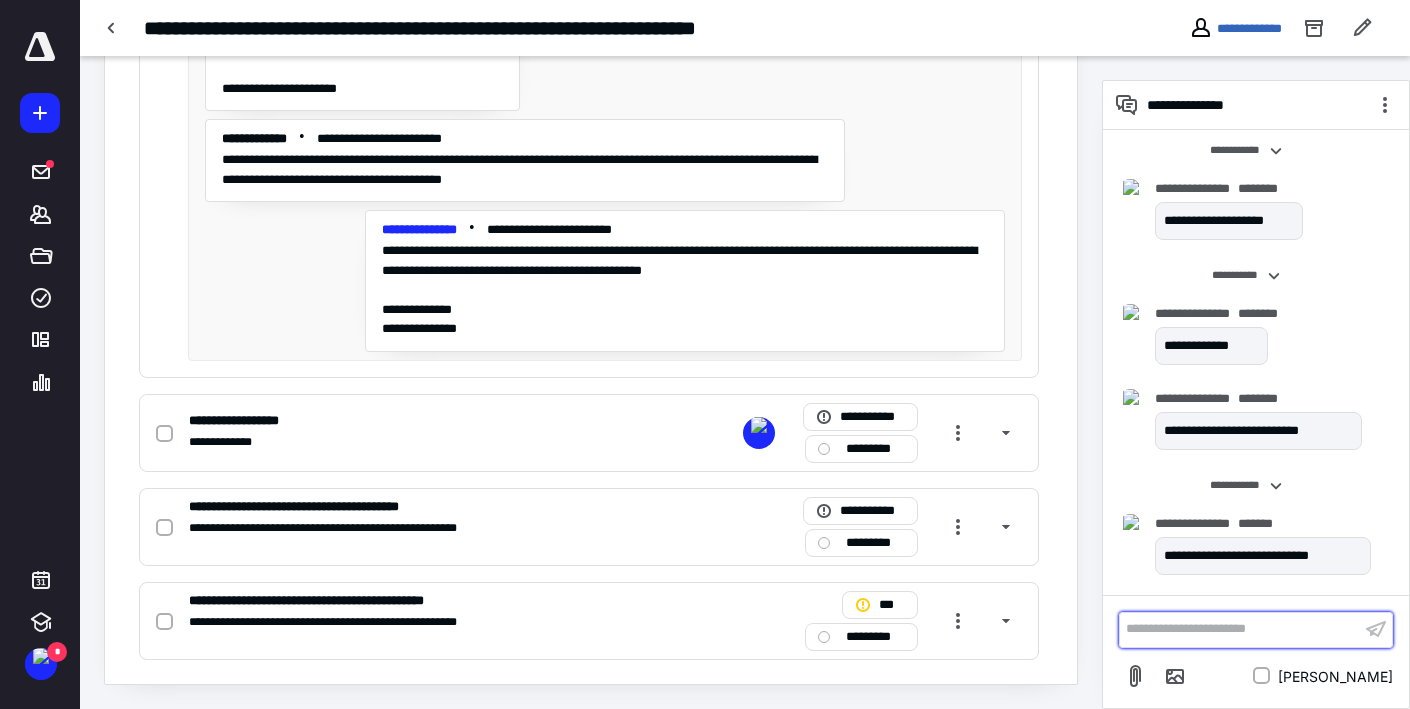 scroll, scrollTop: 296, scrollLeft: 0, axis: vertical 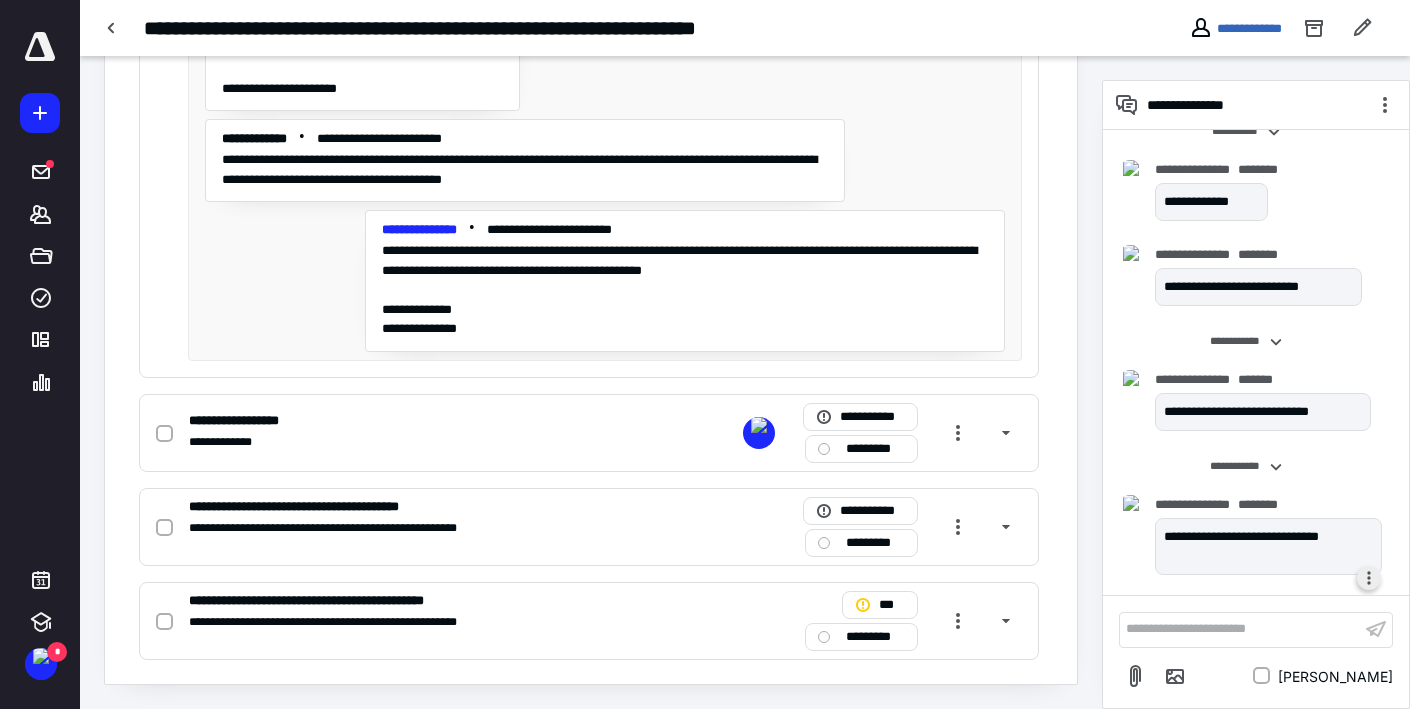 click at bounding box center (1369, 578) 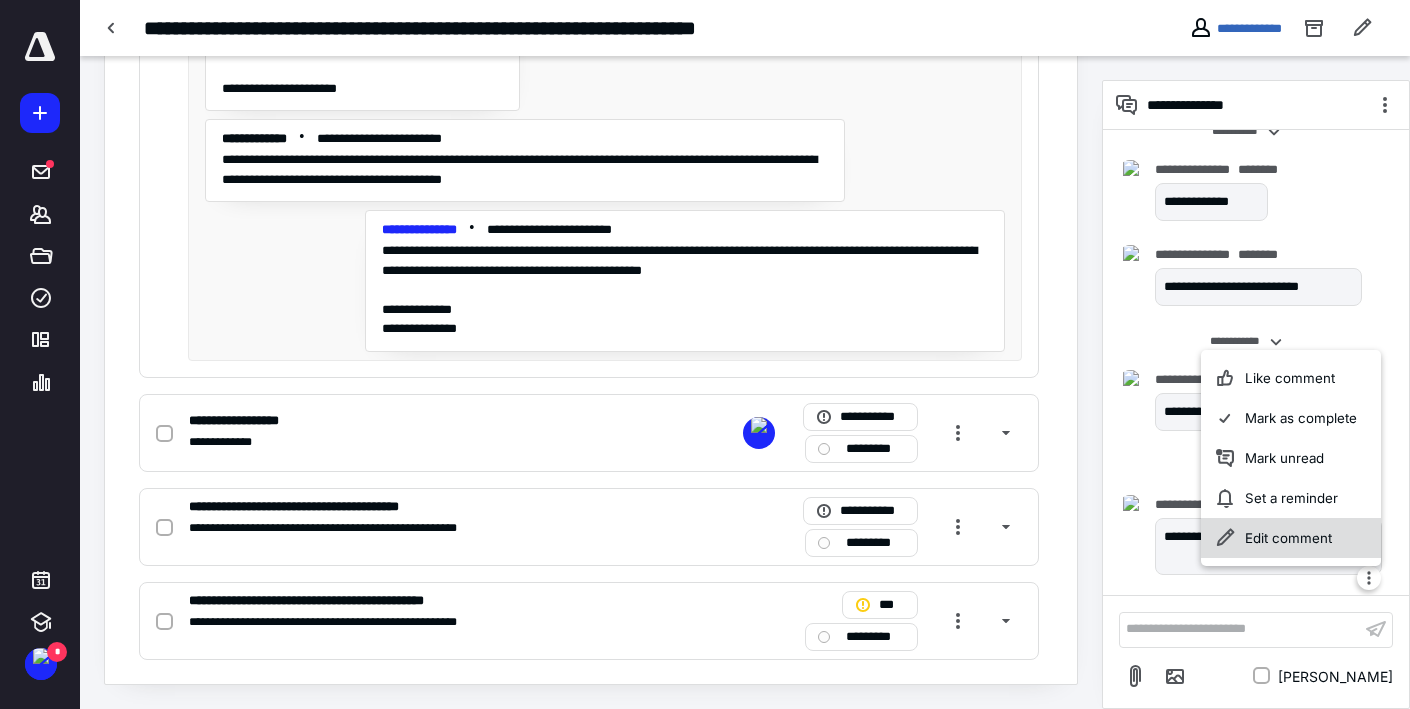 click on "Edit comment" at bounding box center [1291, 538] 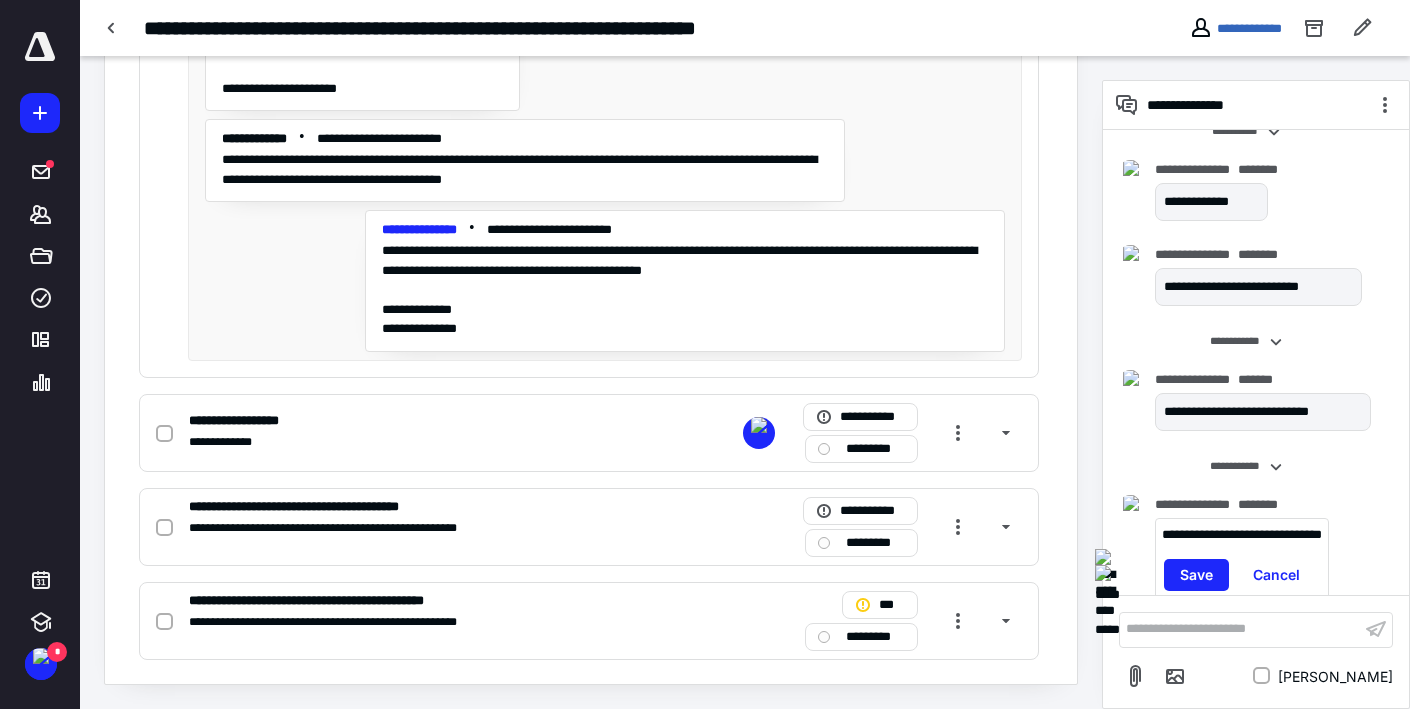 type 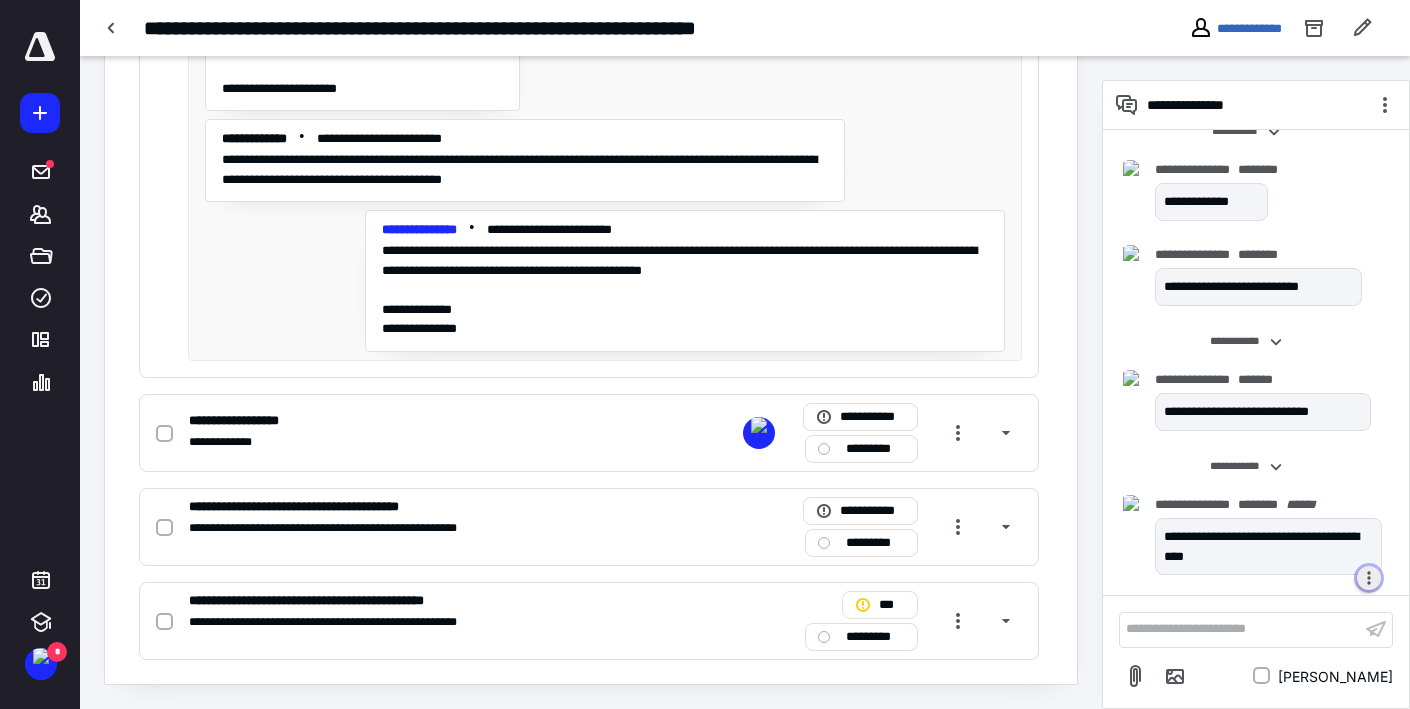 click at bounding box center [1369, 578] 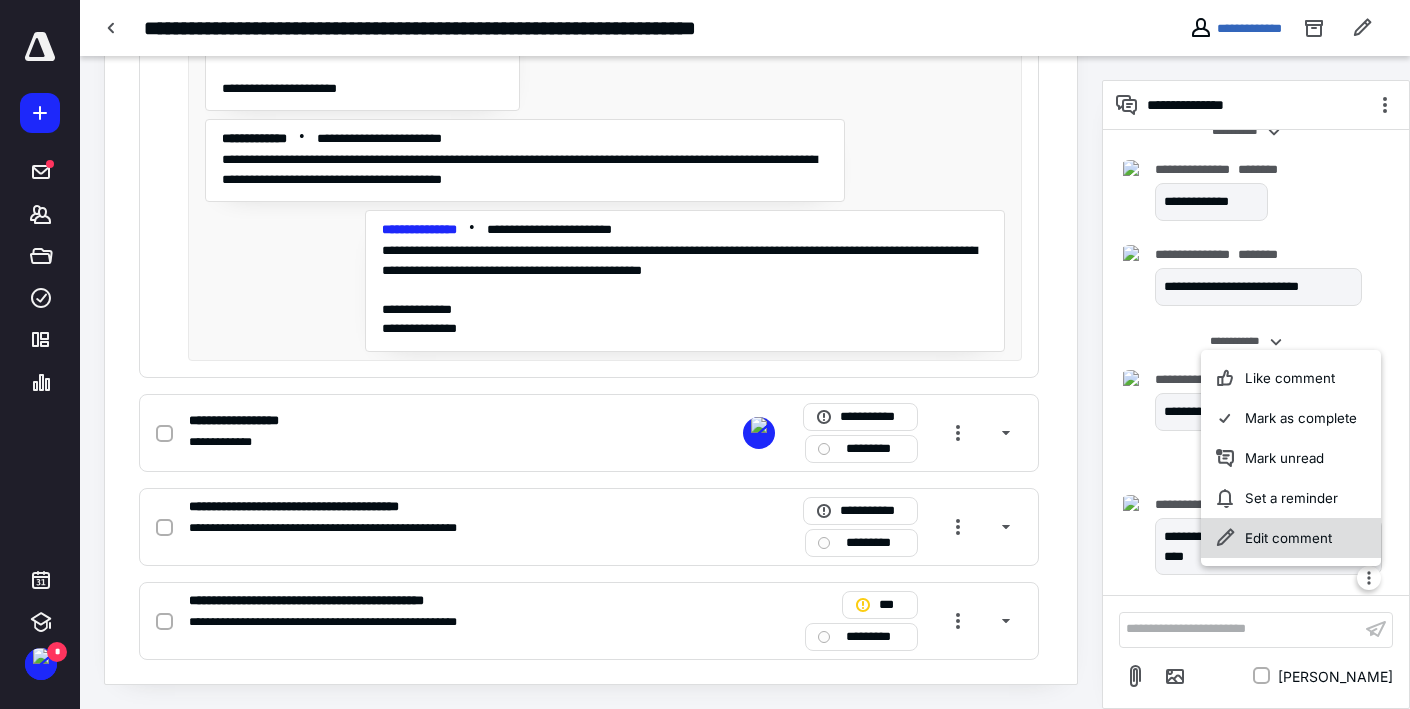 click on "Edit comment" at bounding box center [1291, 538] 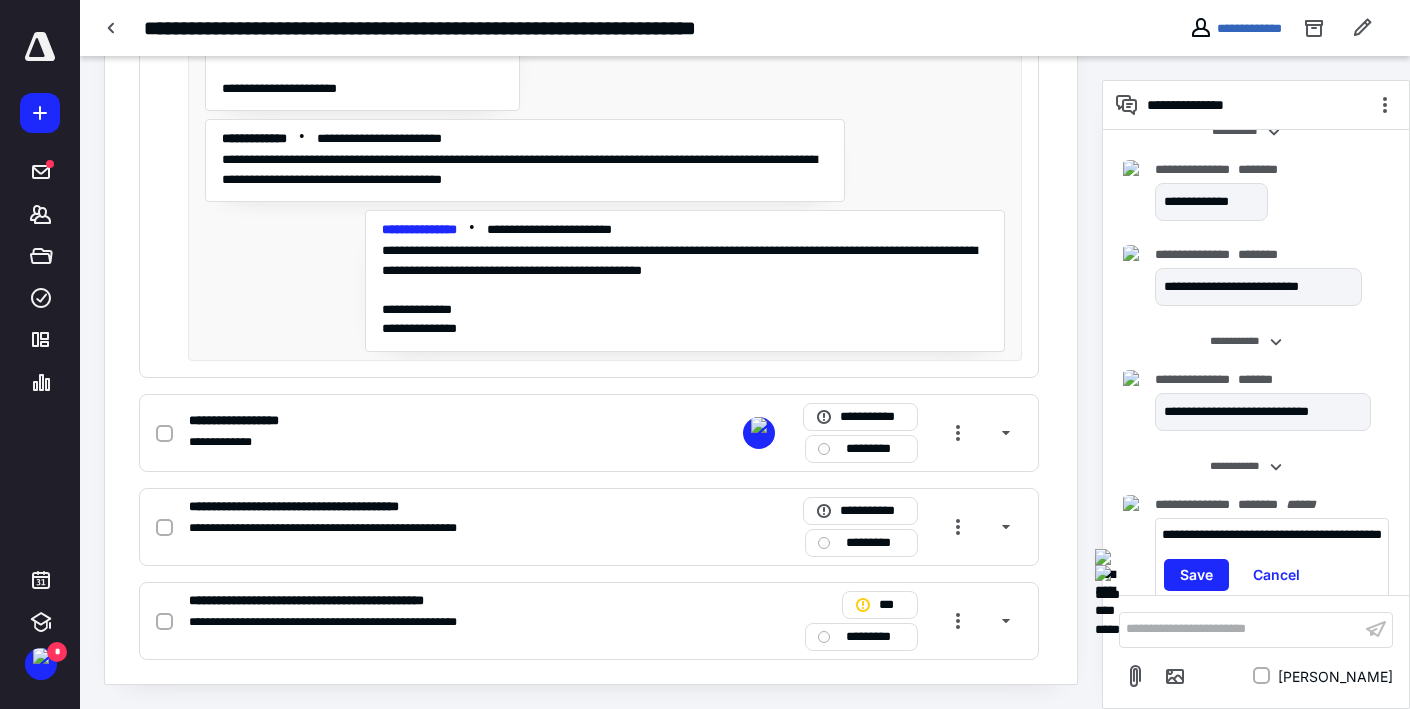 click on "**********" at bounding box center (1272, 534) 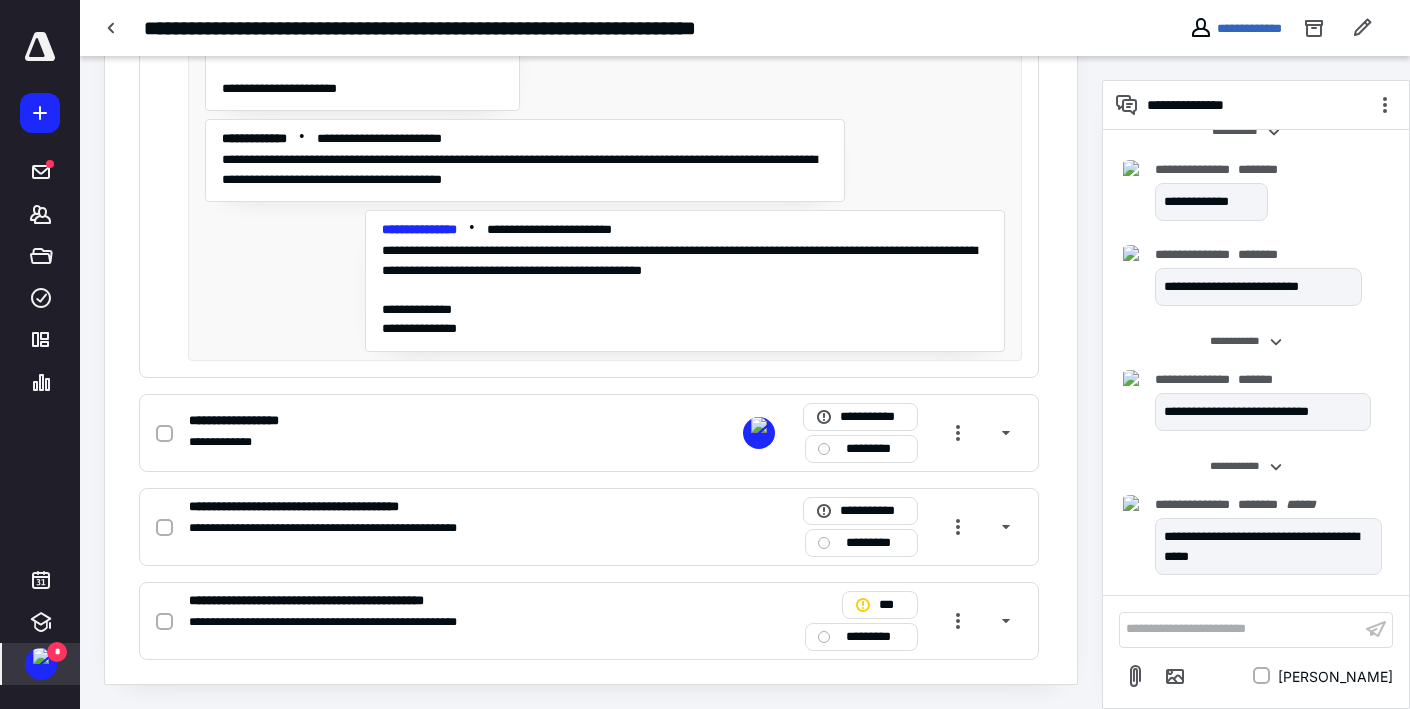 click at bounding box center [41, 656] 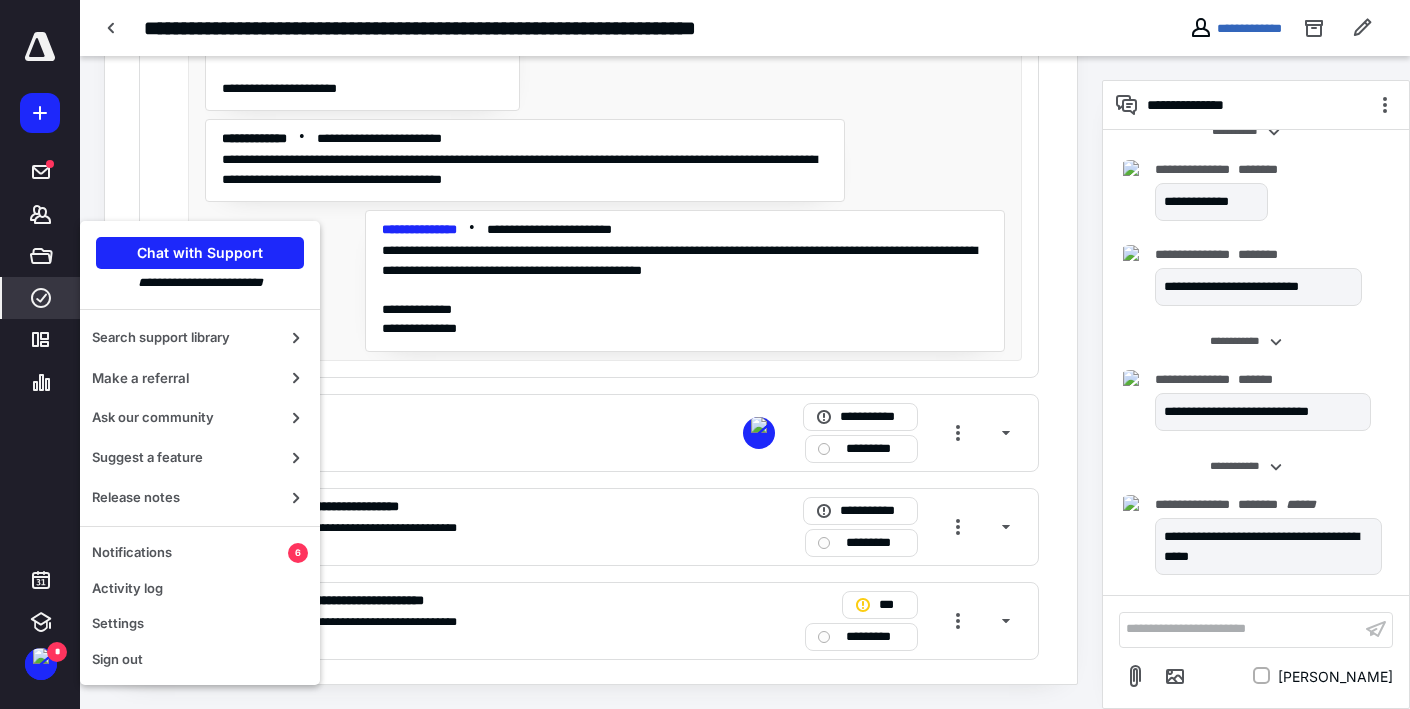 click 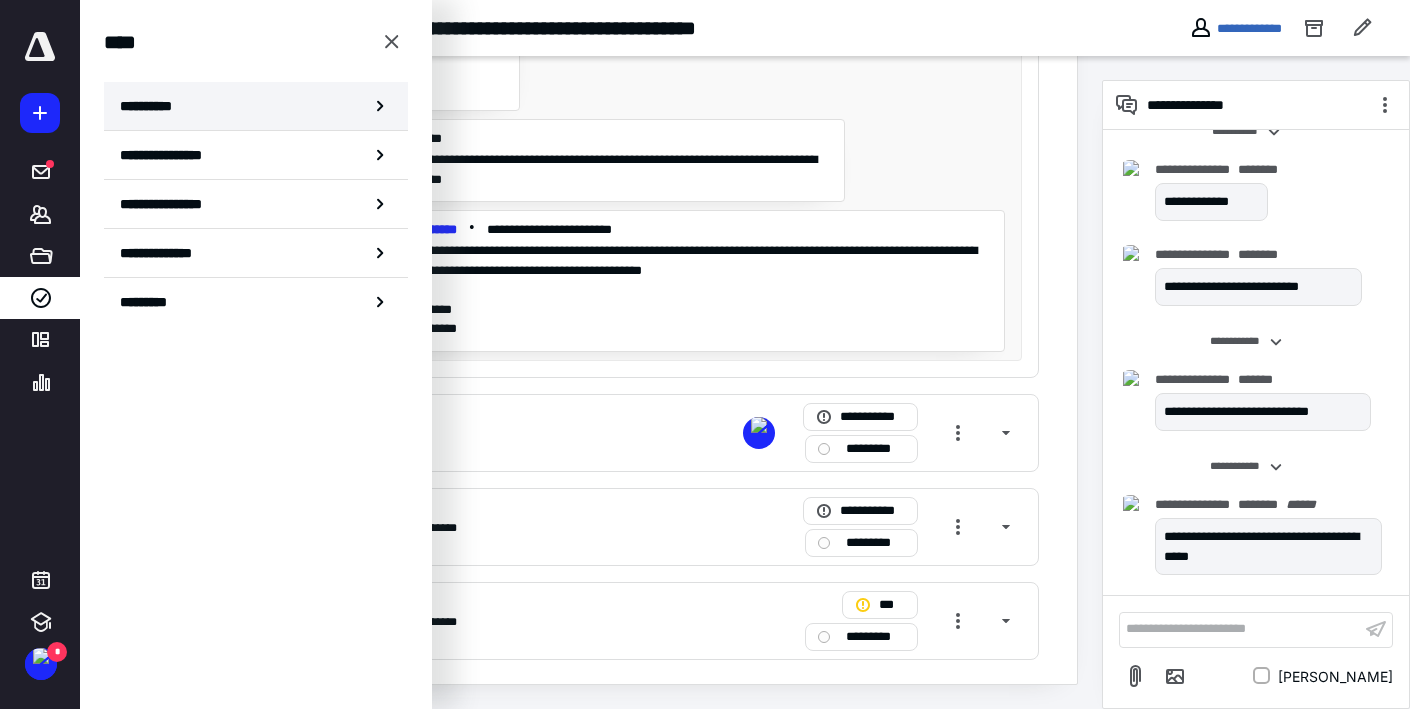 click on "**********" at bounding box center (256, 106) 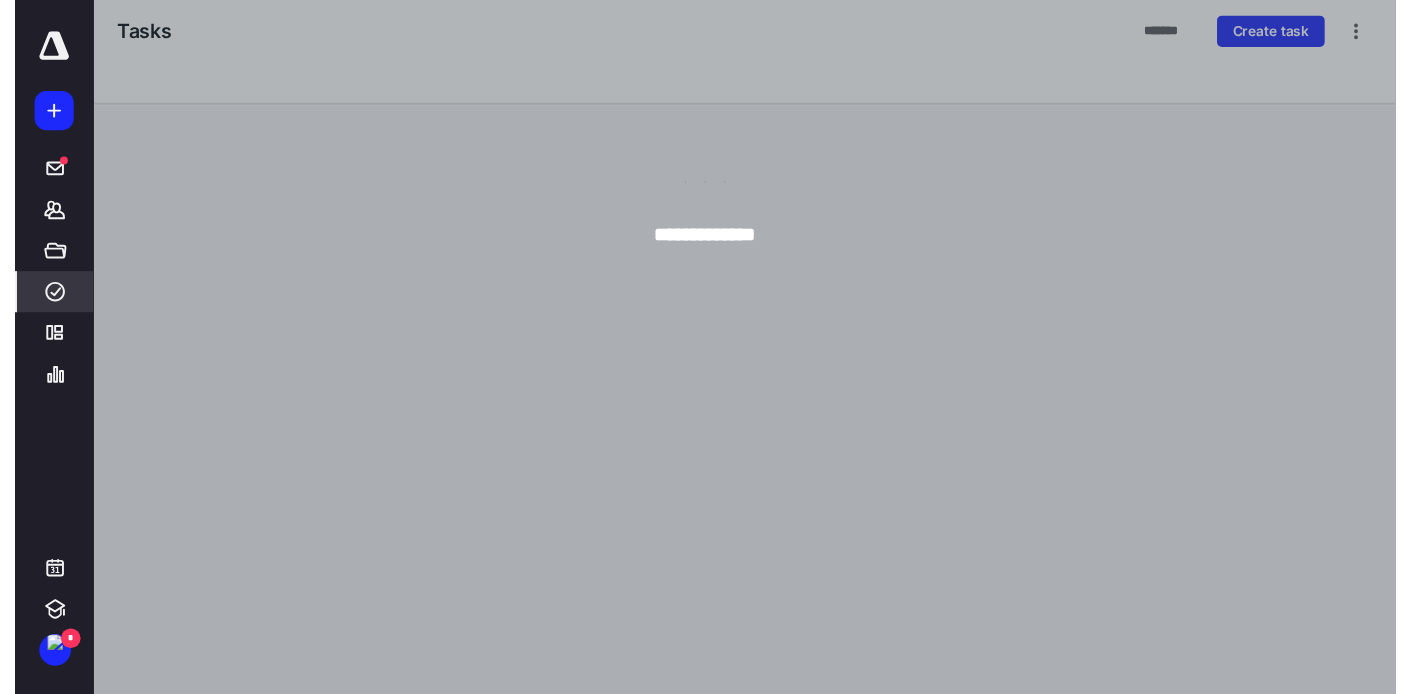 scroll, scrollTop: 0, scrollLeft: 0, axis: both 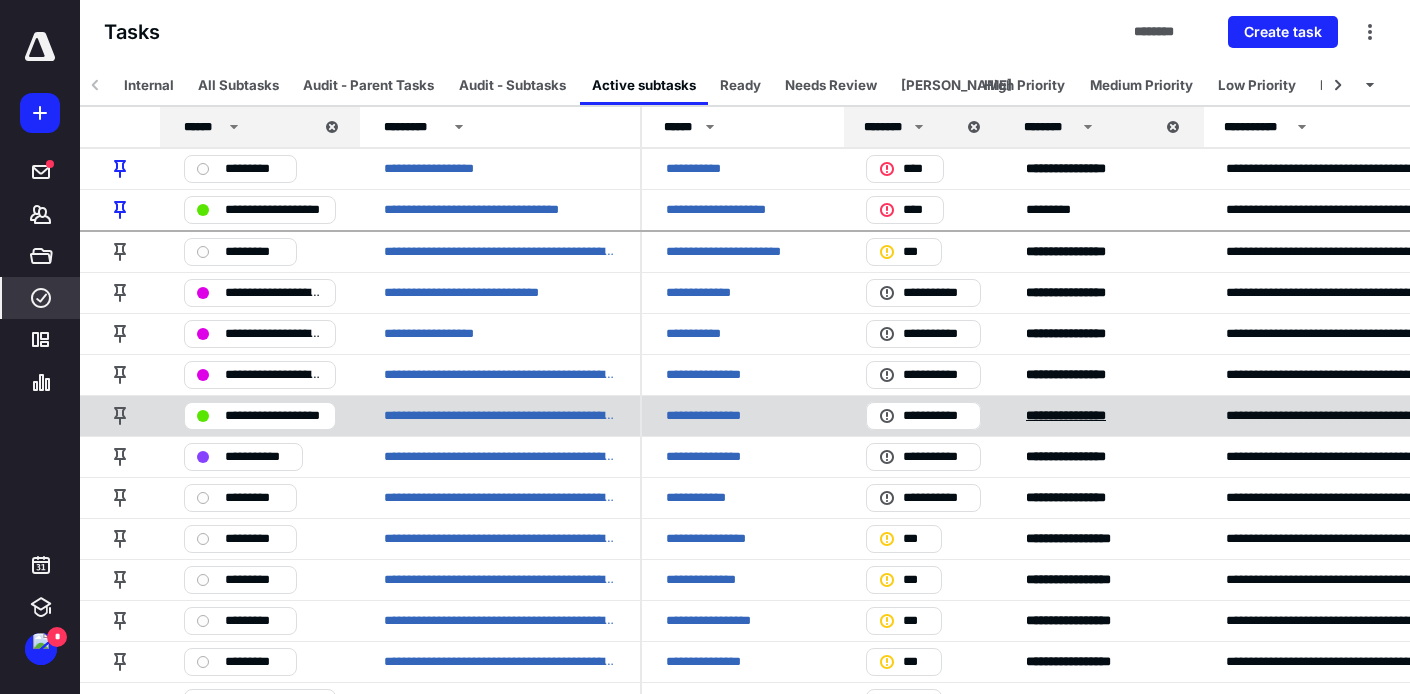 click on "******* ********" at bounding box center [1066, 415] 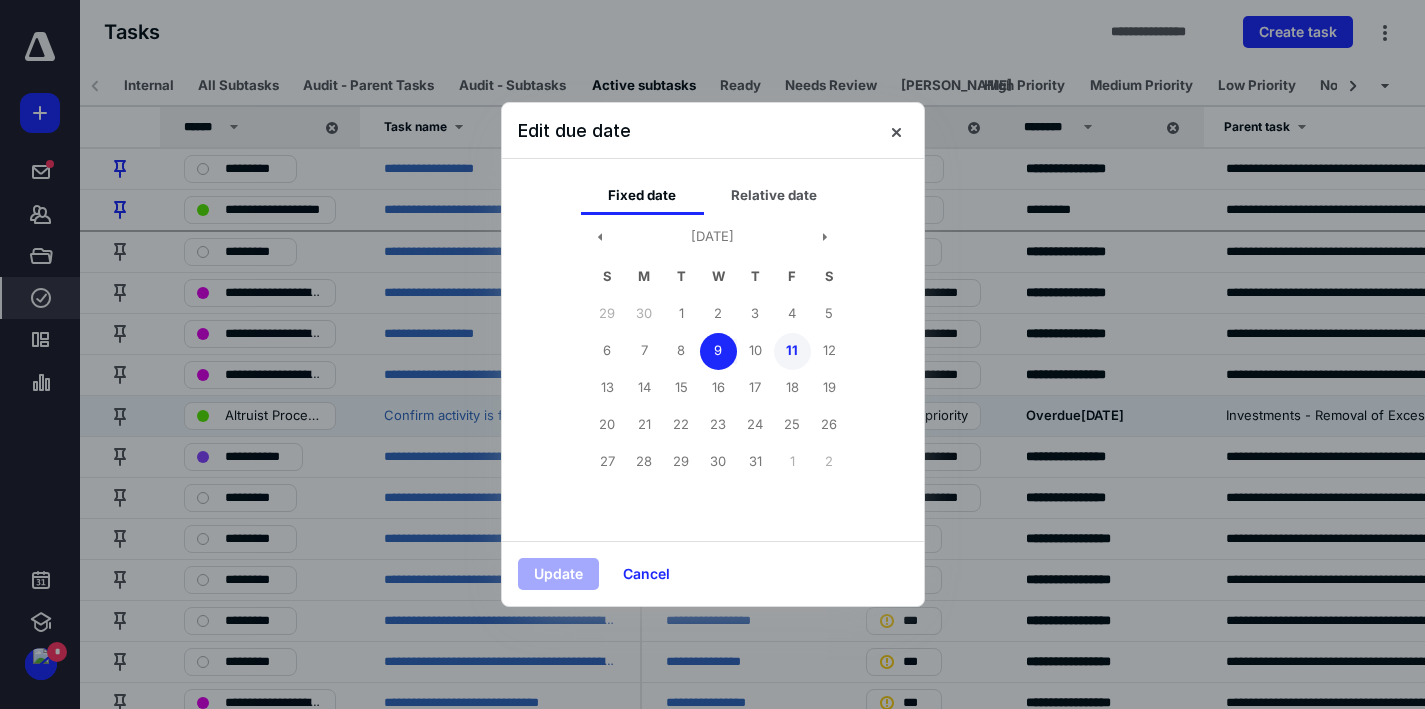 click on "11" at bounding box center (792, 351) 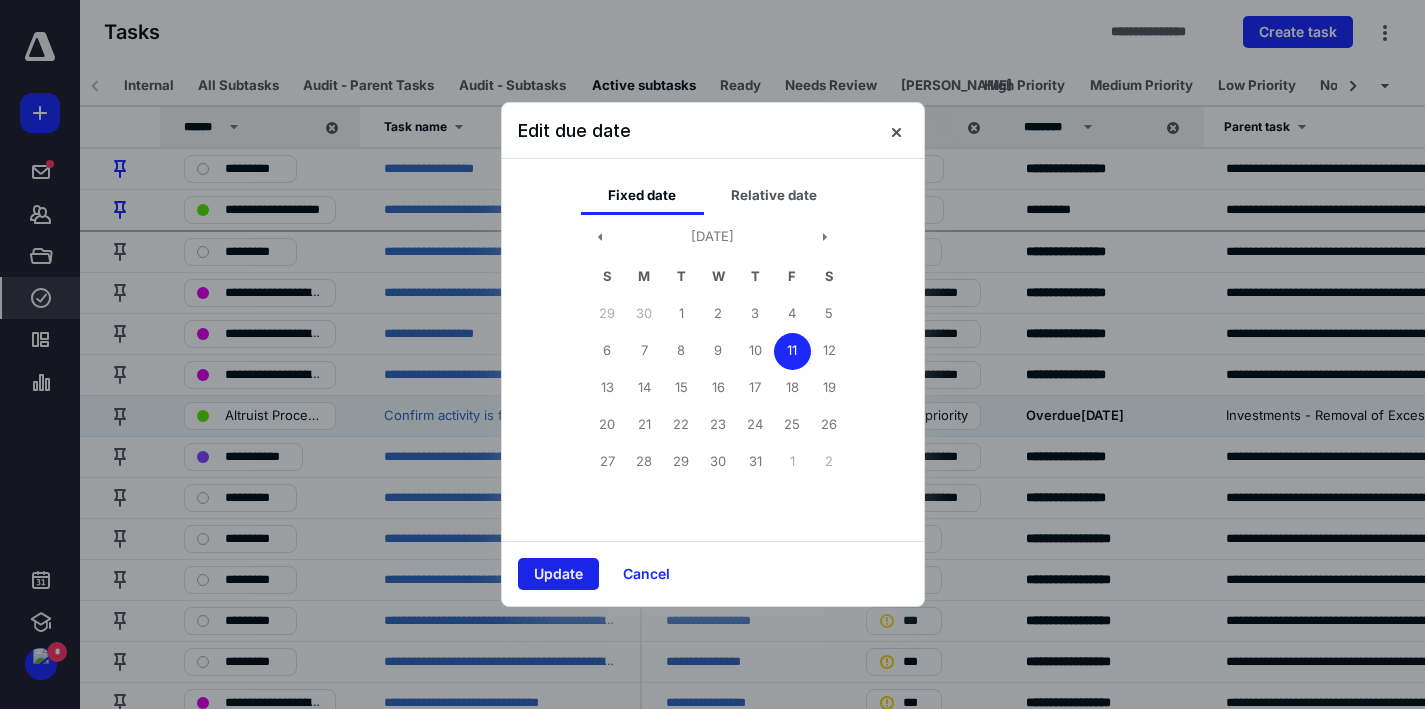 click on "Update" at bounding box center [558, 574] 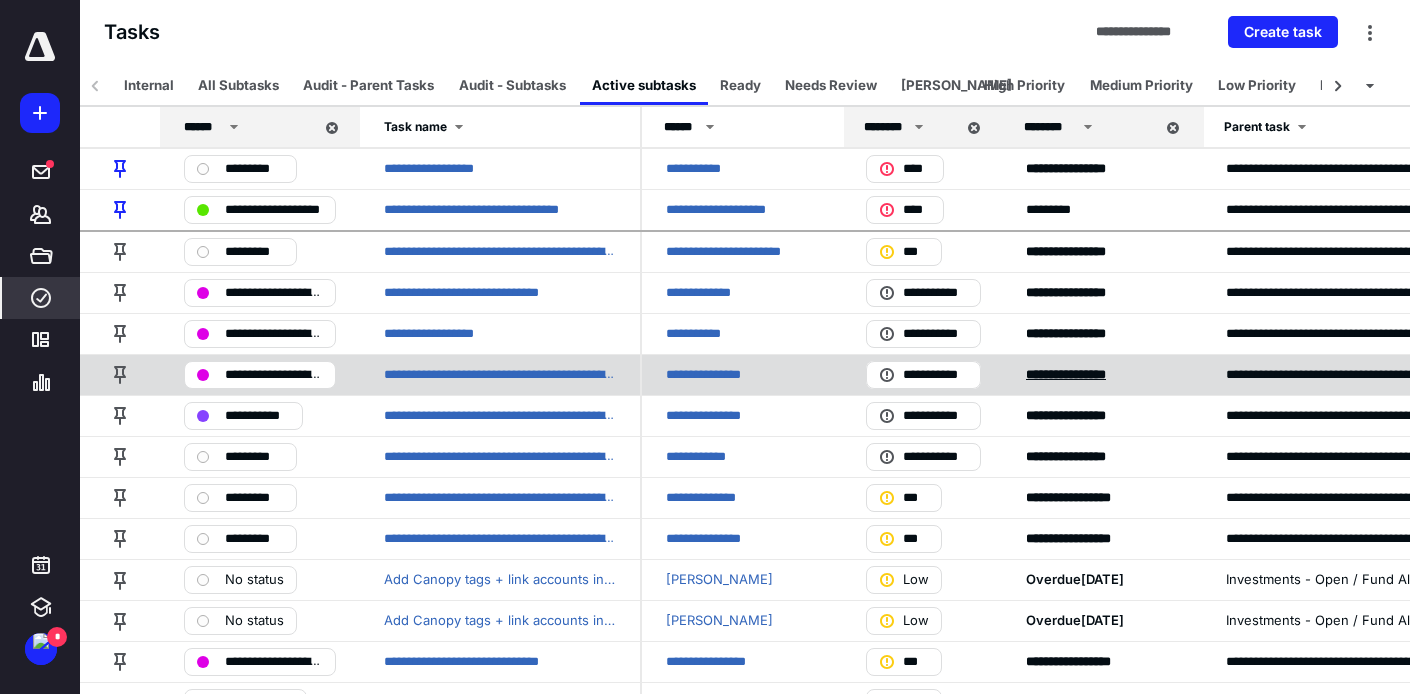 click on "******* ********" at bounding box center [1066, 374] 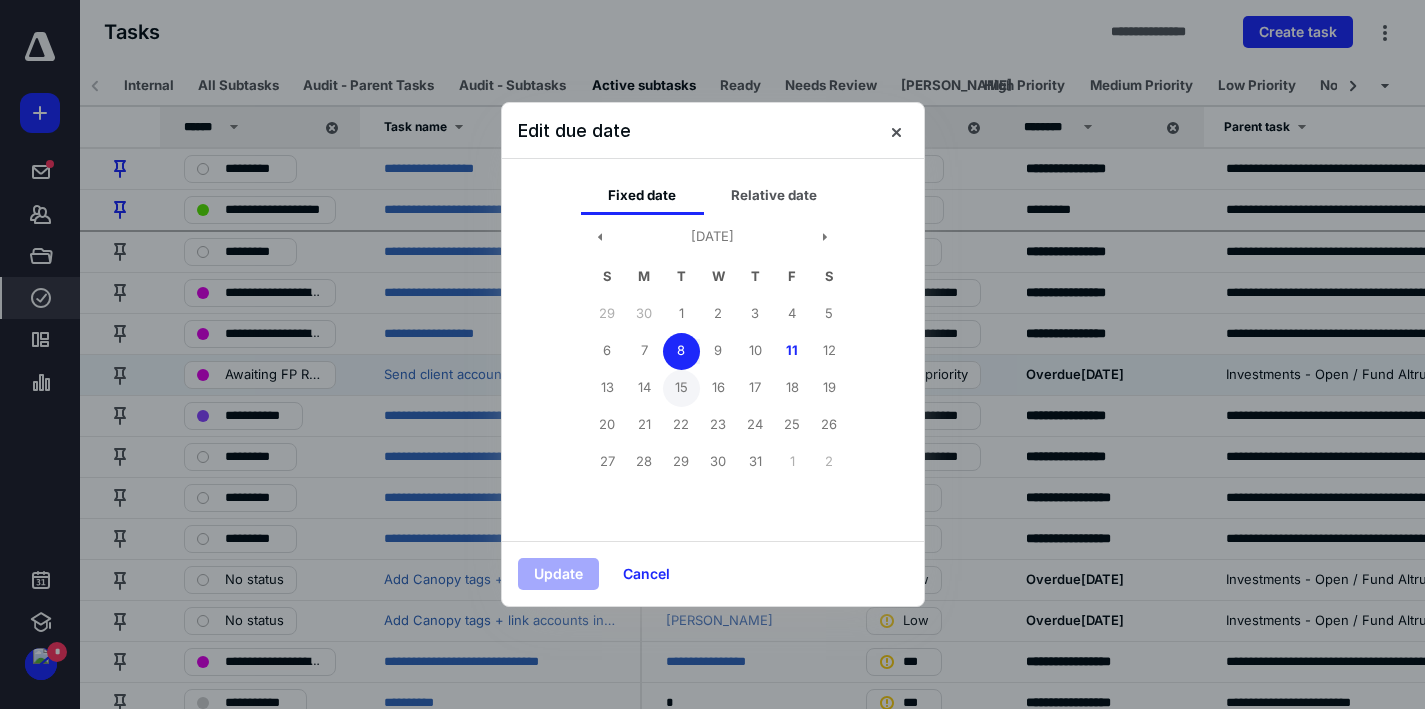 click on "15" at bounding box center [681, 388] 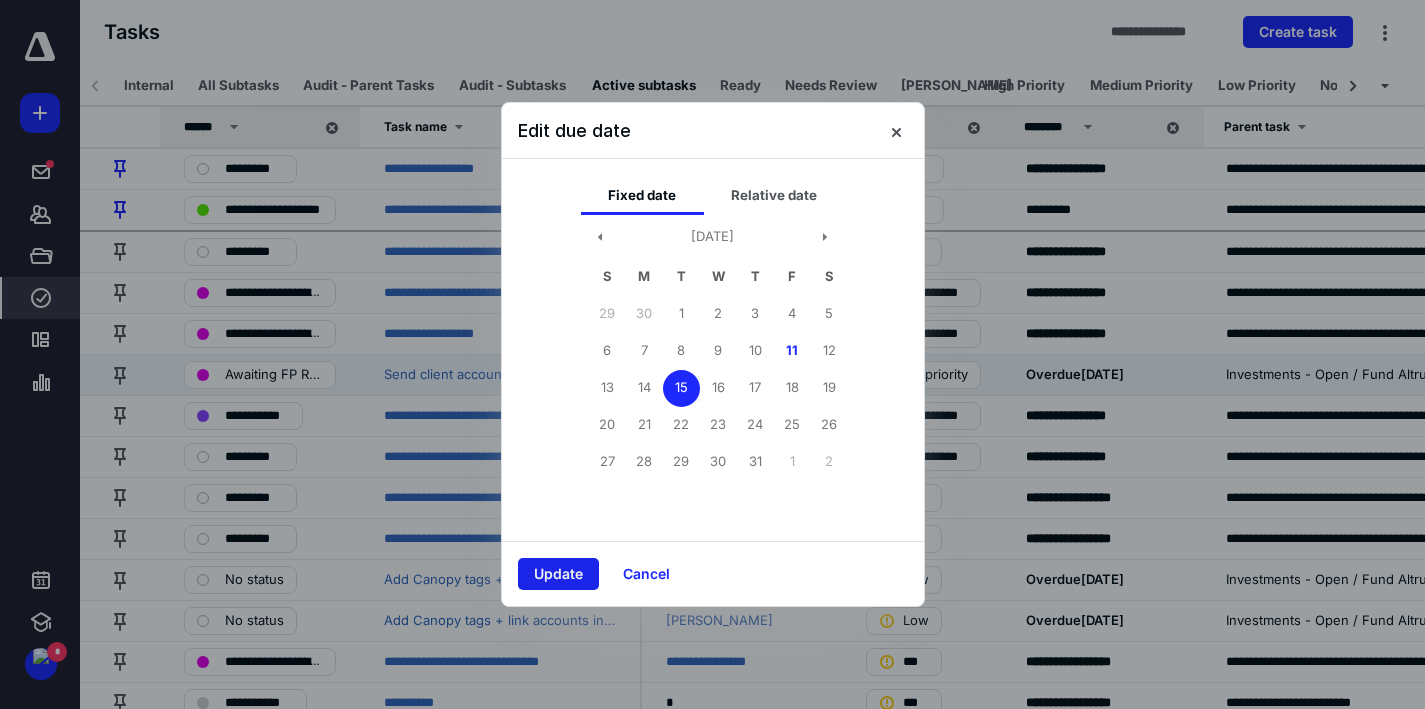 click on "Update" at bounding box center (558, 574) 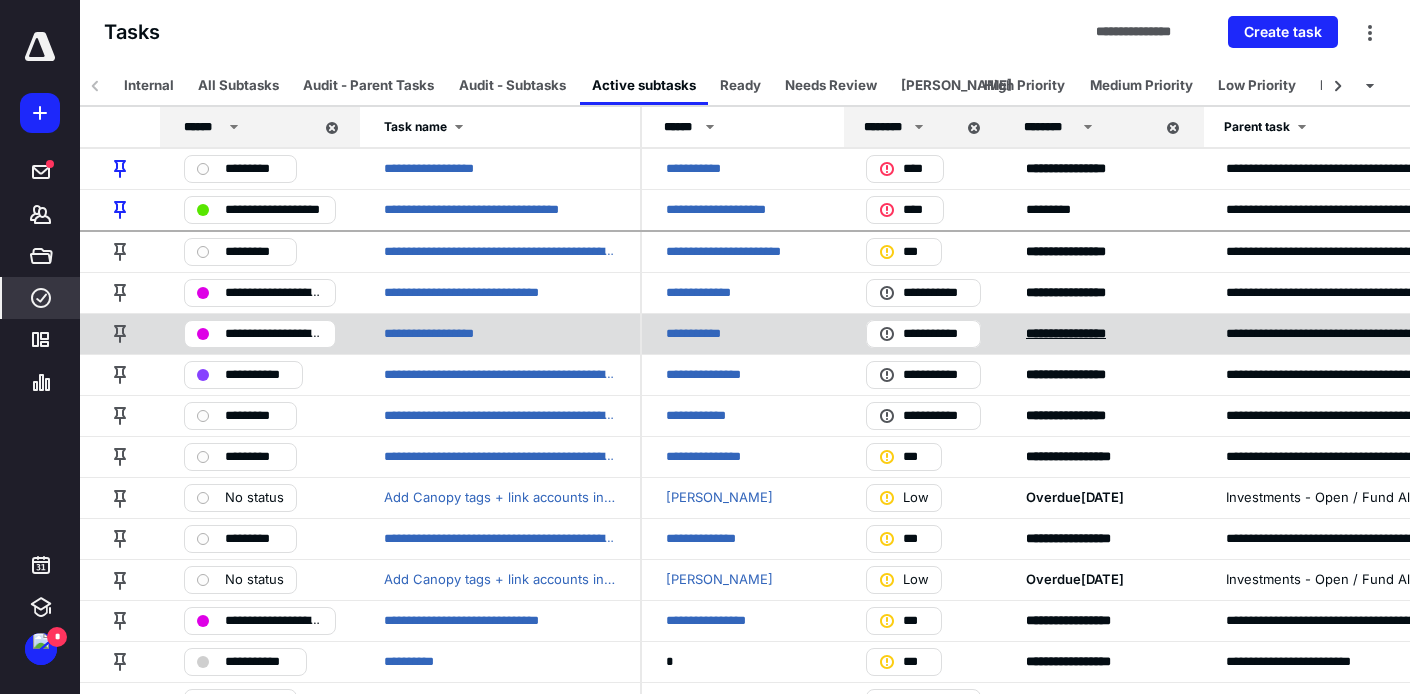 click on "******* ********" at bounding box center (1066, 333) 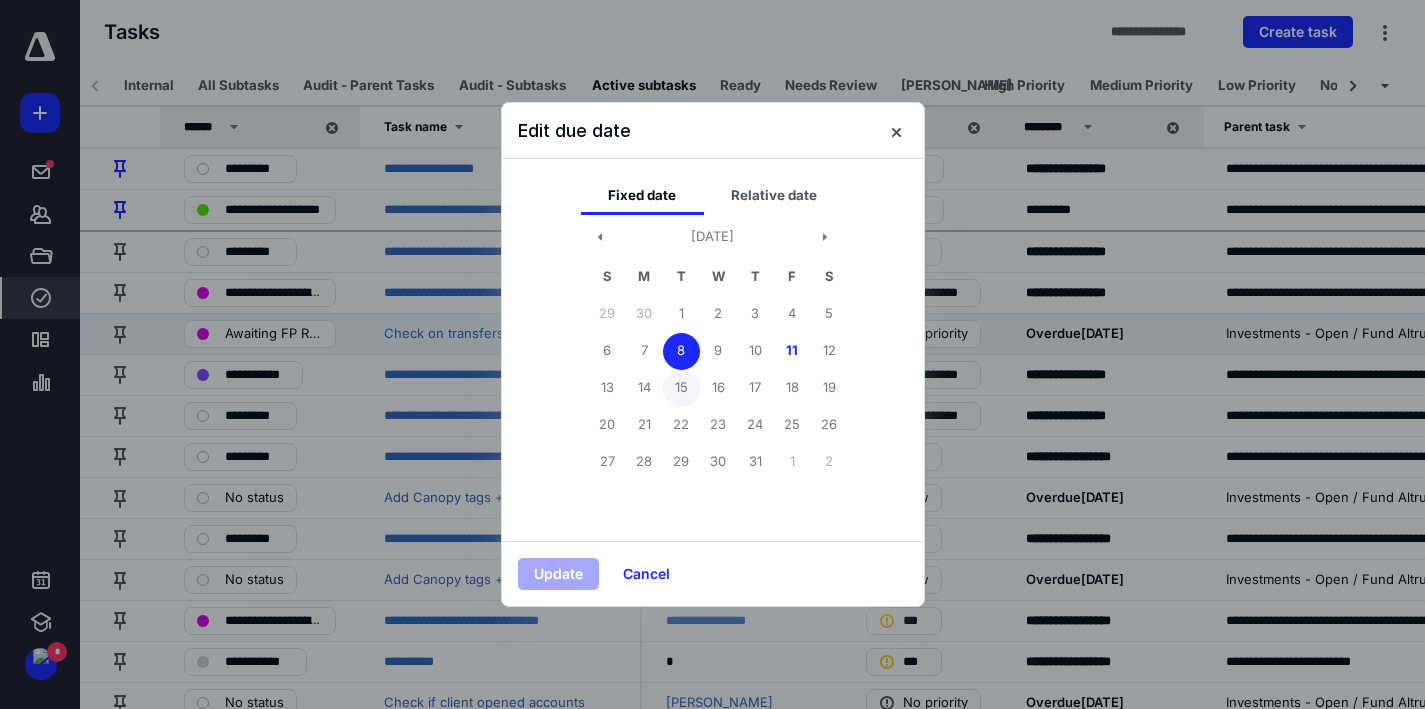 click on "15" at bounding box center [681, 388] 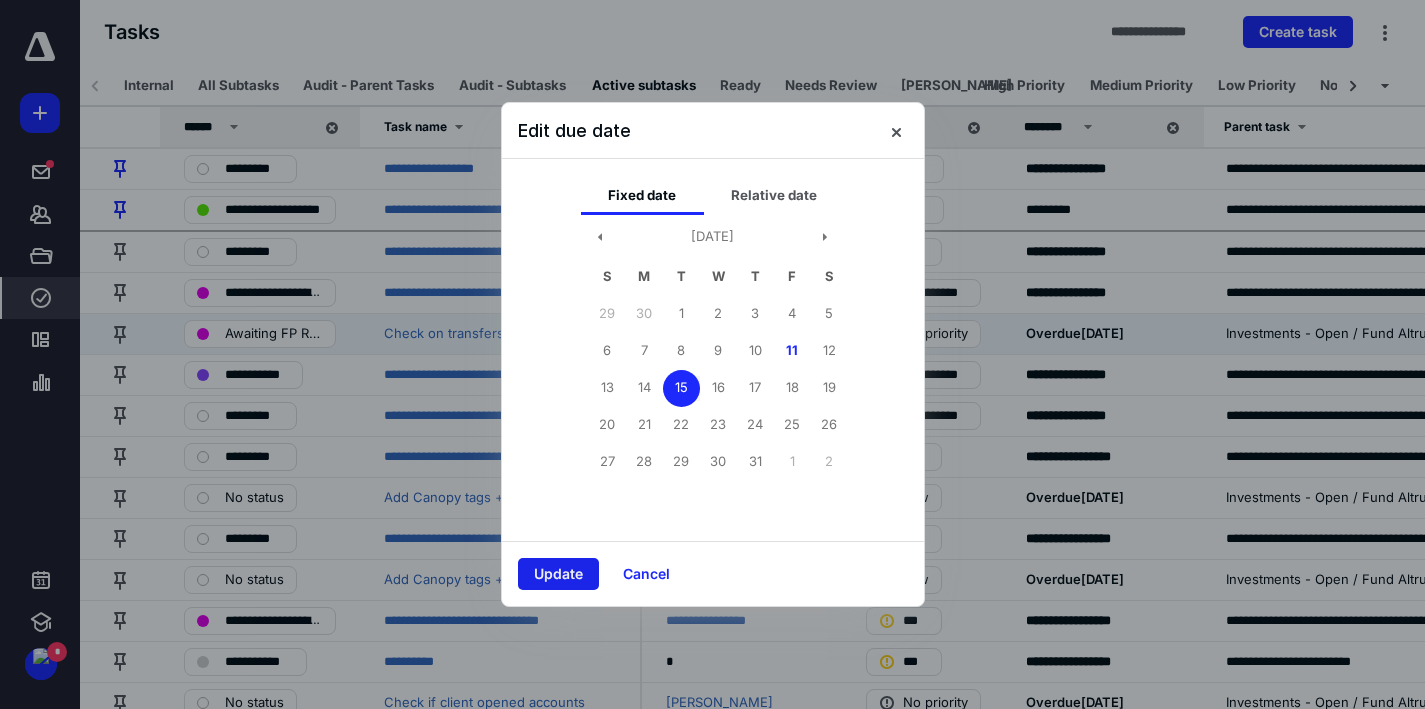 click on "Update" at bounding box center (558, 574) 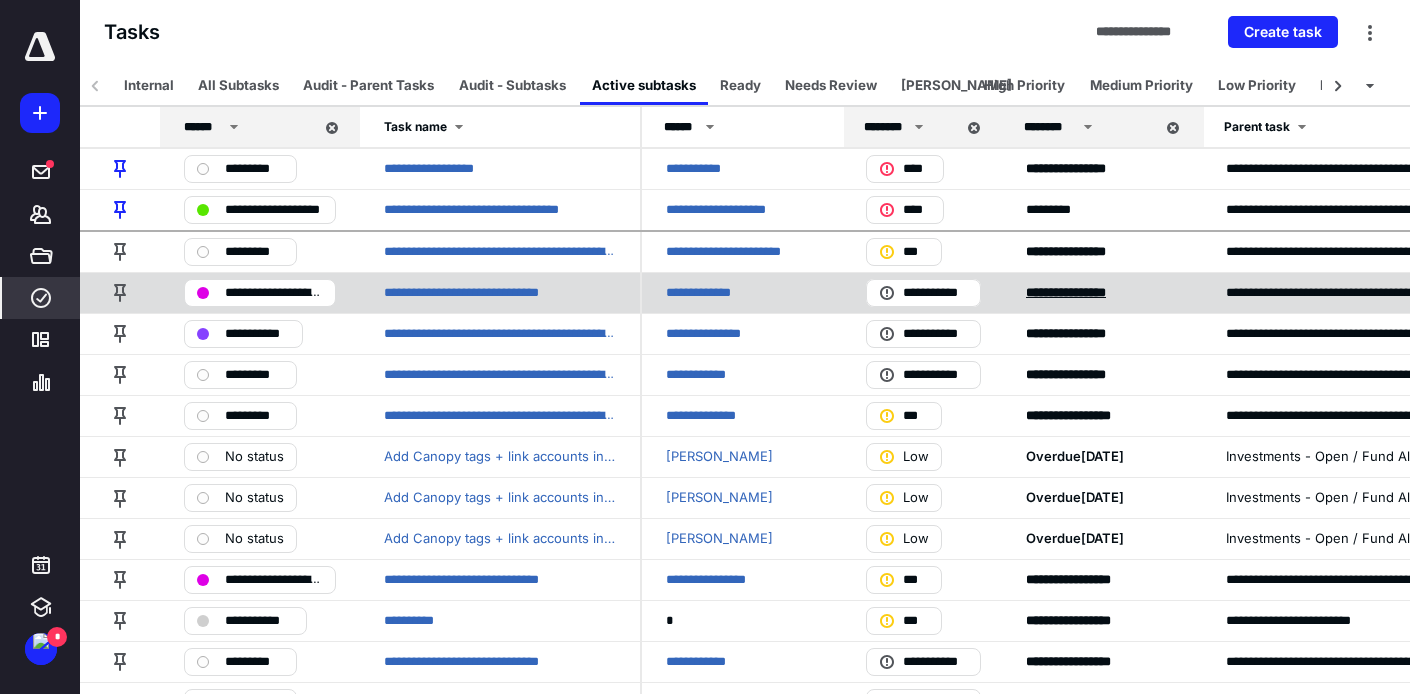 click on "******* ********" at bounding box center [1066, 292] 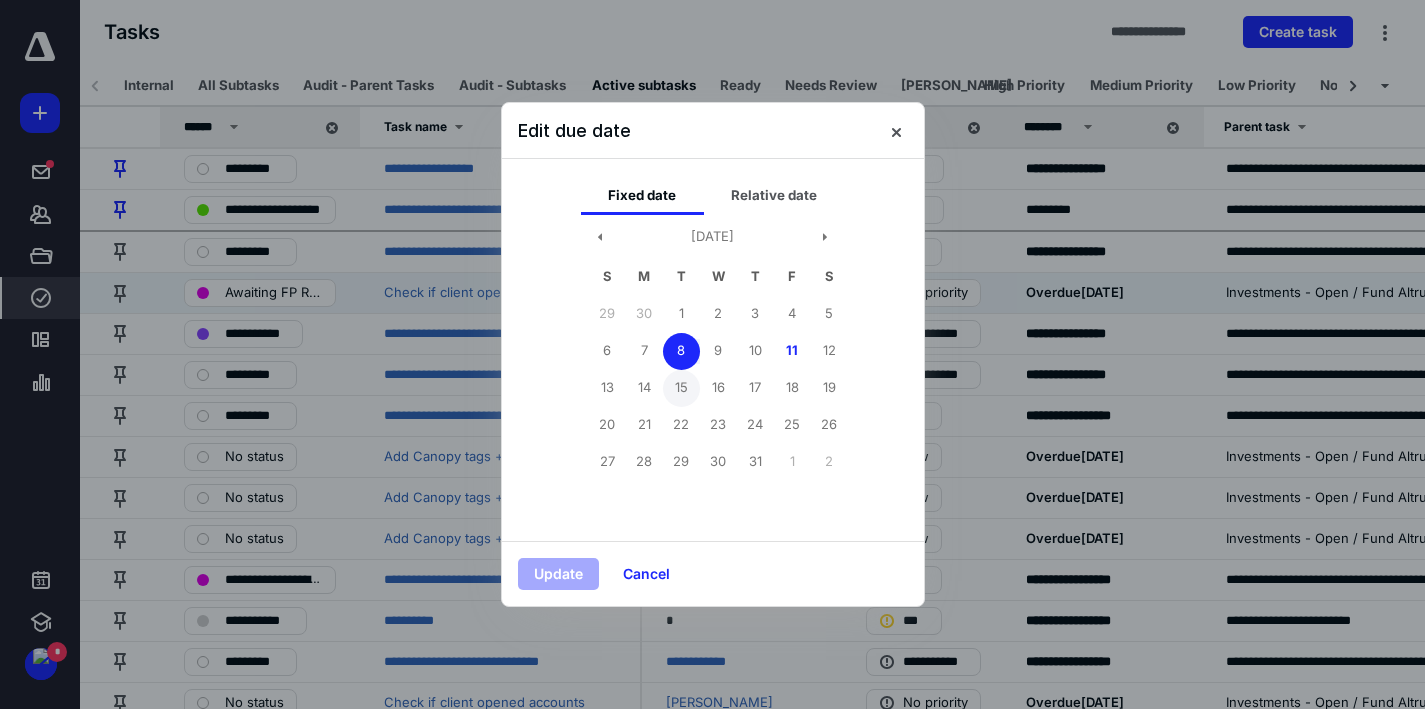 click on "15" at bounding box center (681, 388) 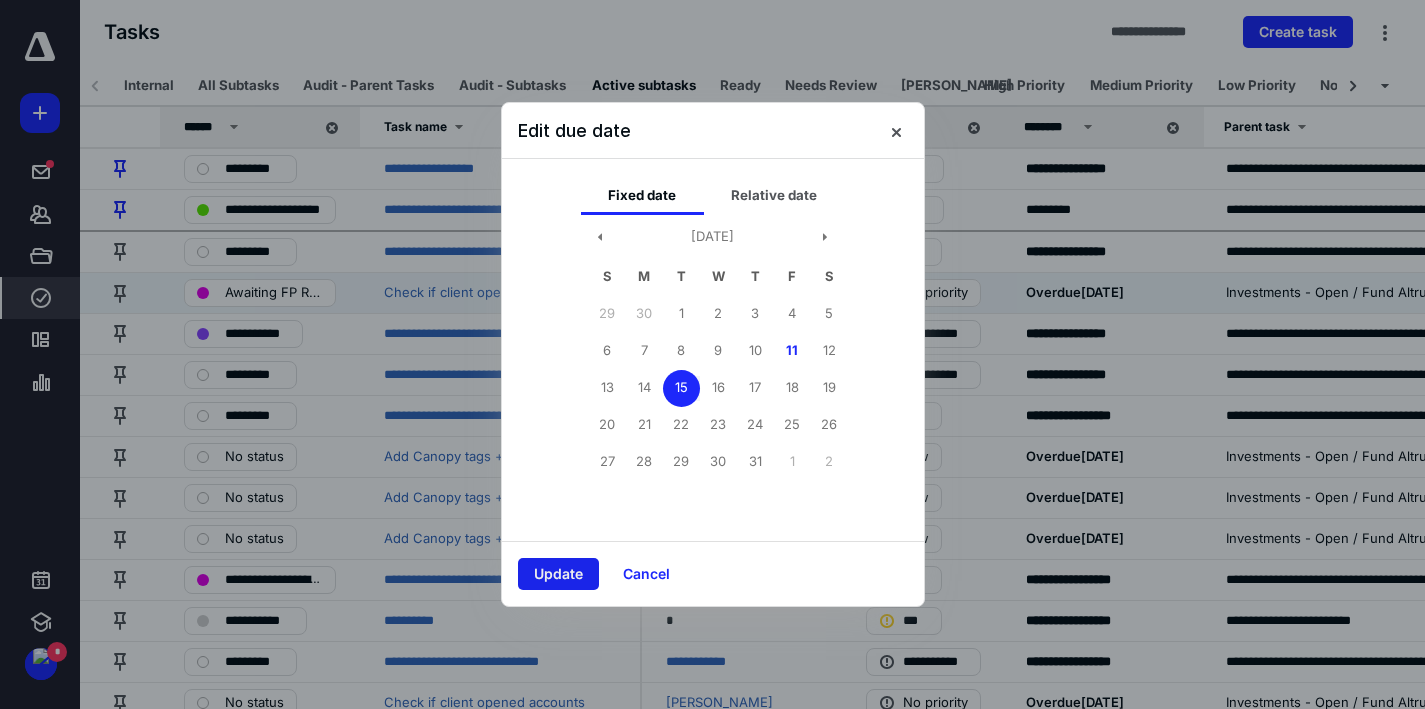 click on "Update" at bounding box center (558, 574) 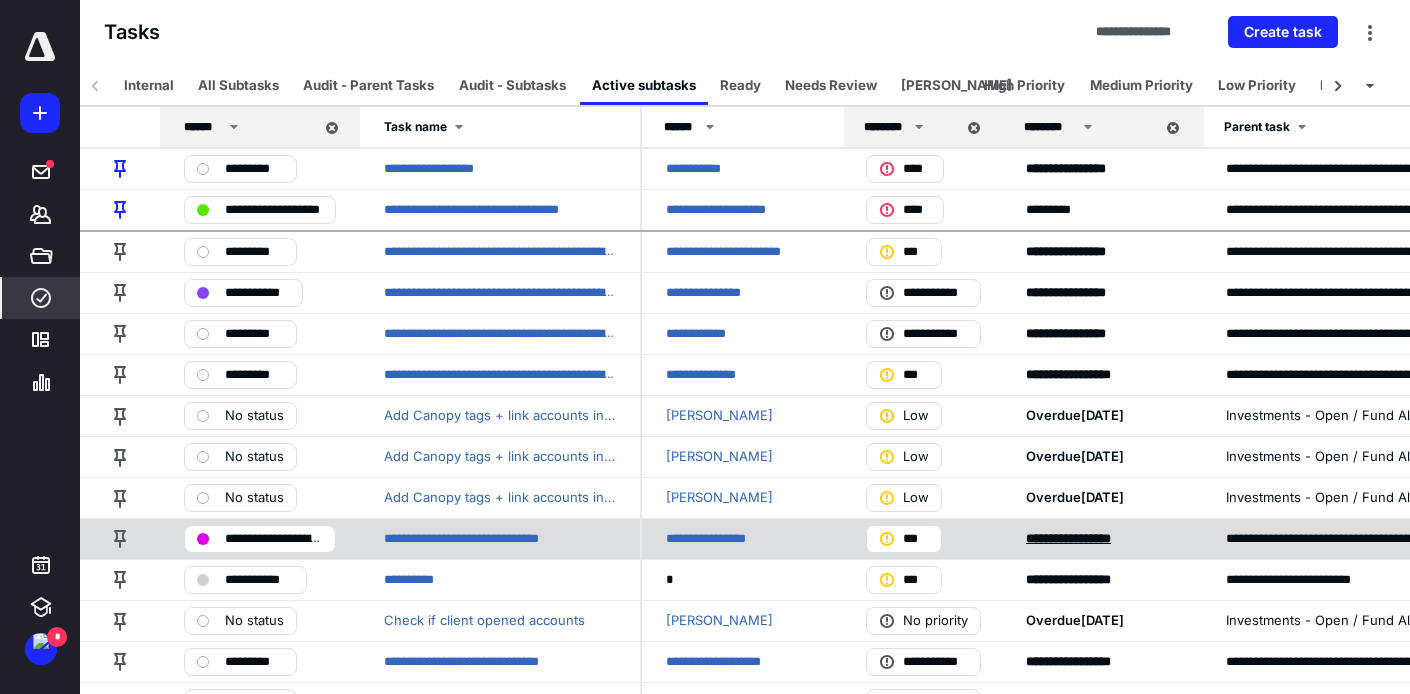 click on "******* *********" at bounding box center [1068, 538] 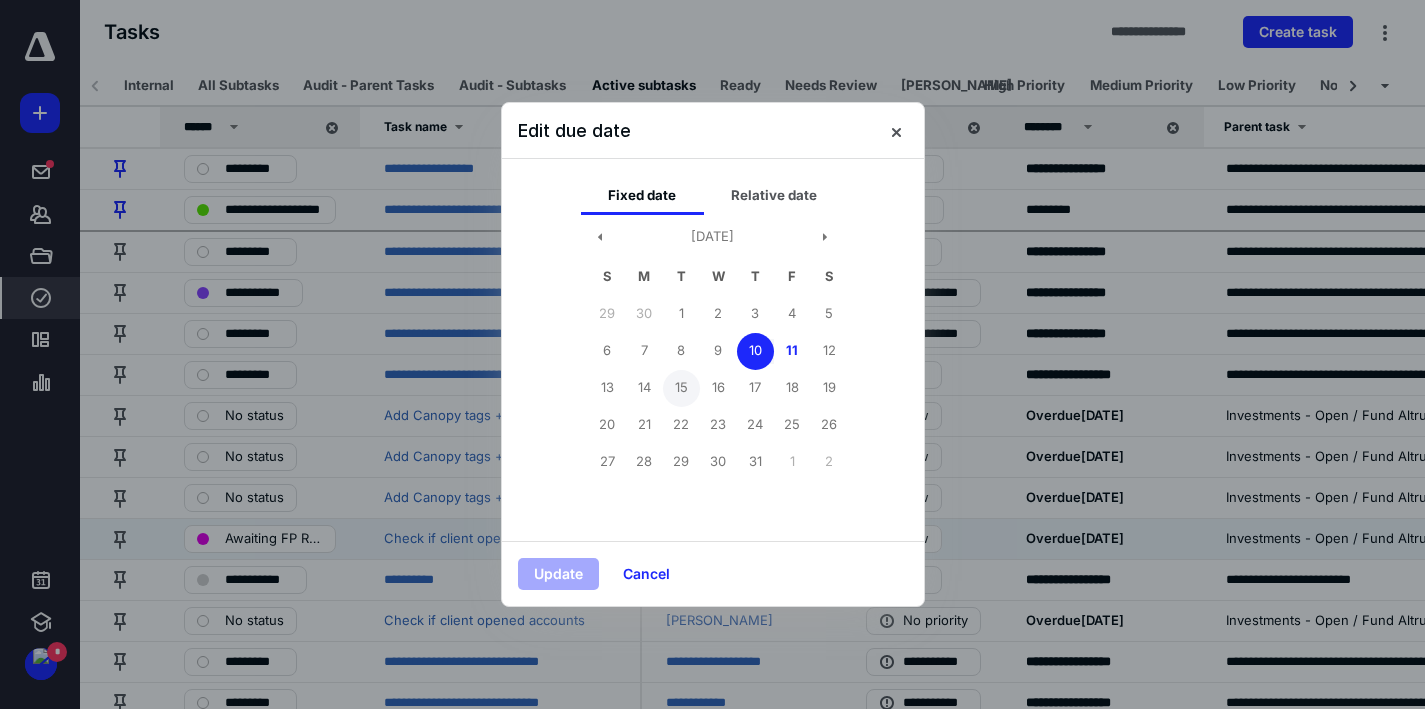 click on "15" at bounding box center [681, 388] 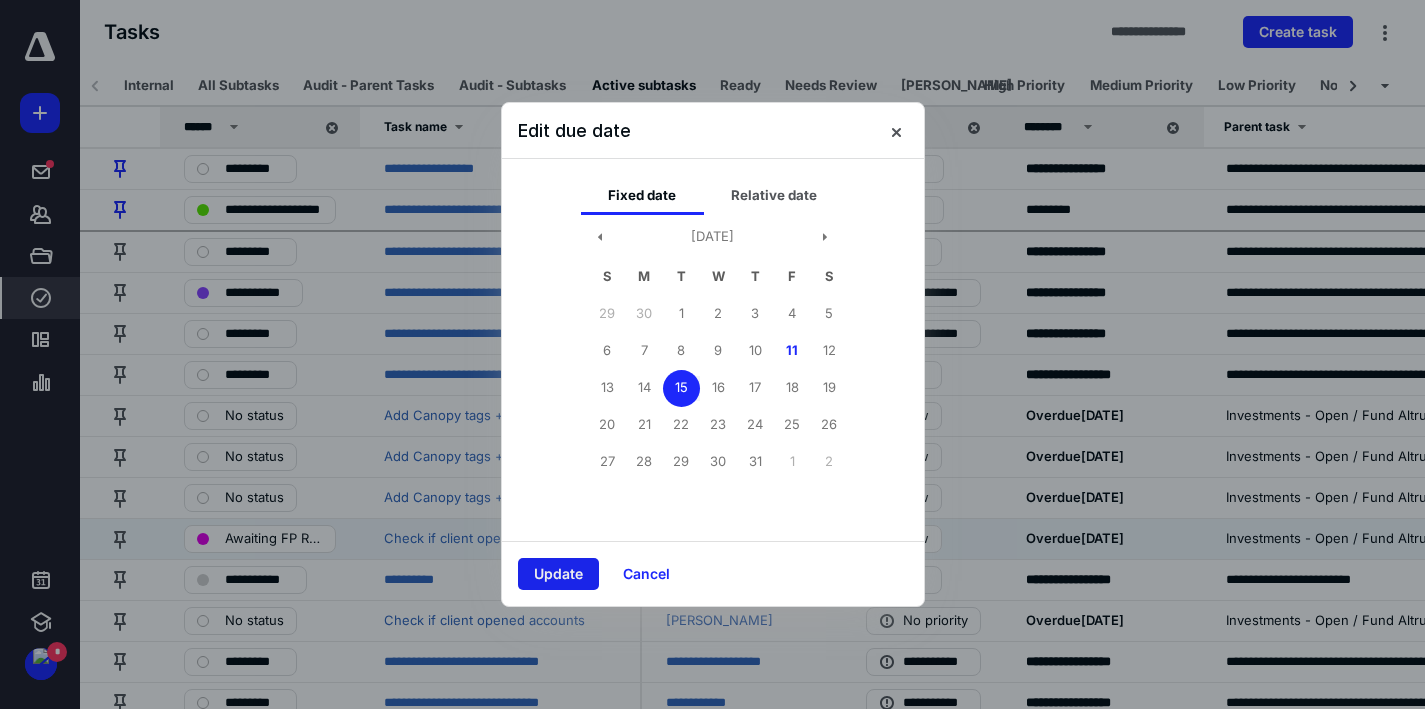 click on "Update" at bounding box center [558, 574] 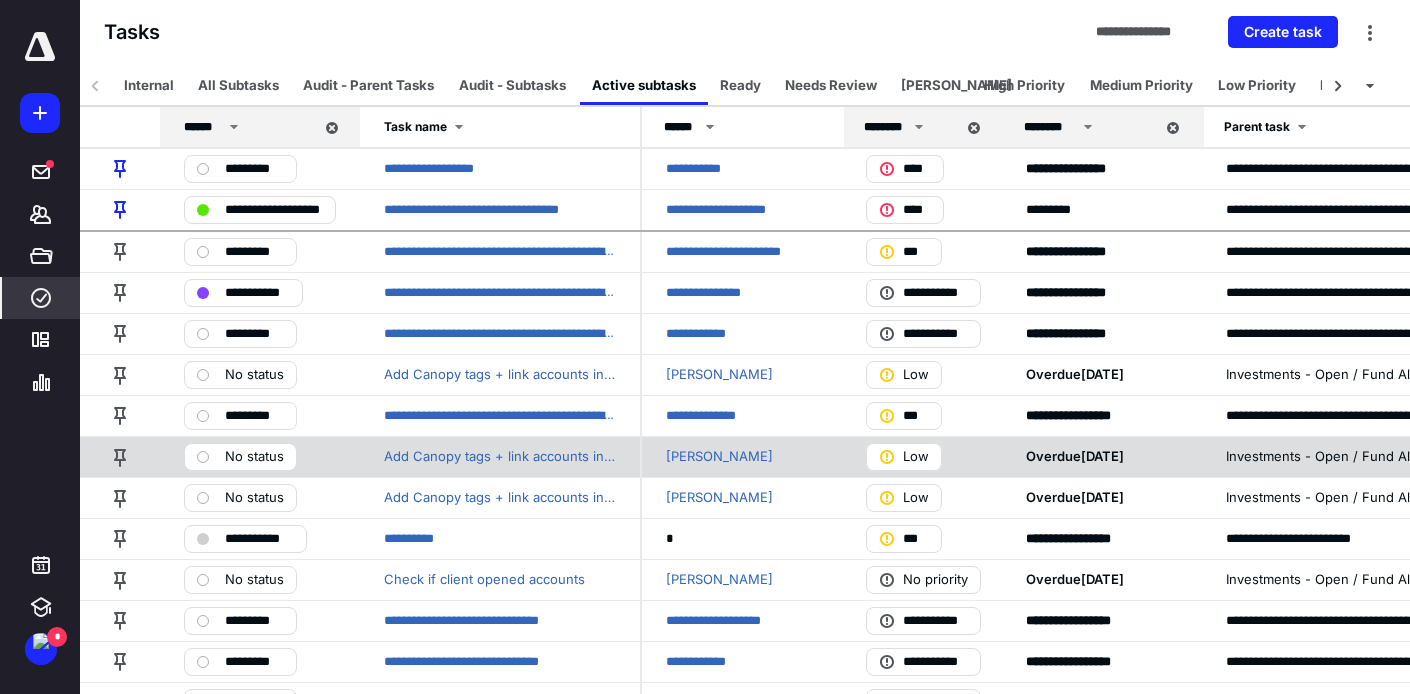 scroll, scrollTop: 26, scrollLeft: 0, axis: vertical 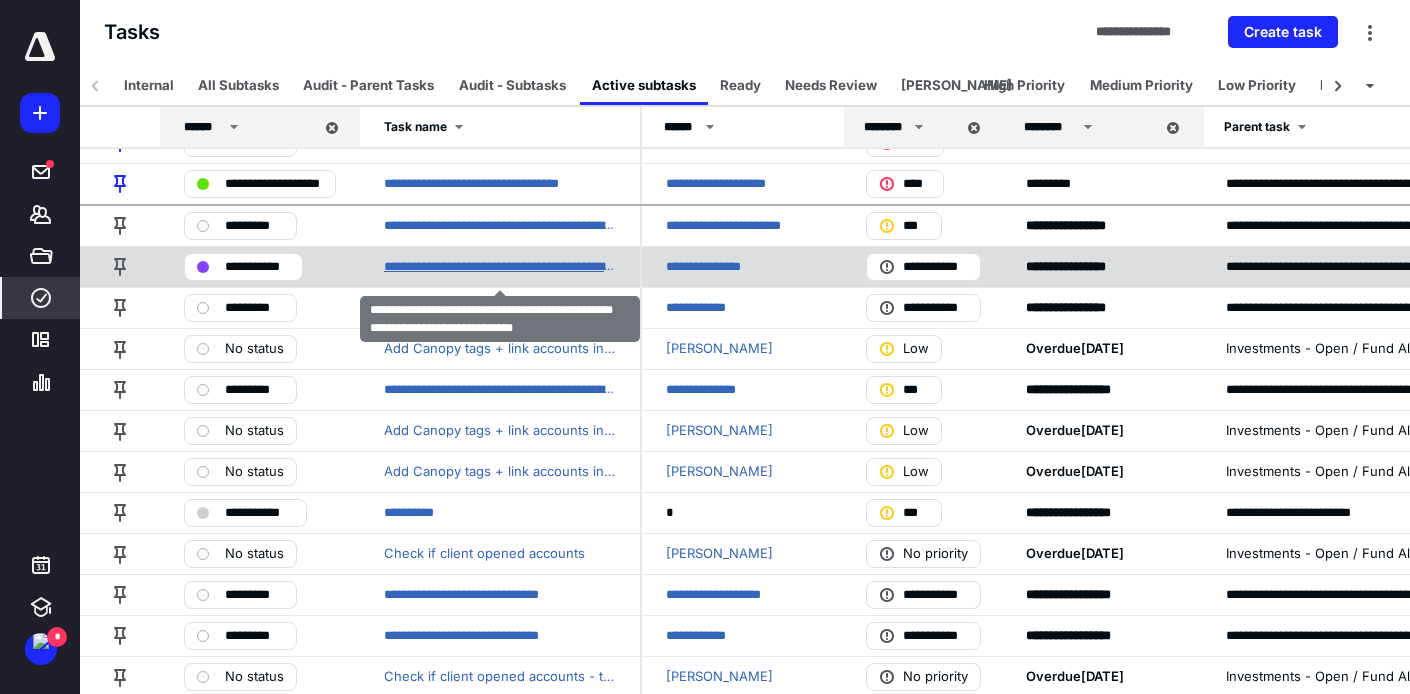 click on "**********" at bounding box center (500, 267) 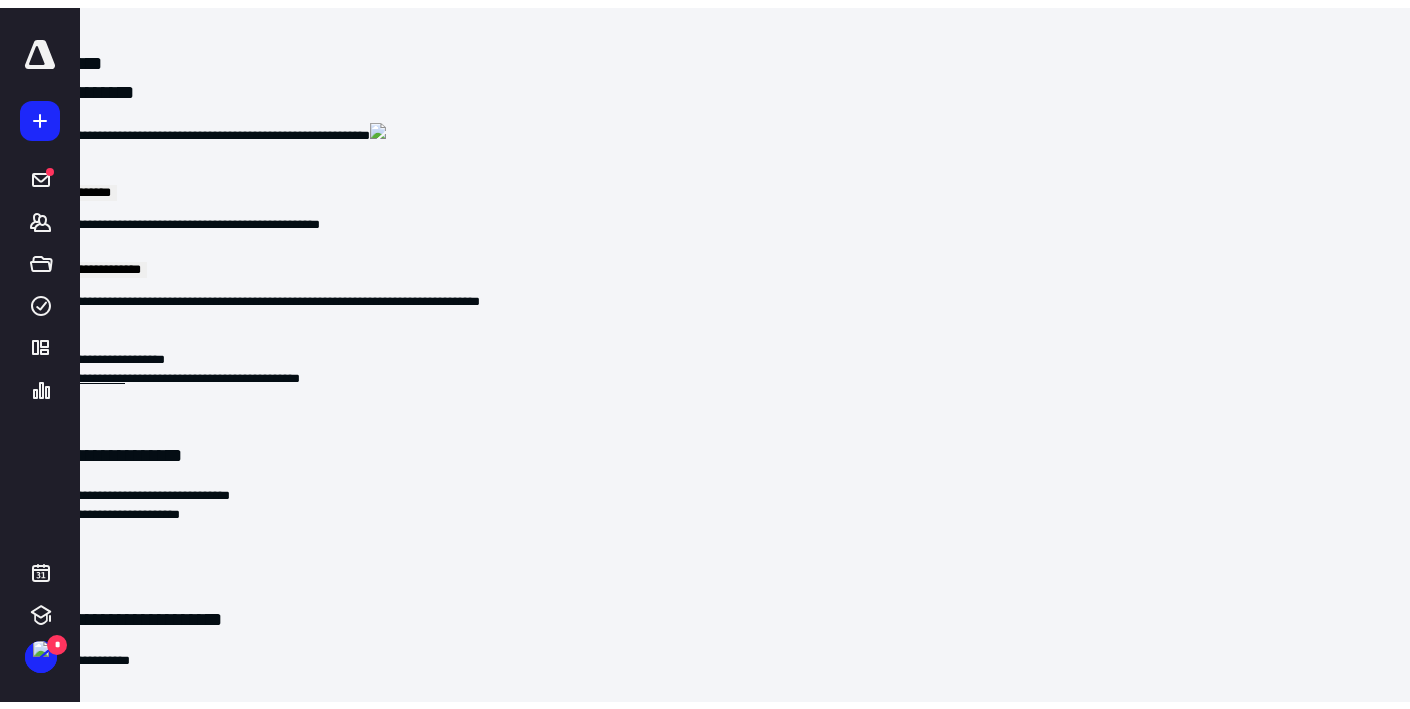 scroll, scrollTop: 0, scrollLeft: 0, axis: both 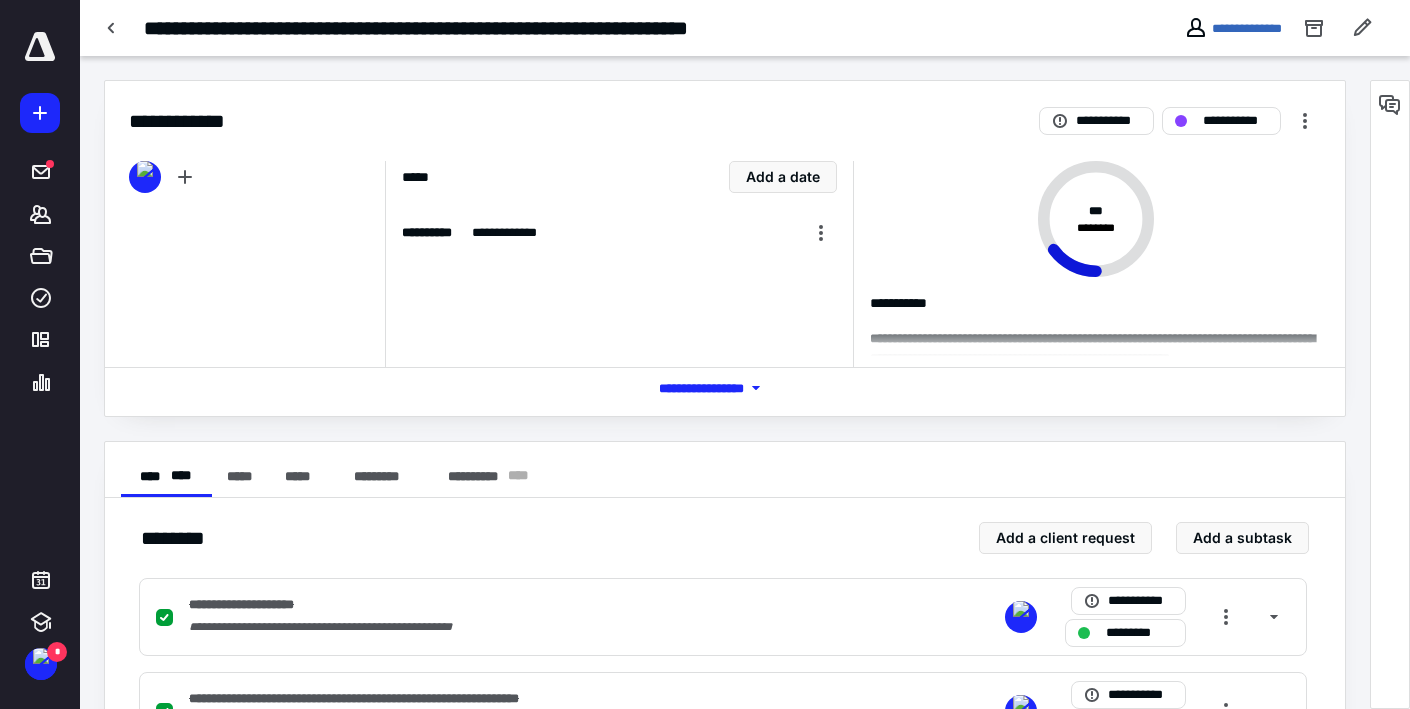 click on "*** **** *******" at bounding box center (725, 387) 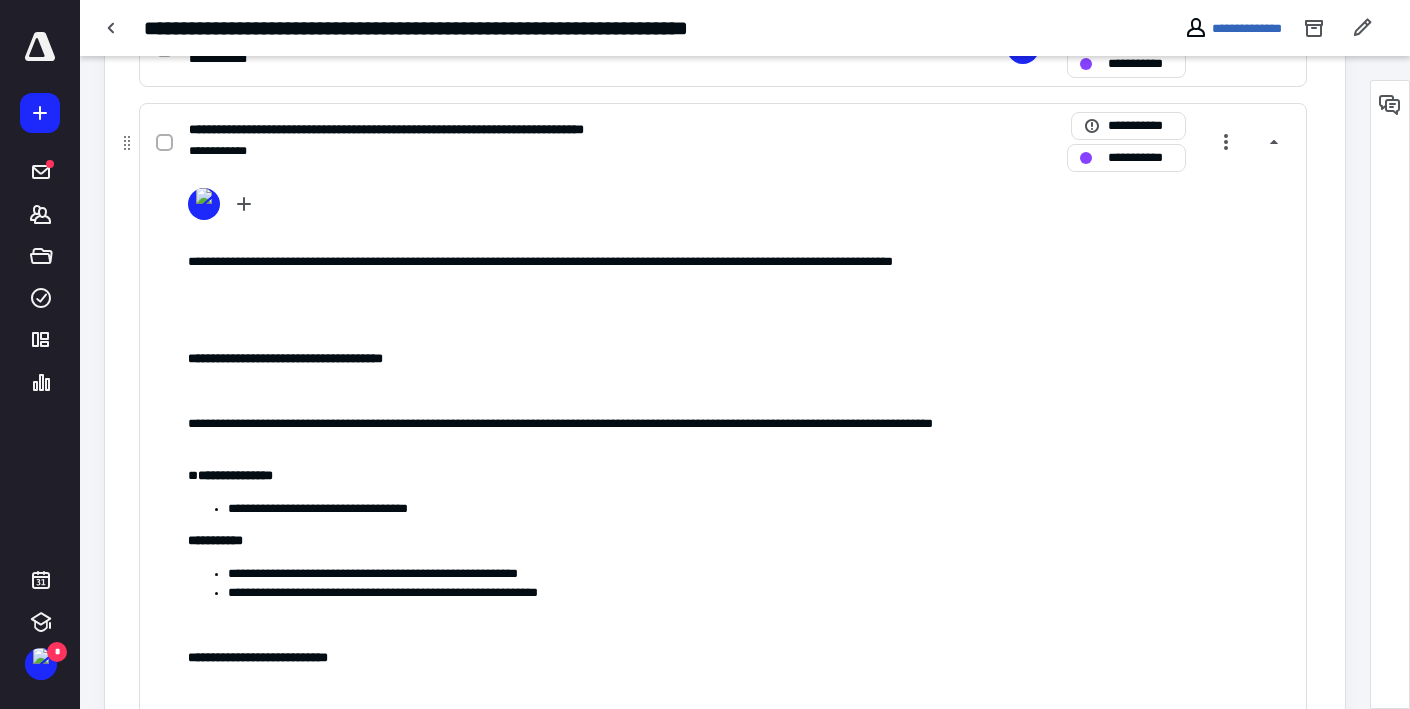 scroll, scrollTop: 1133, scrollLeft: 0, axis: vertical 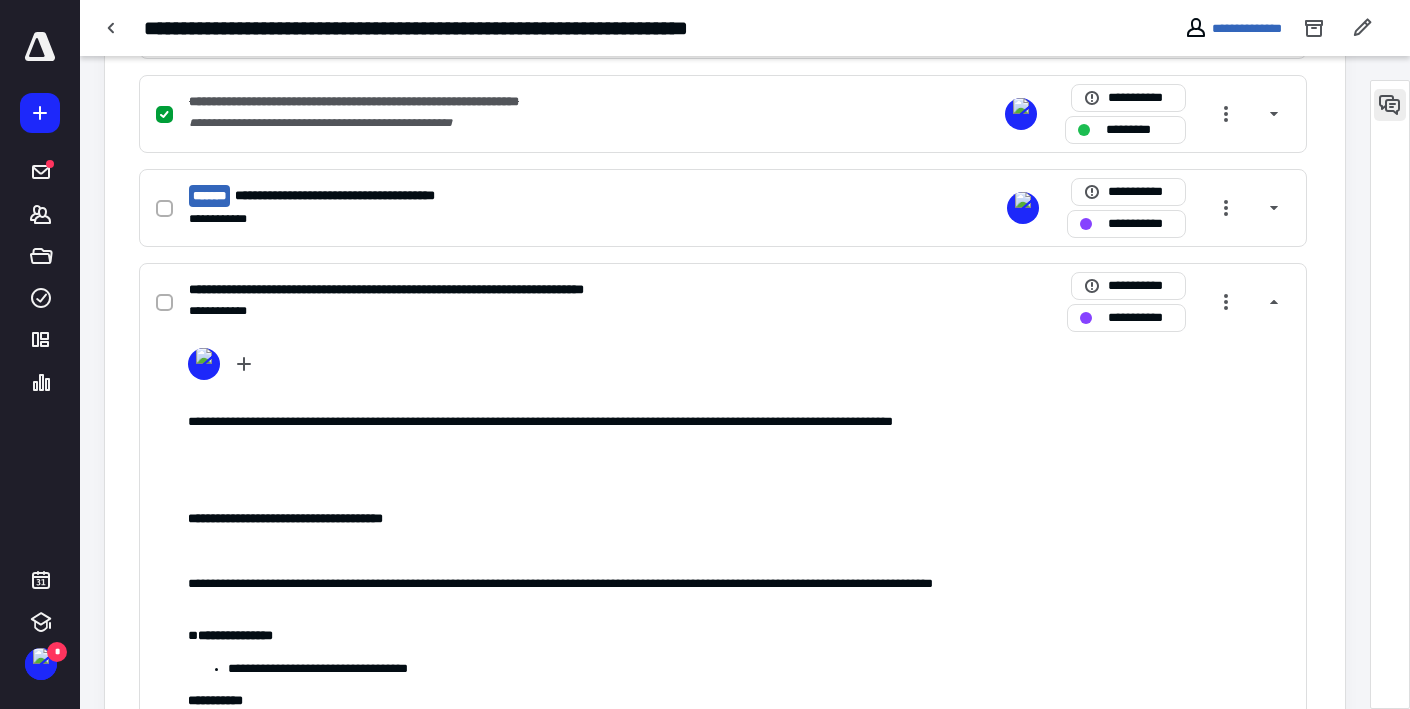 click at bounding box center [1390, 105] 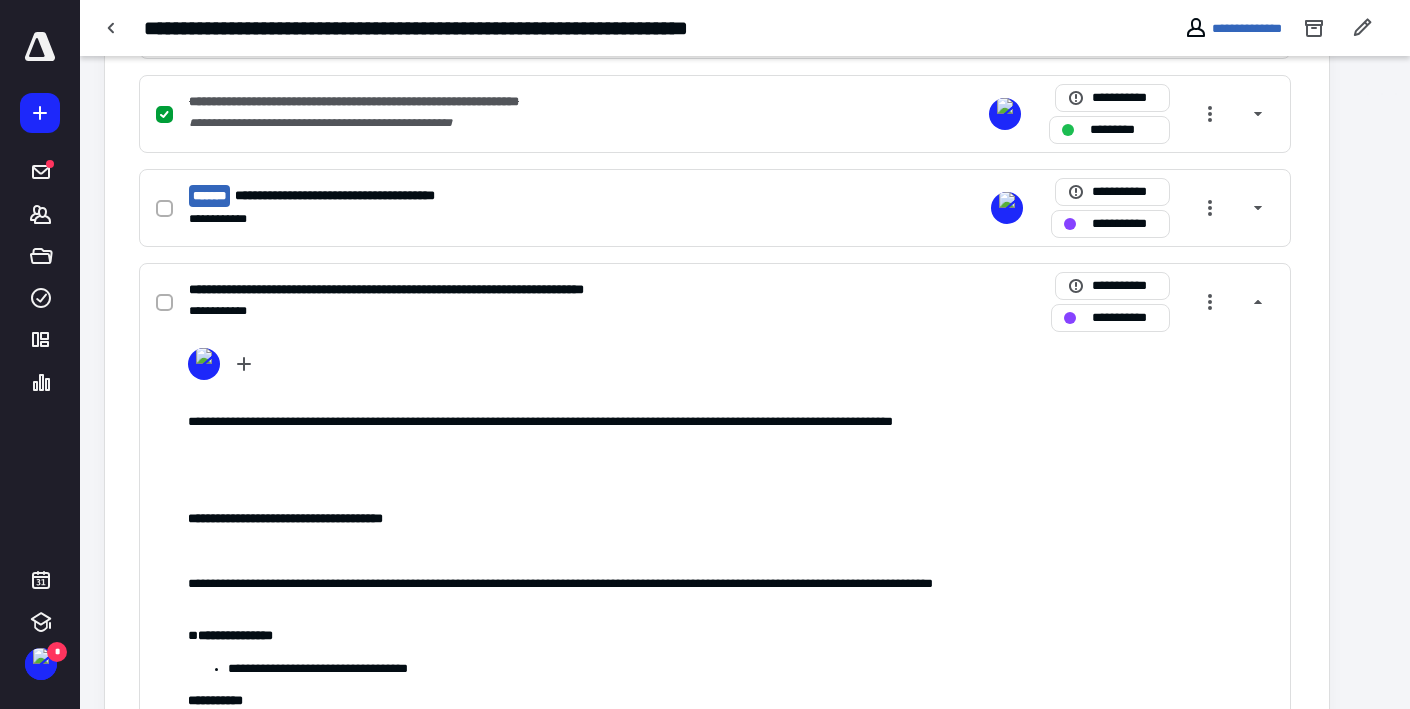 scroll, scrollTop: 1289, scrollLeft: 0, axis: vertical 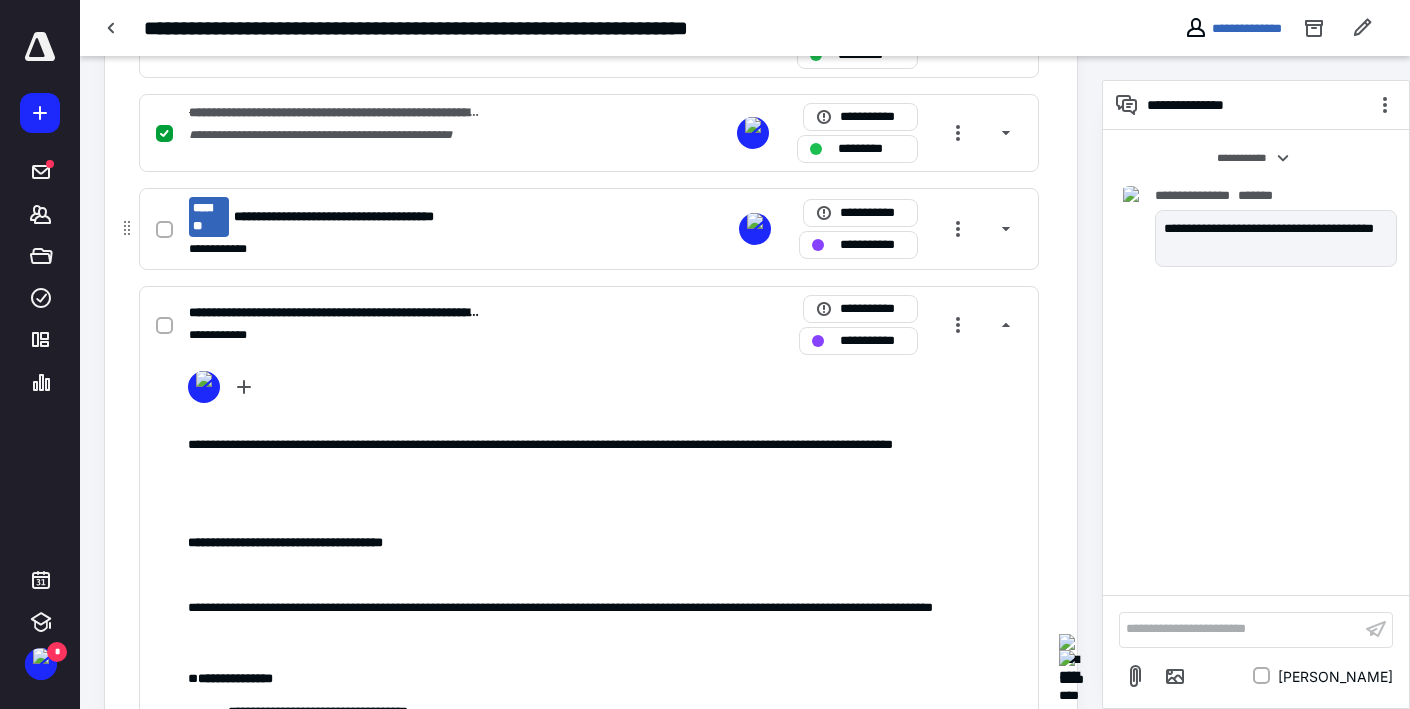 click on "**********" at bounding box center (589, 229) 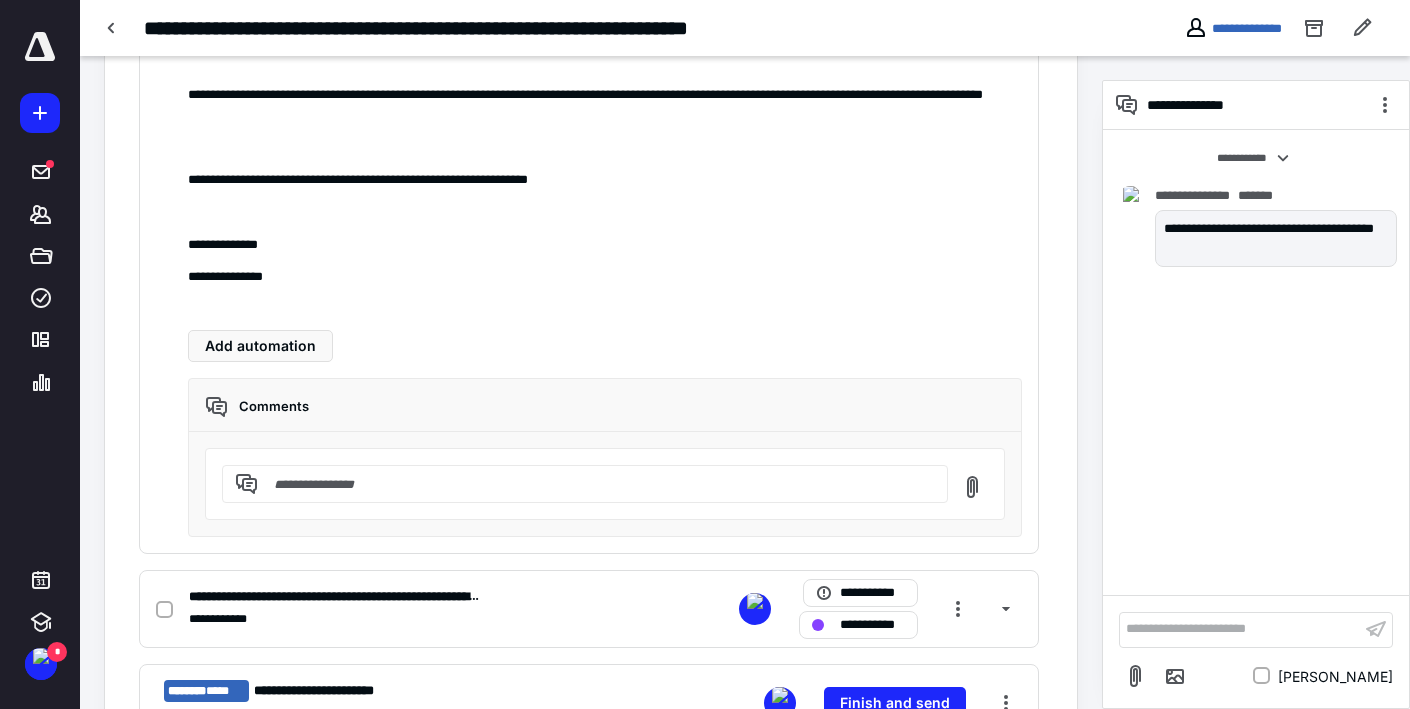 scroll, scrollTop: 1637, scrollLeft: 0, axis: vertical 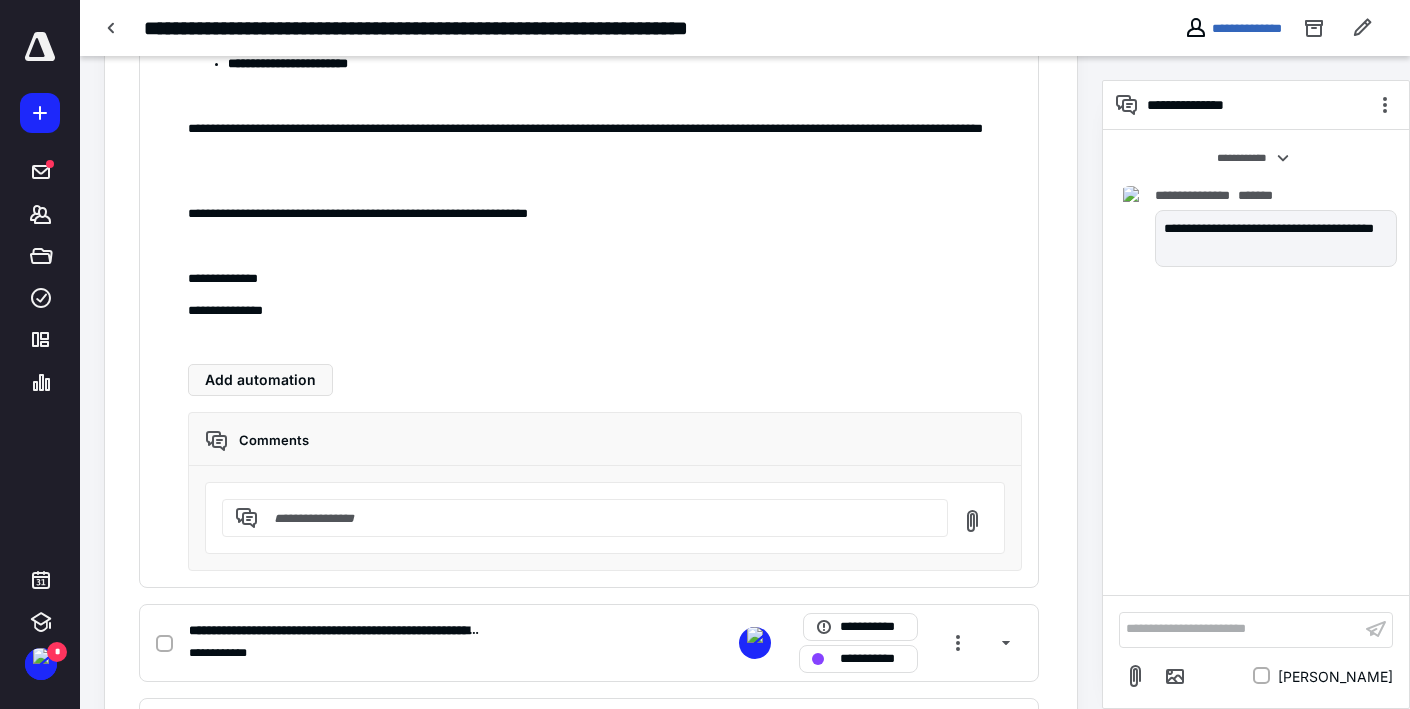 click at bounding box center [585, 518] 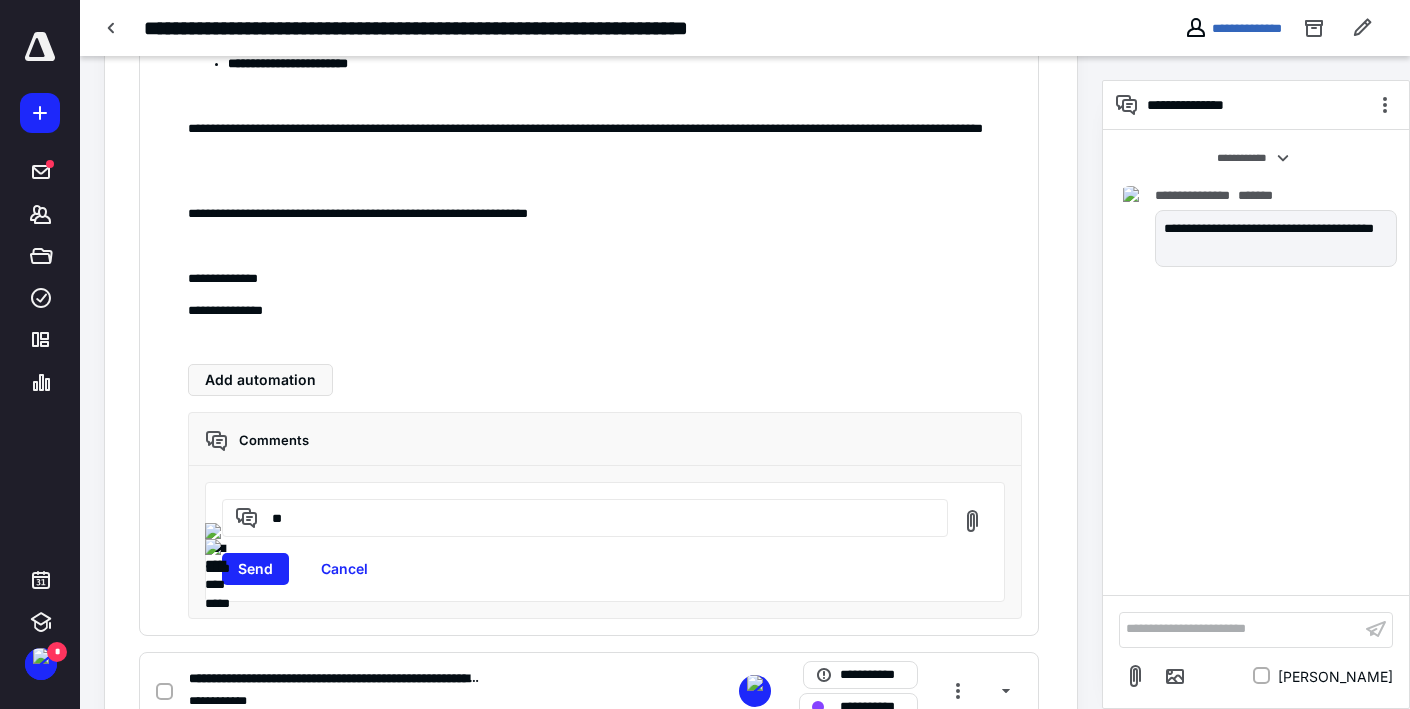 type on "*" 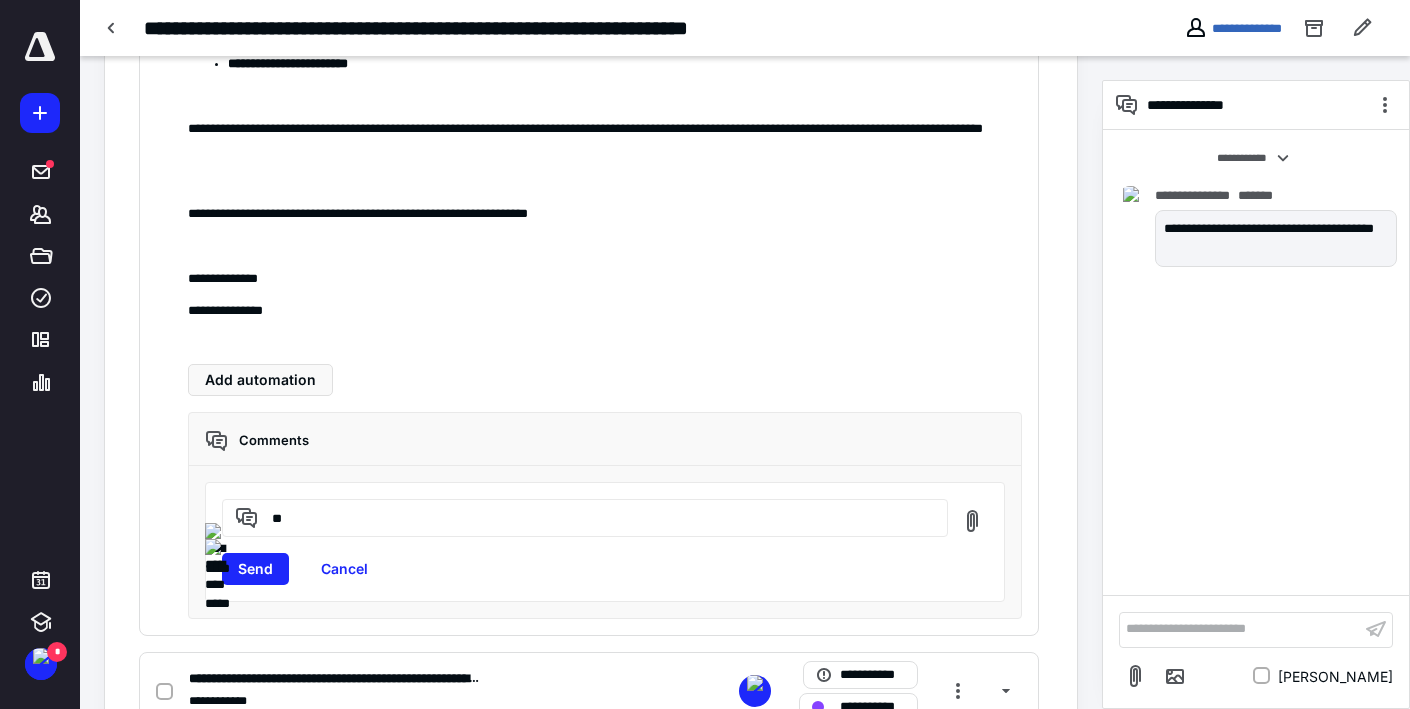 type on "*" 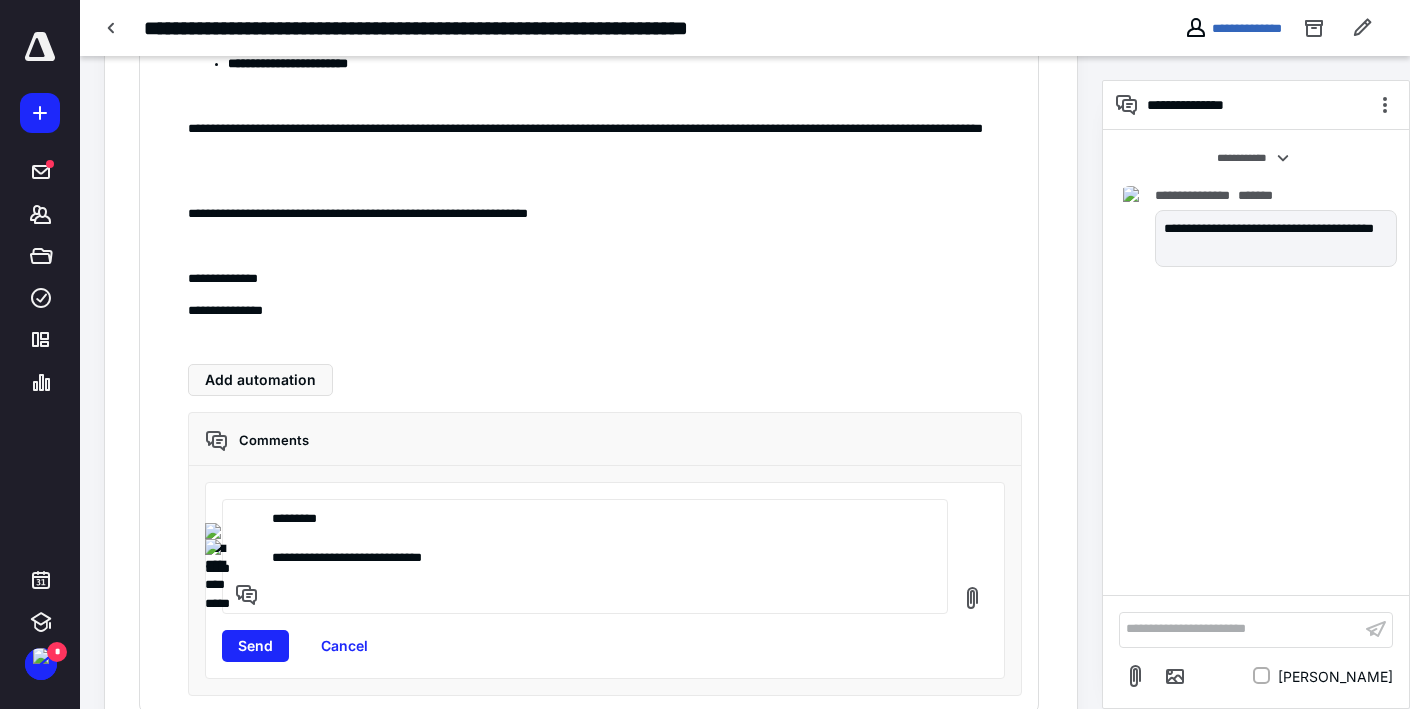 paste on "**********" 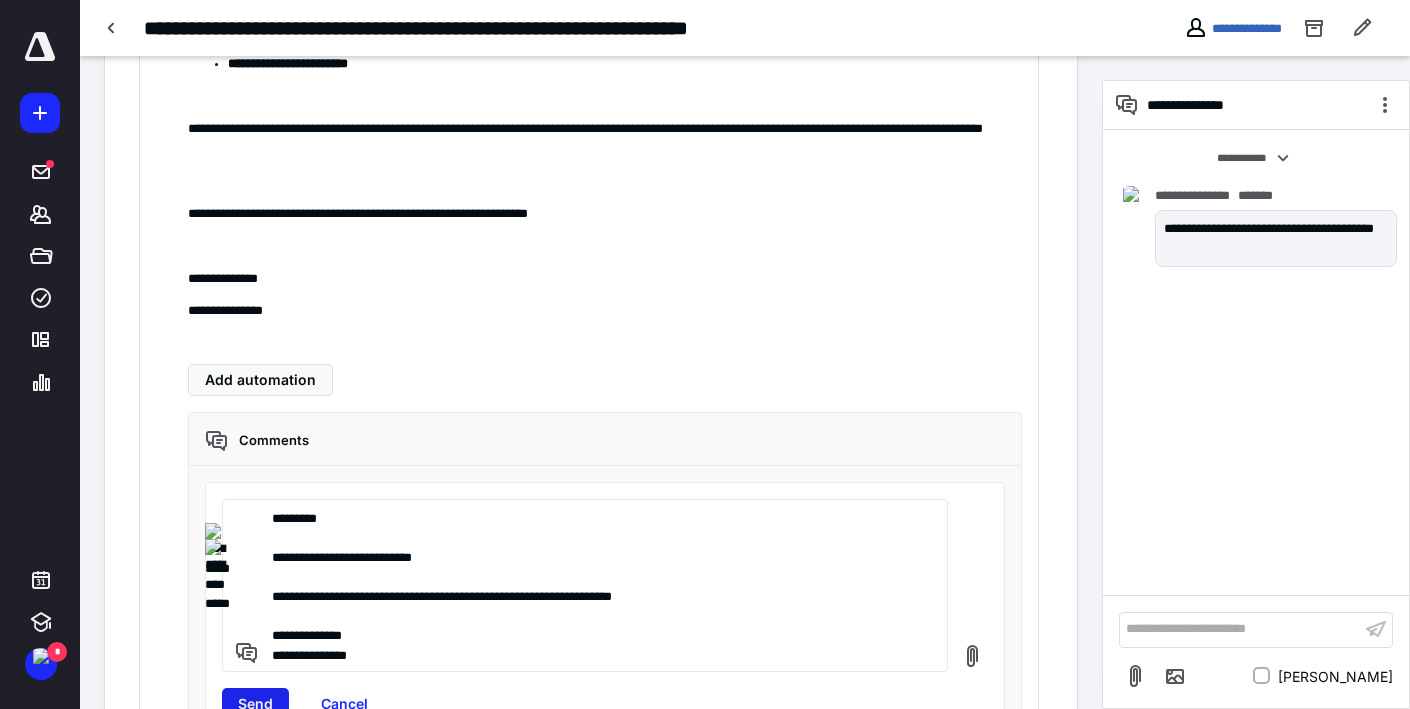 type on "**********" 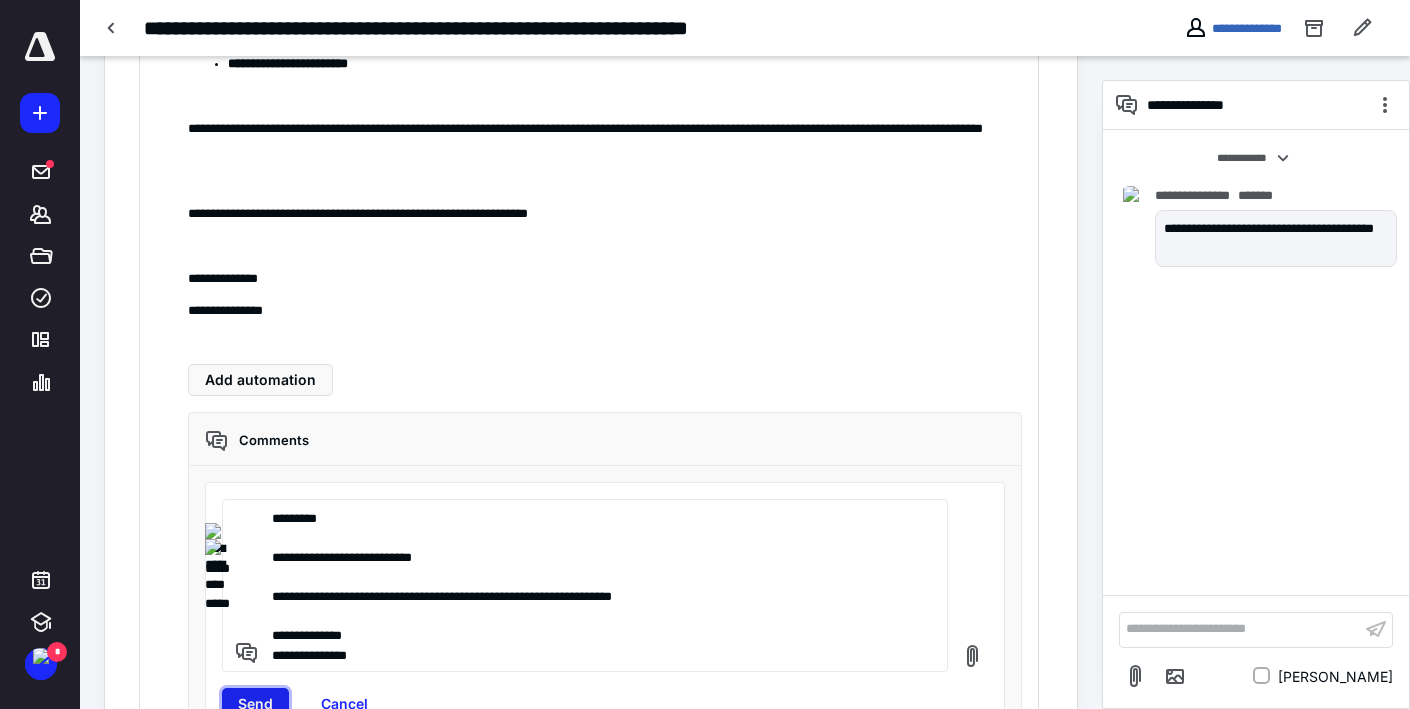 click on "Send" at bounding box center (255, 704) 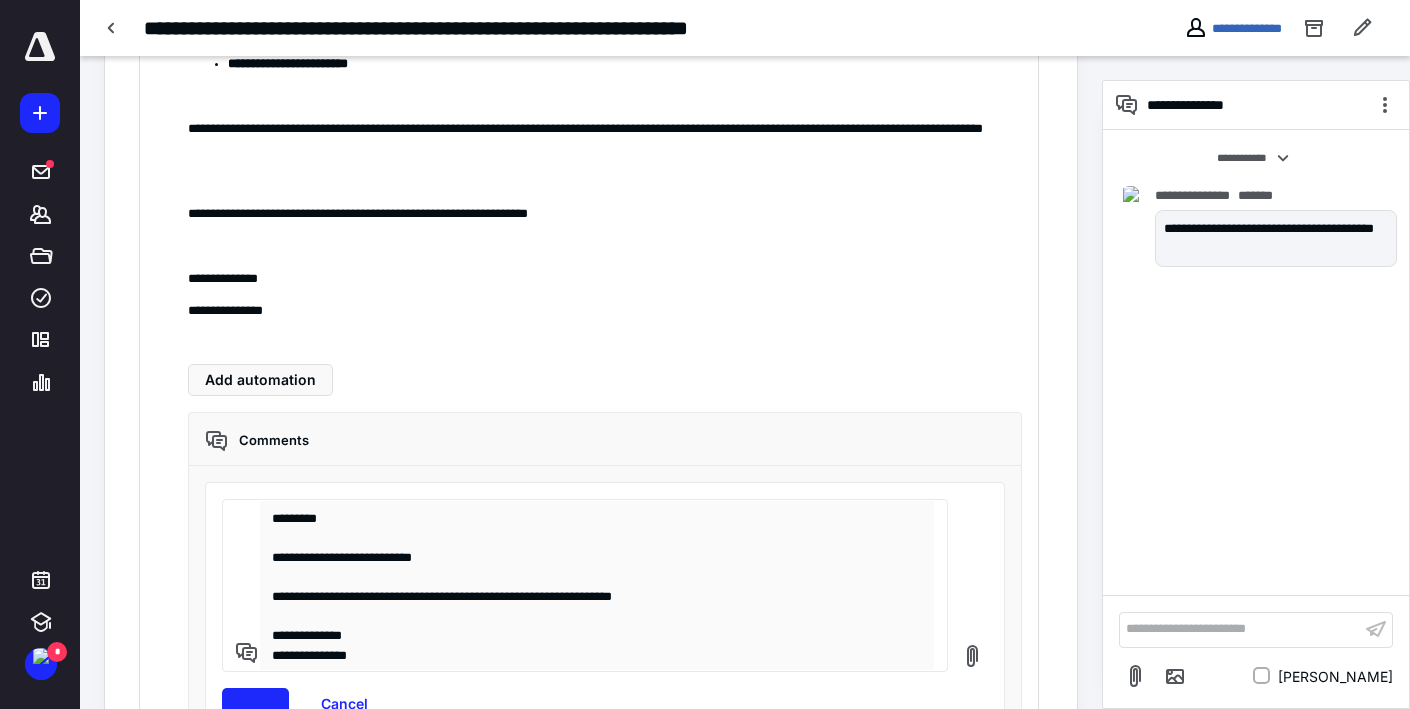 type 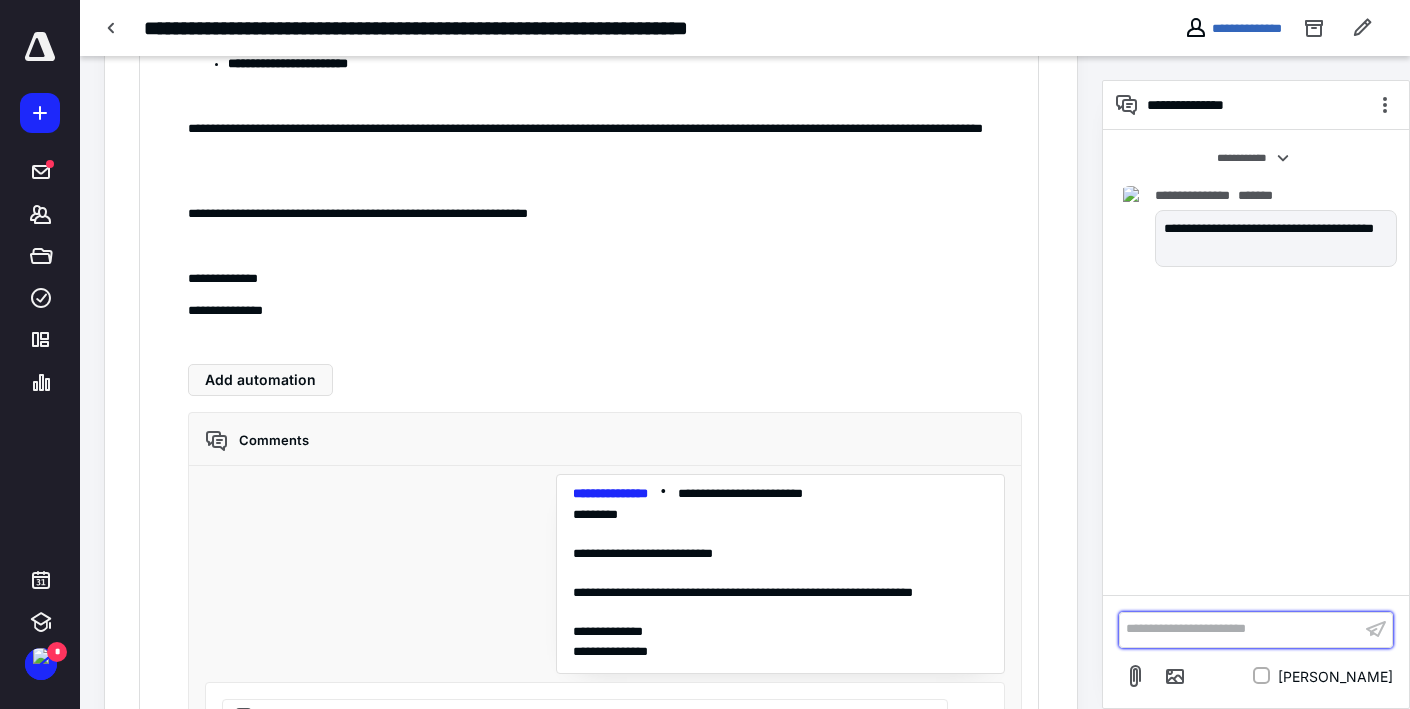 click on "**********" at bounding box center [1240, 629] 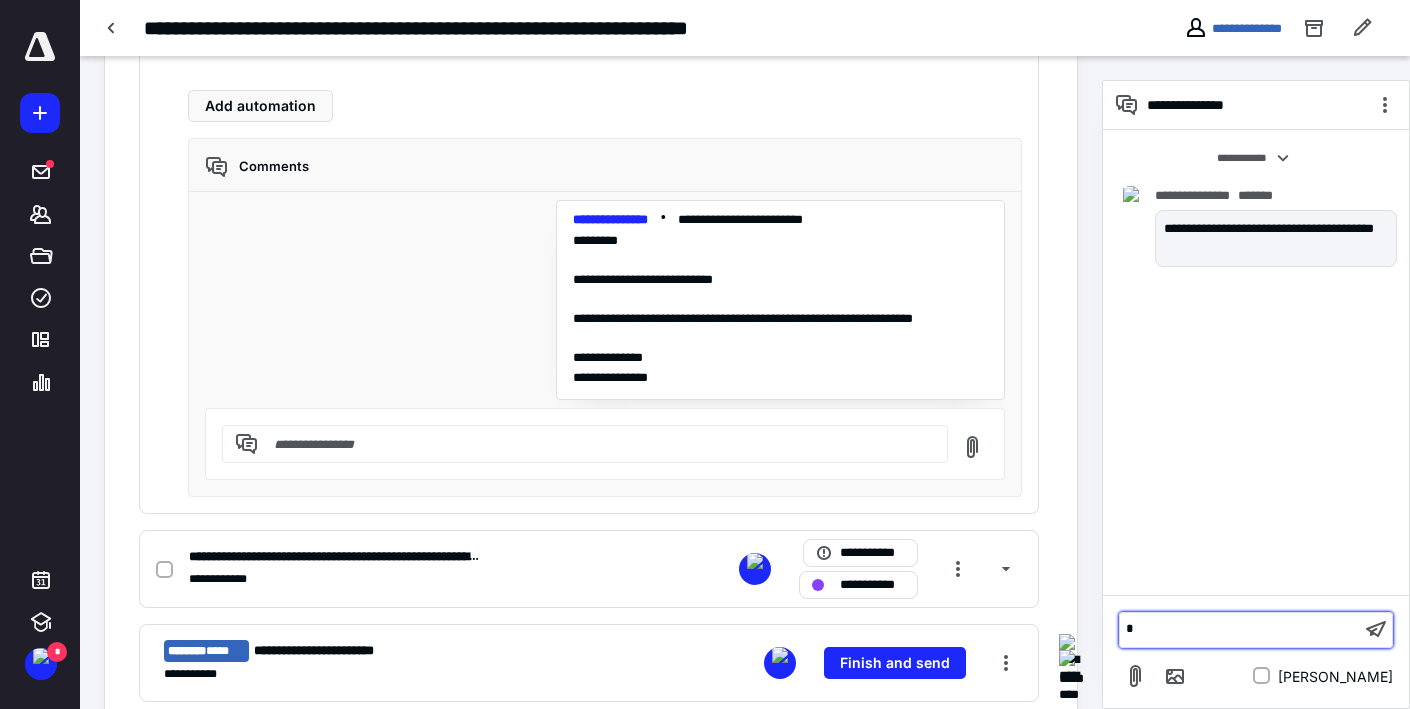type 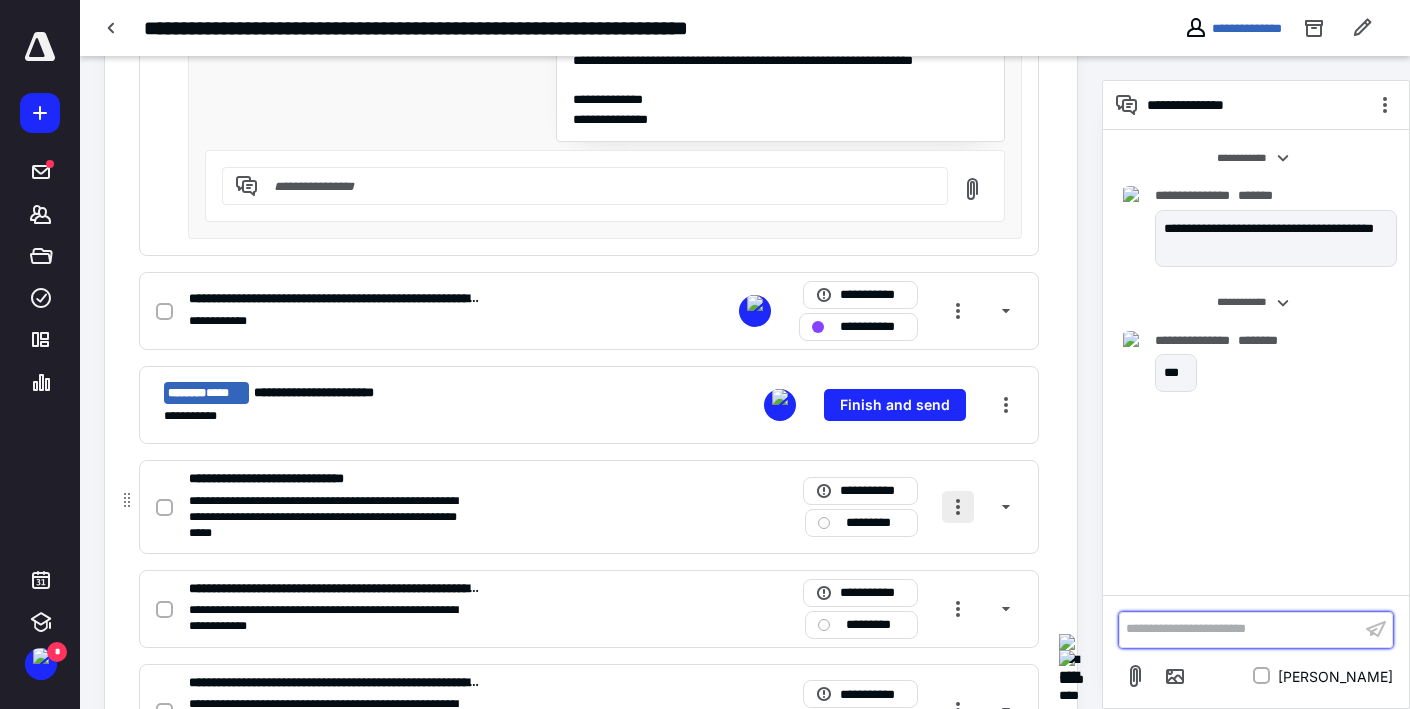 scroll, scrollTop: 2118, scrollLeft: 0, axis: vertical 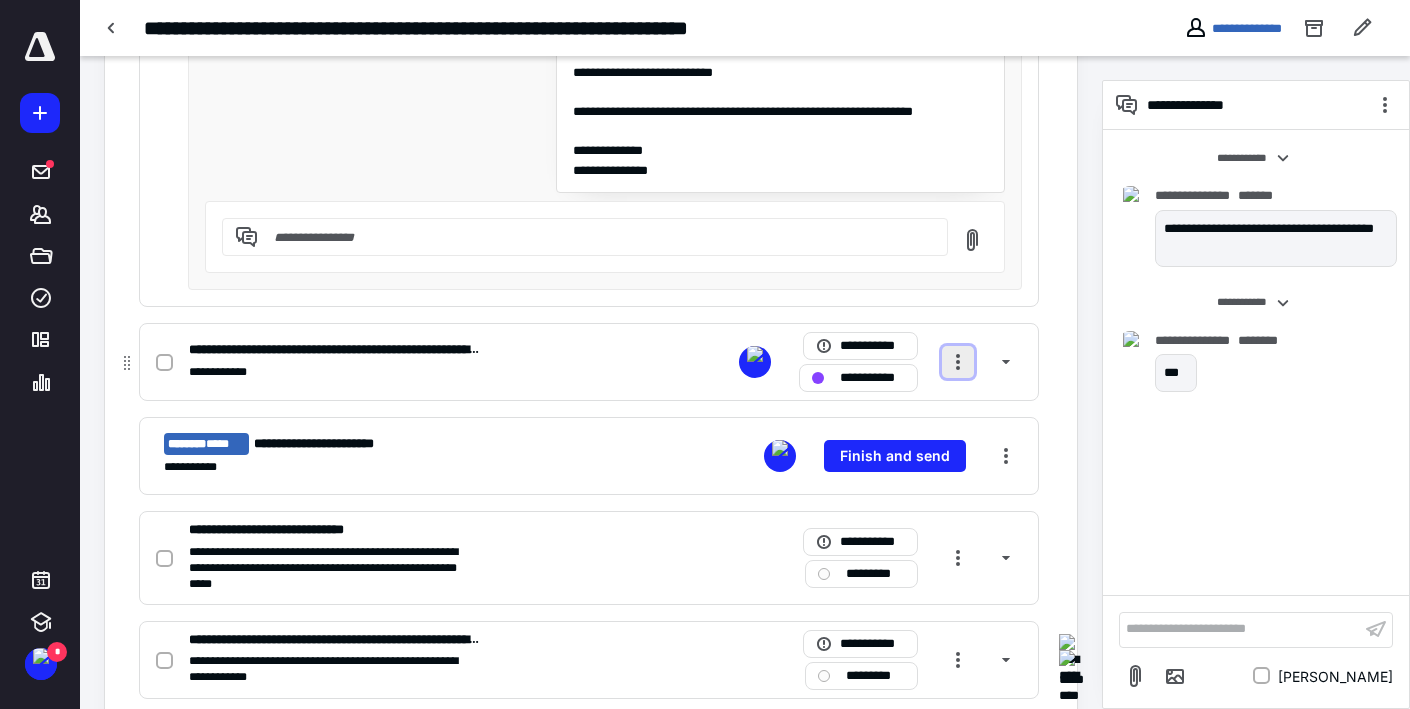 click at bounding box center [958, 362] 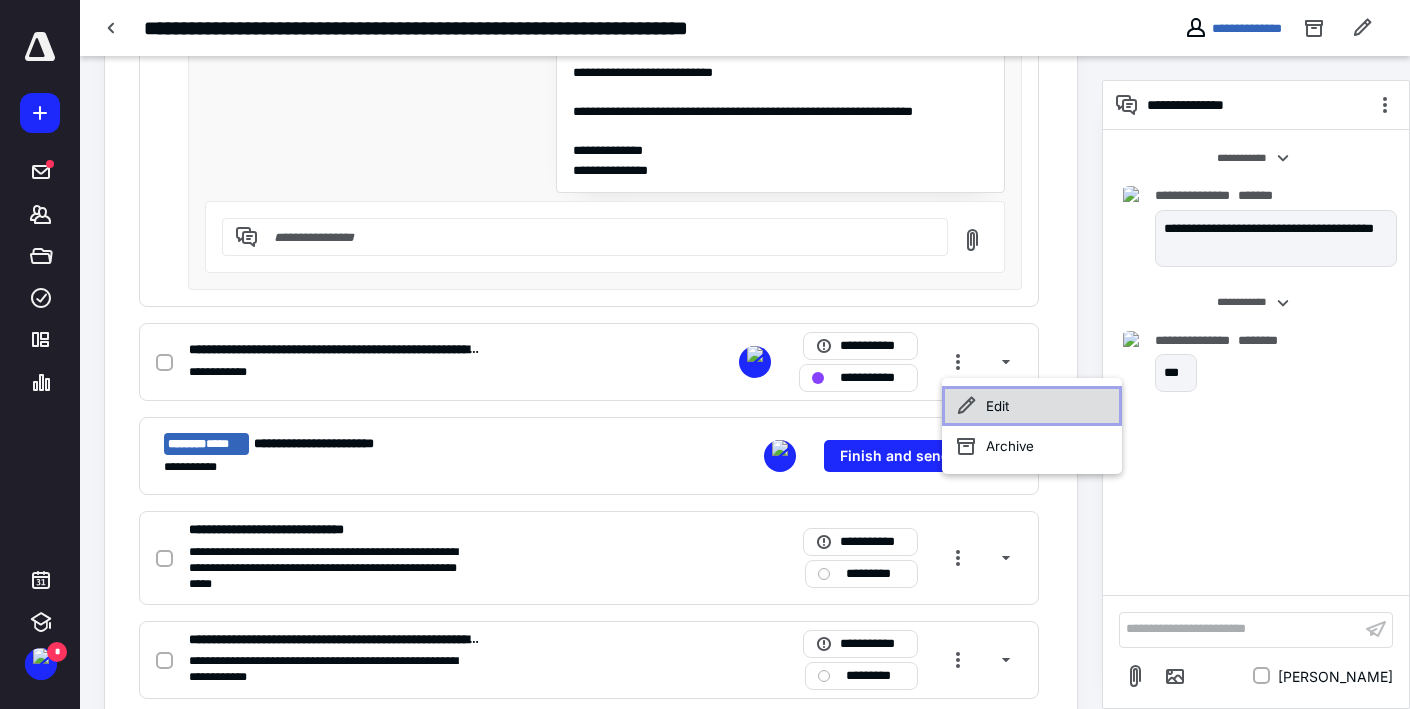 click on "Edit" at bounding box center [1032, 406] 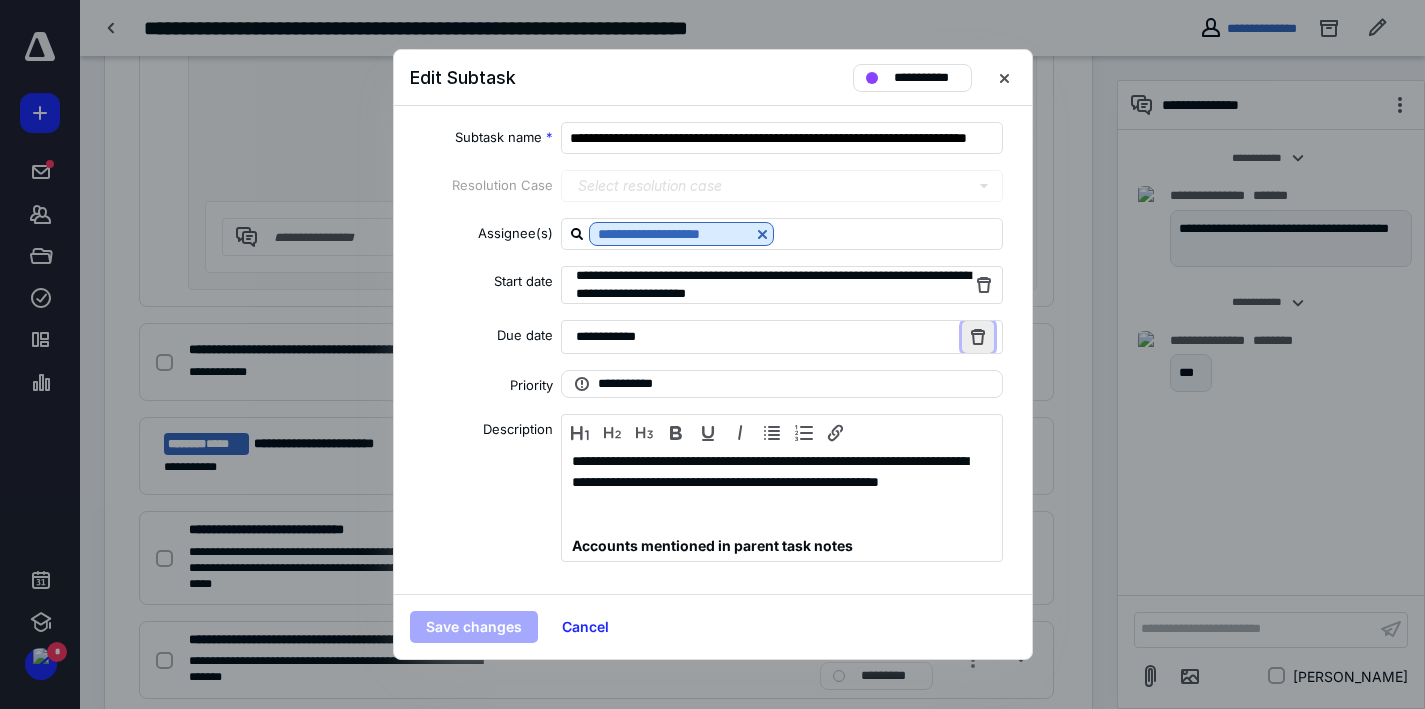 click at bounding box center [978, 337] 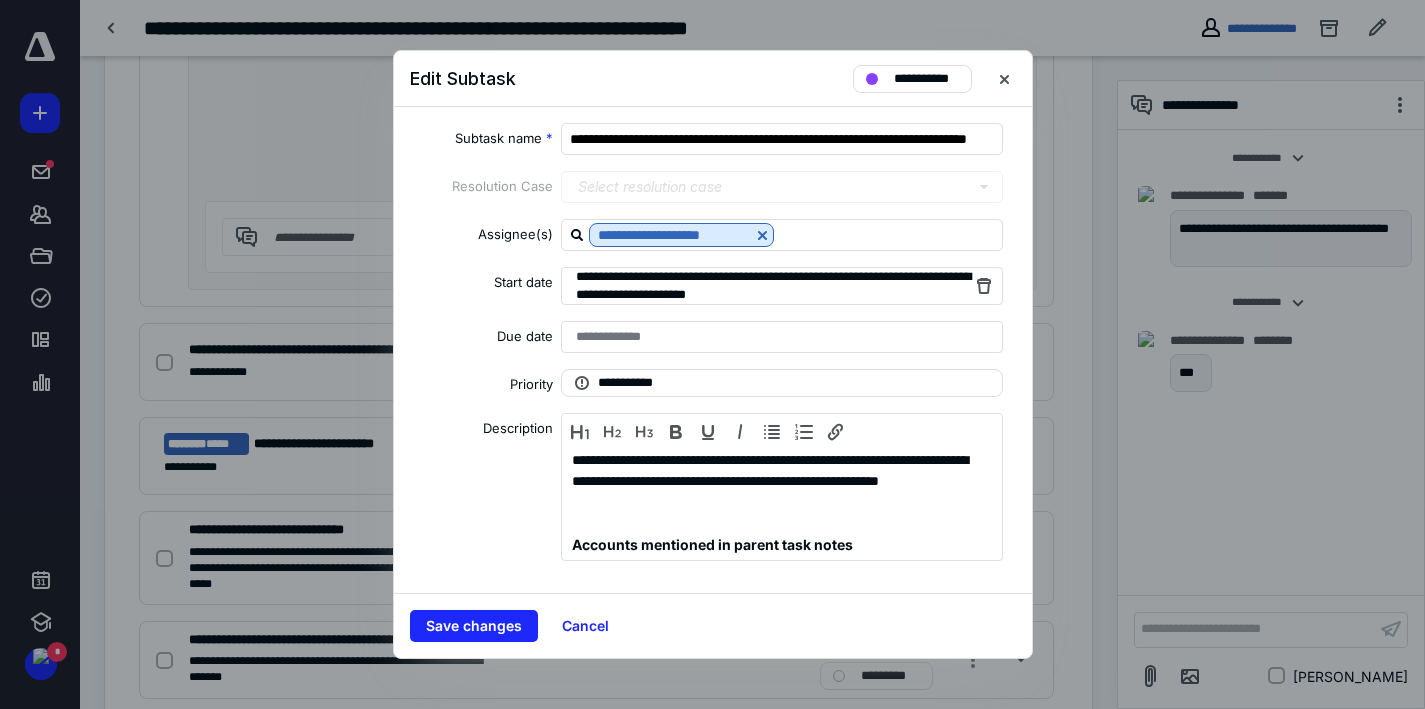 click on "**********" at bounding box center (782, 337) 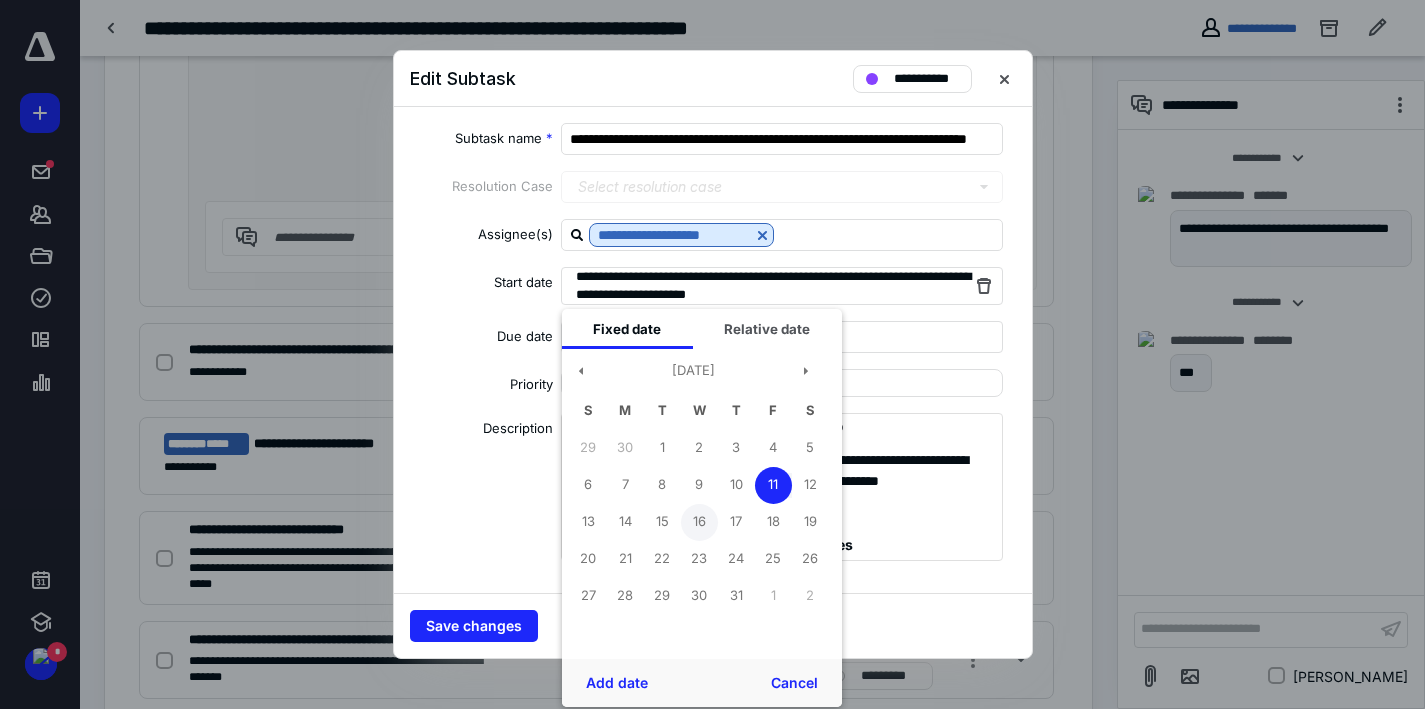 click on "16" at bounding box center [699, 522] 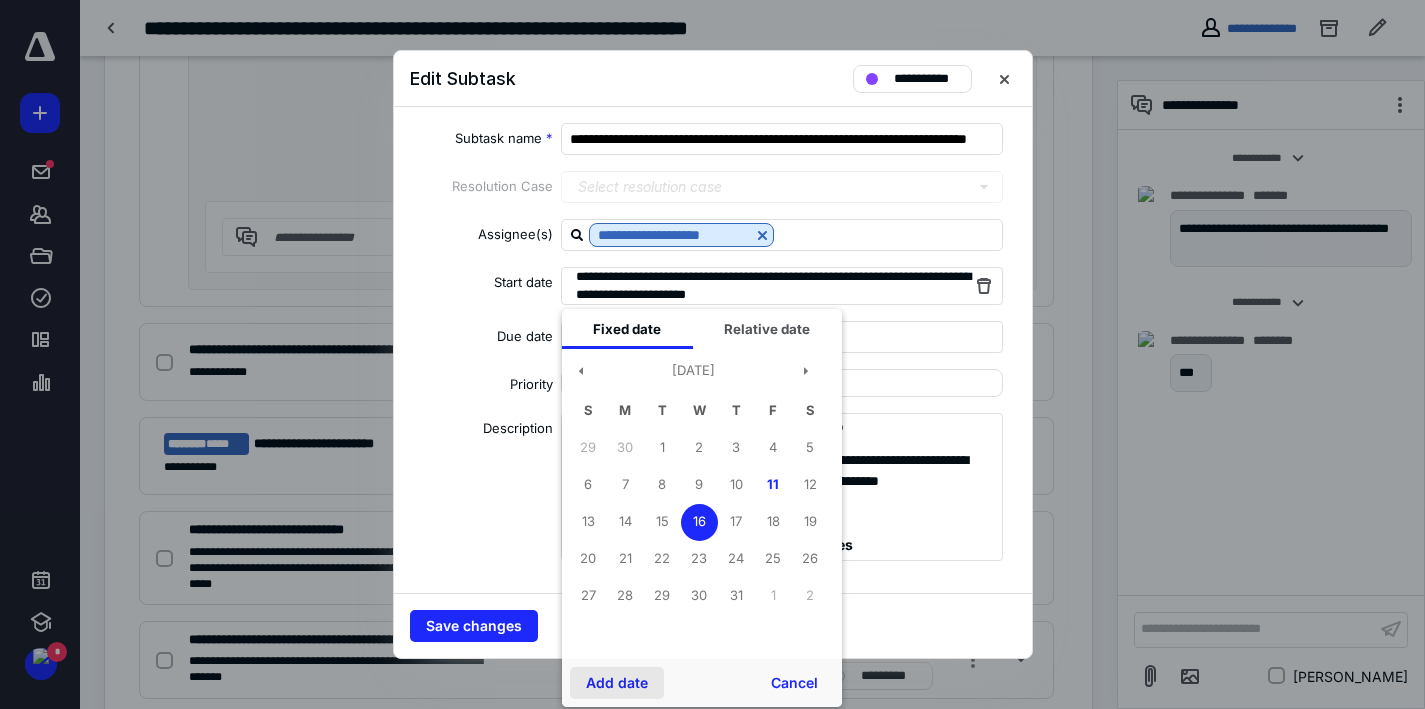 click on "Add date" at bounding box center (617, 683) 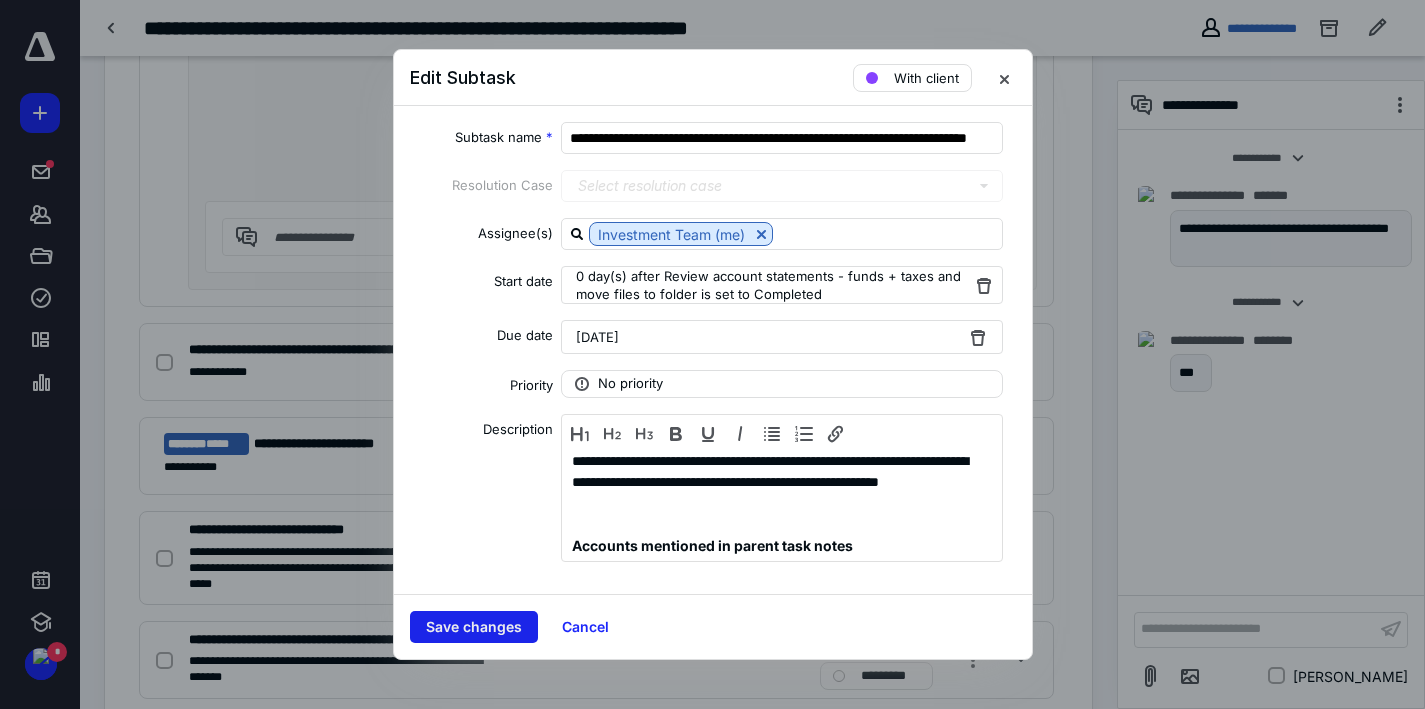 click on "Save changes" at bounding box center (474, 627) 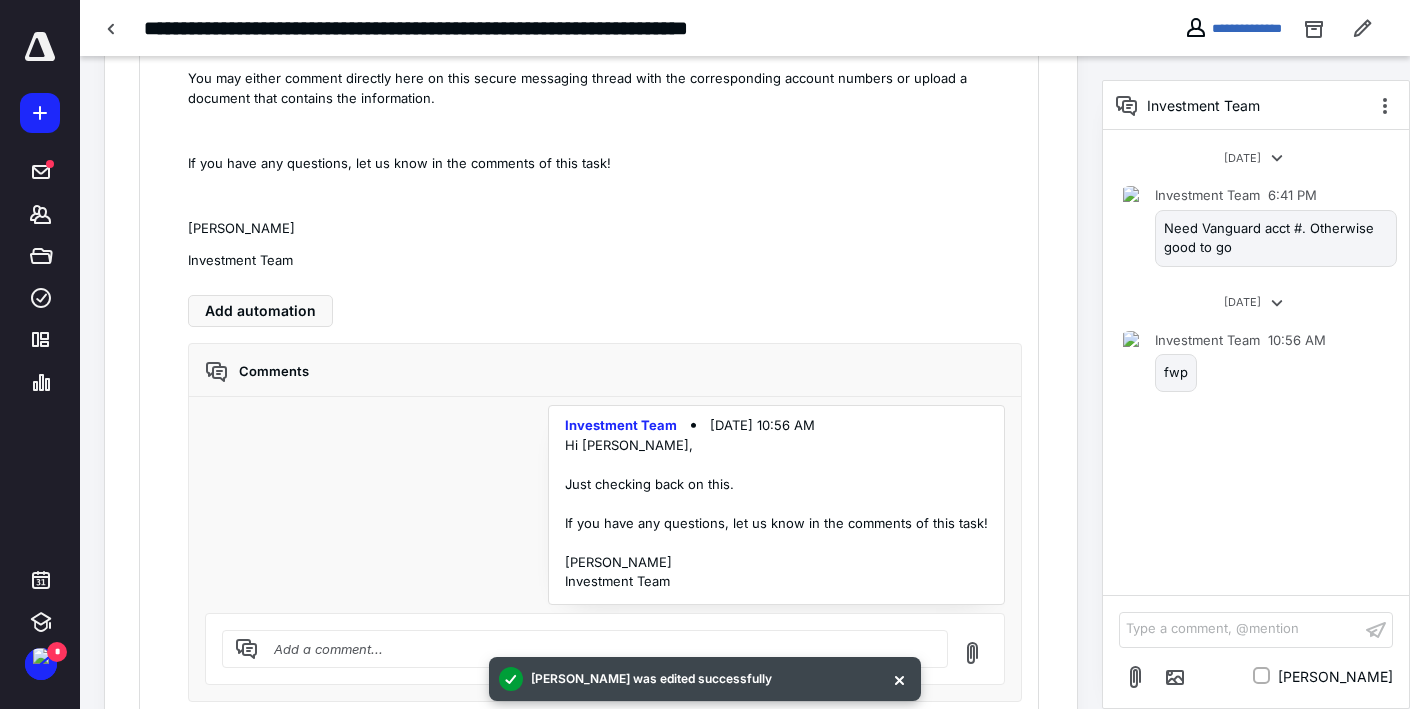 scroll, scrollTop: 1523, scrollLeft: 0, axis: vertical 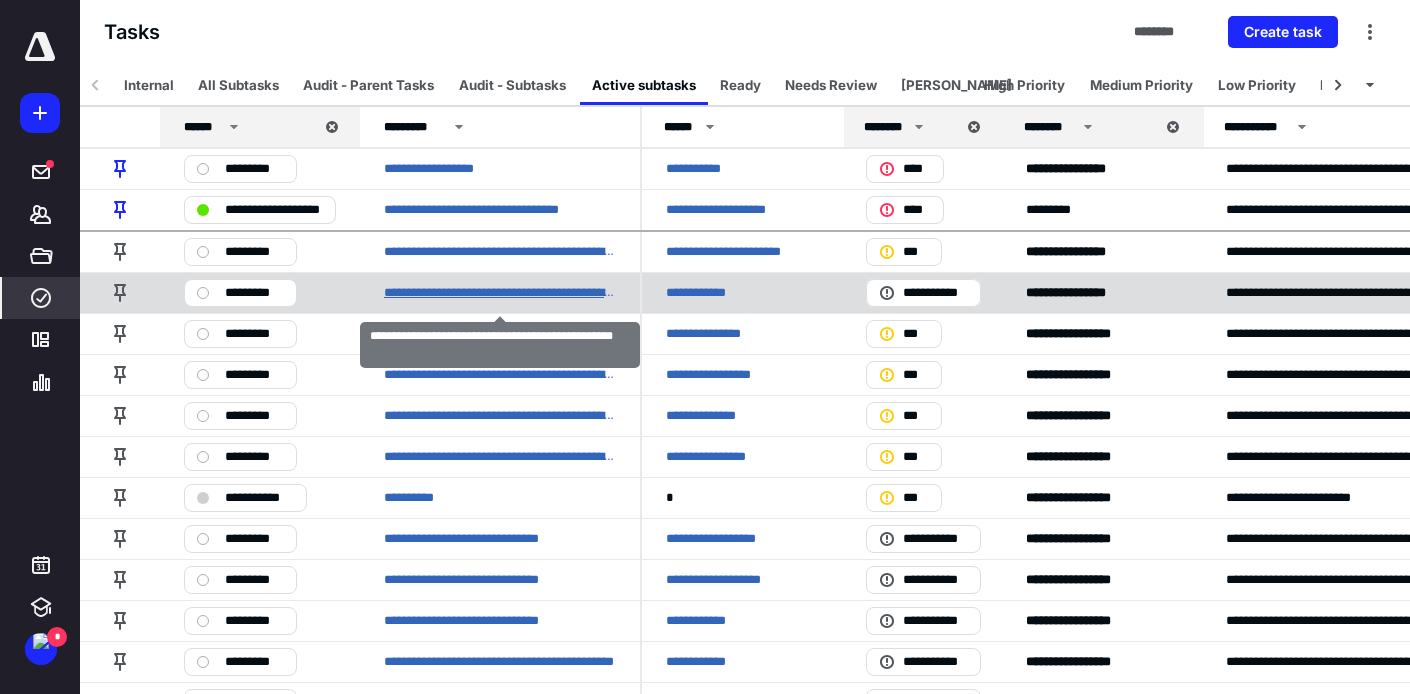 click on "**********" at bounding box center (500, 293) 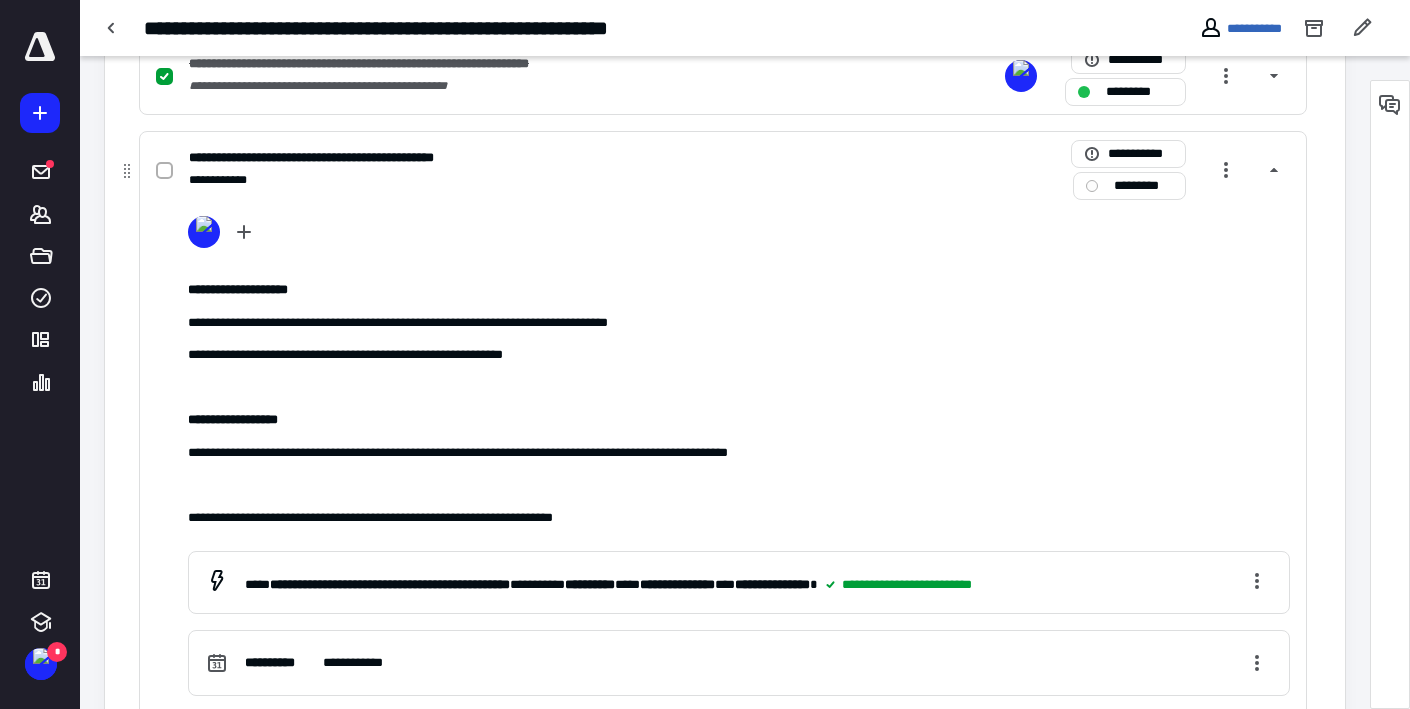 scroll, scrollTop: 0, scrollLeft: 0, axis: both 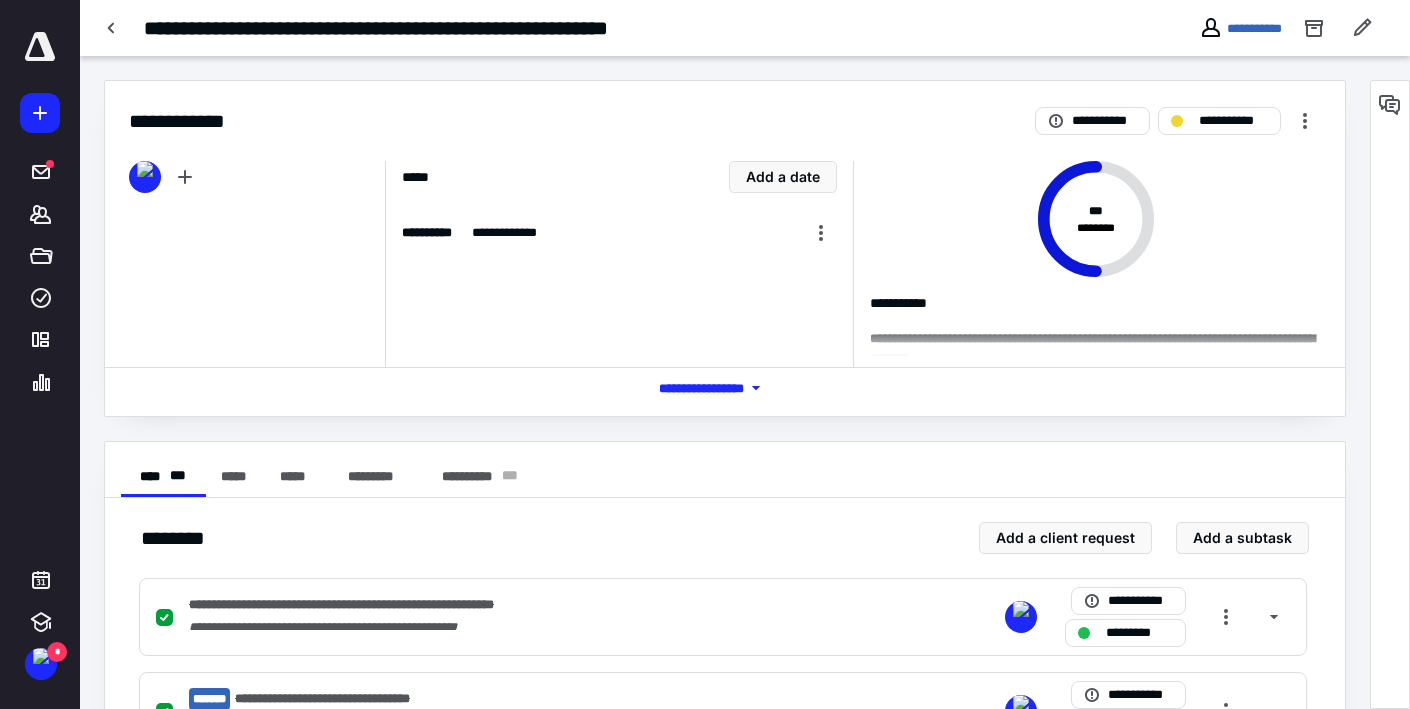click on "*** **** *******" at bounding box center [725, 388] 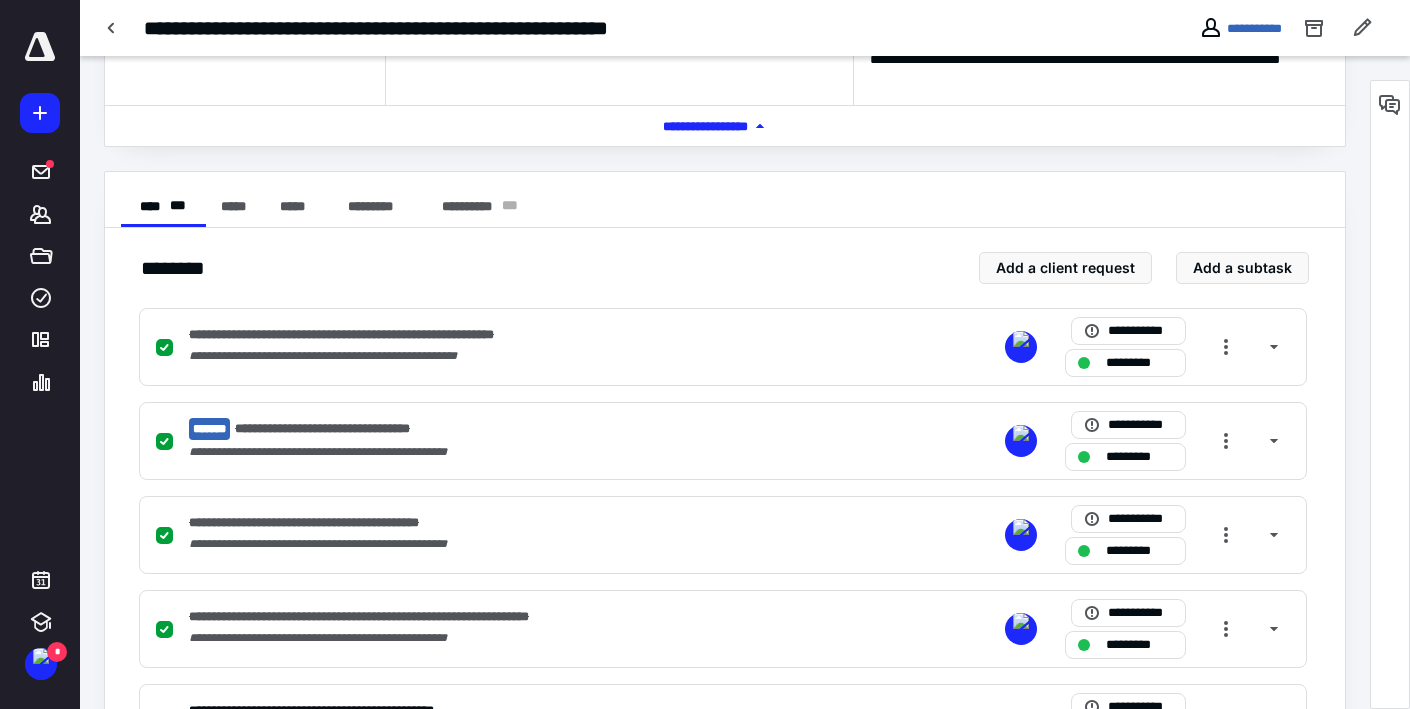 scroll, scrollTop: 815, scrollLeft: 0, axis: vertical 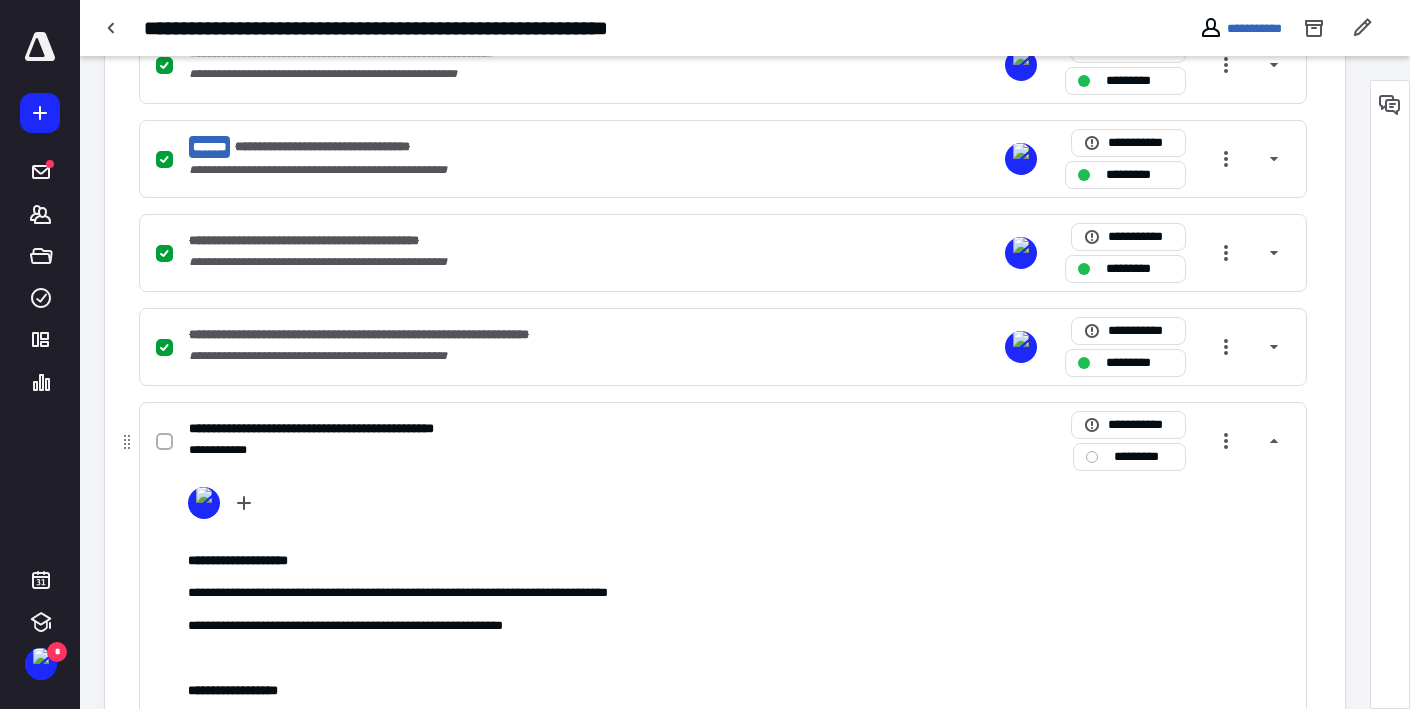 click 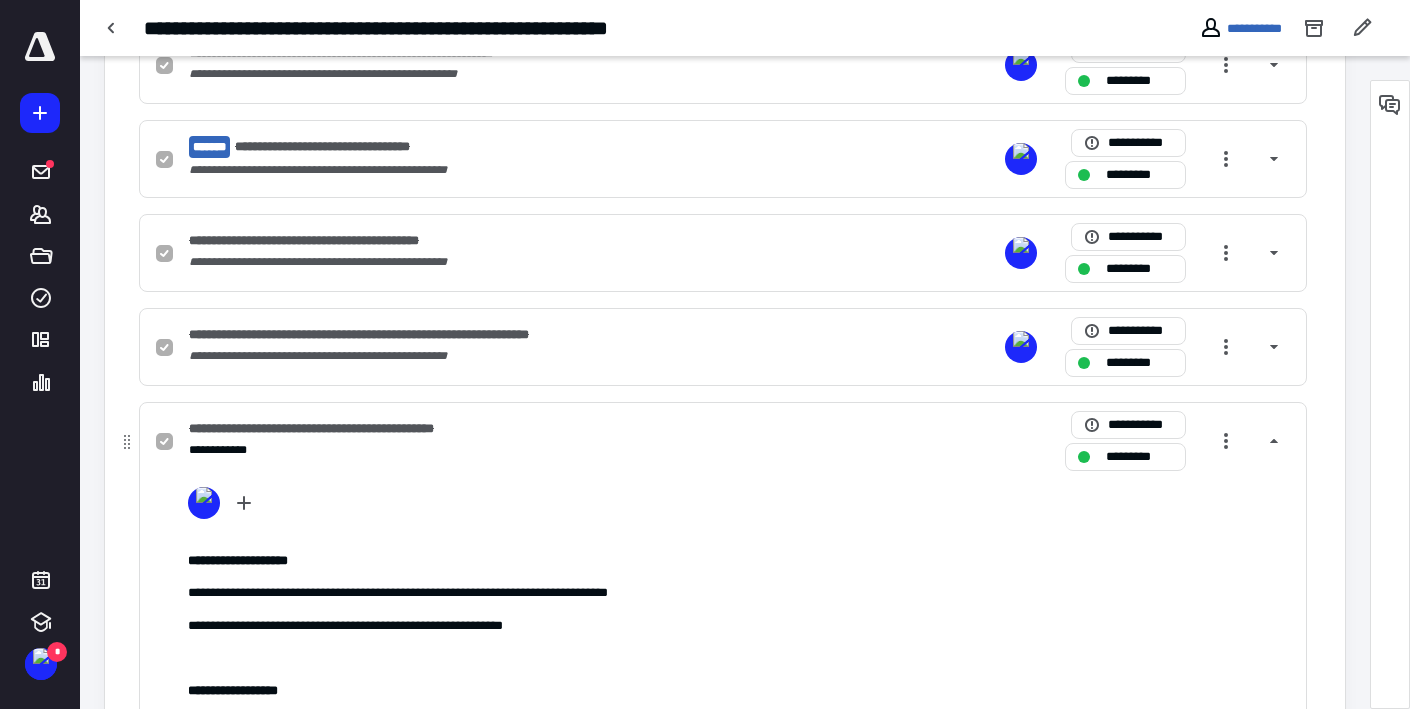 click on "**********" at bounding box center (342, 429) 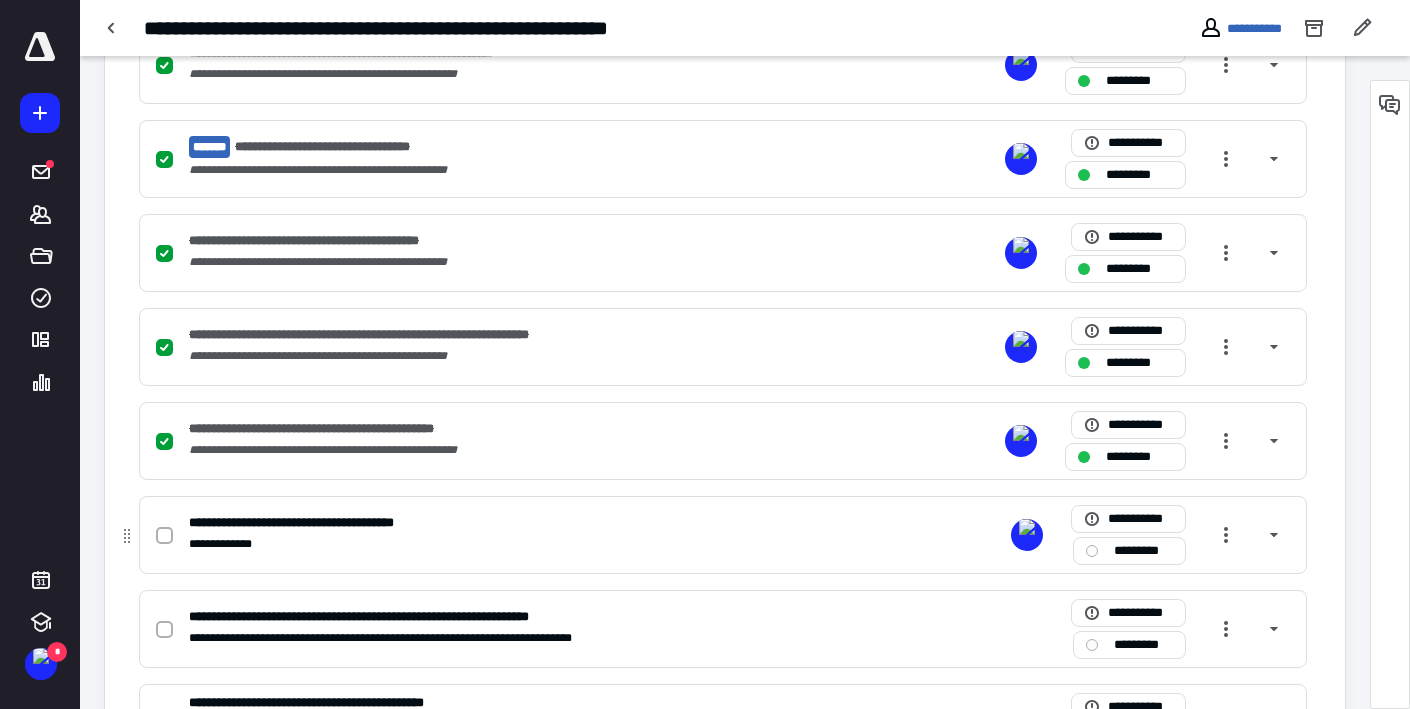 click at bounding box center (164, 535) 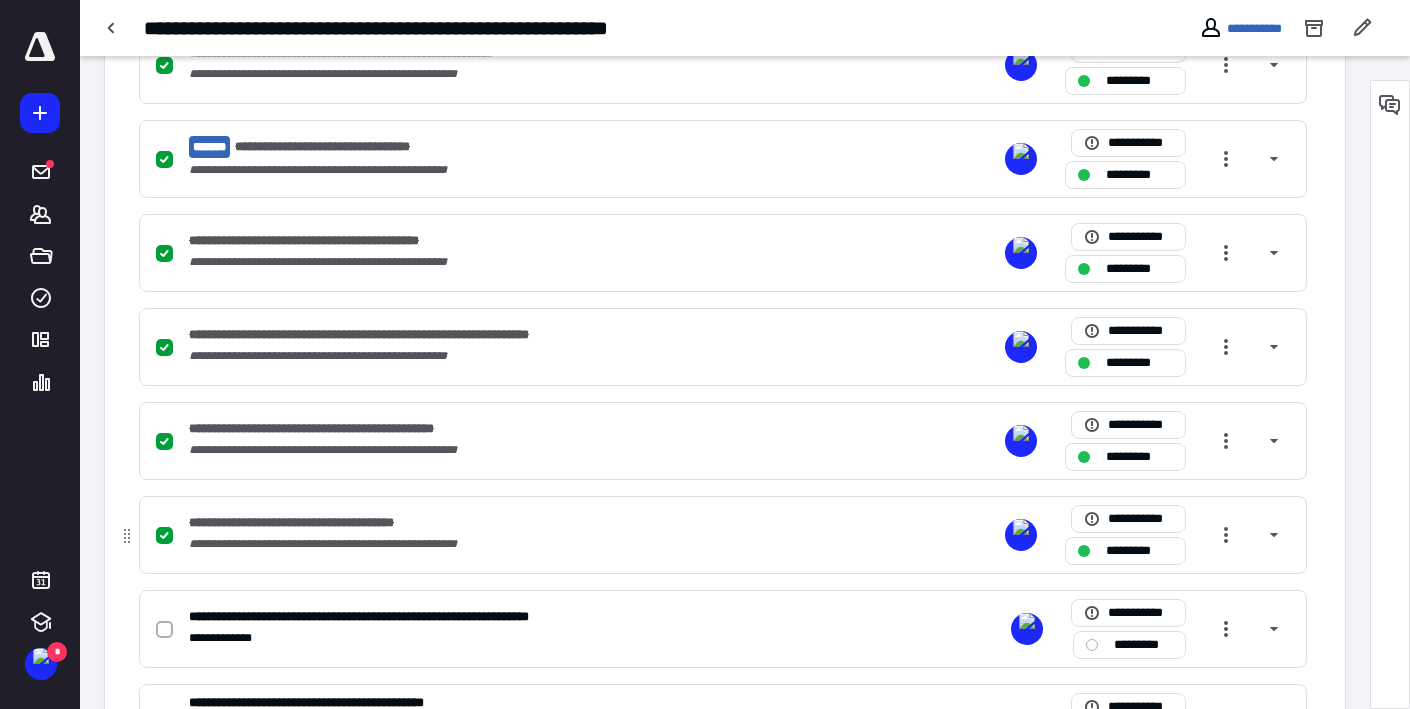 scroll, scrollTop: 917, scrollLeft: 0, axis: vertical 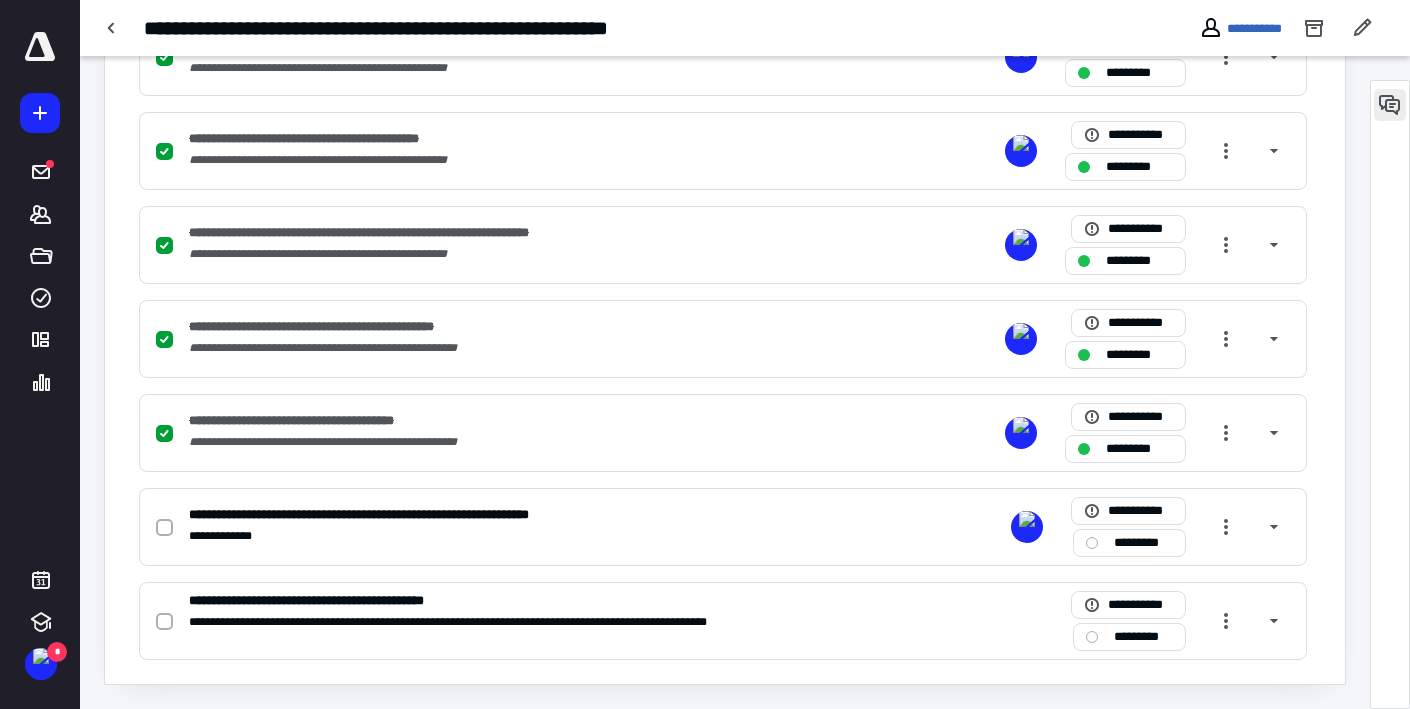 click at bounding box center [1390, 105] 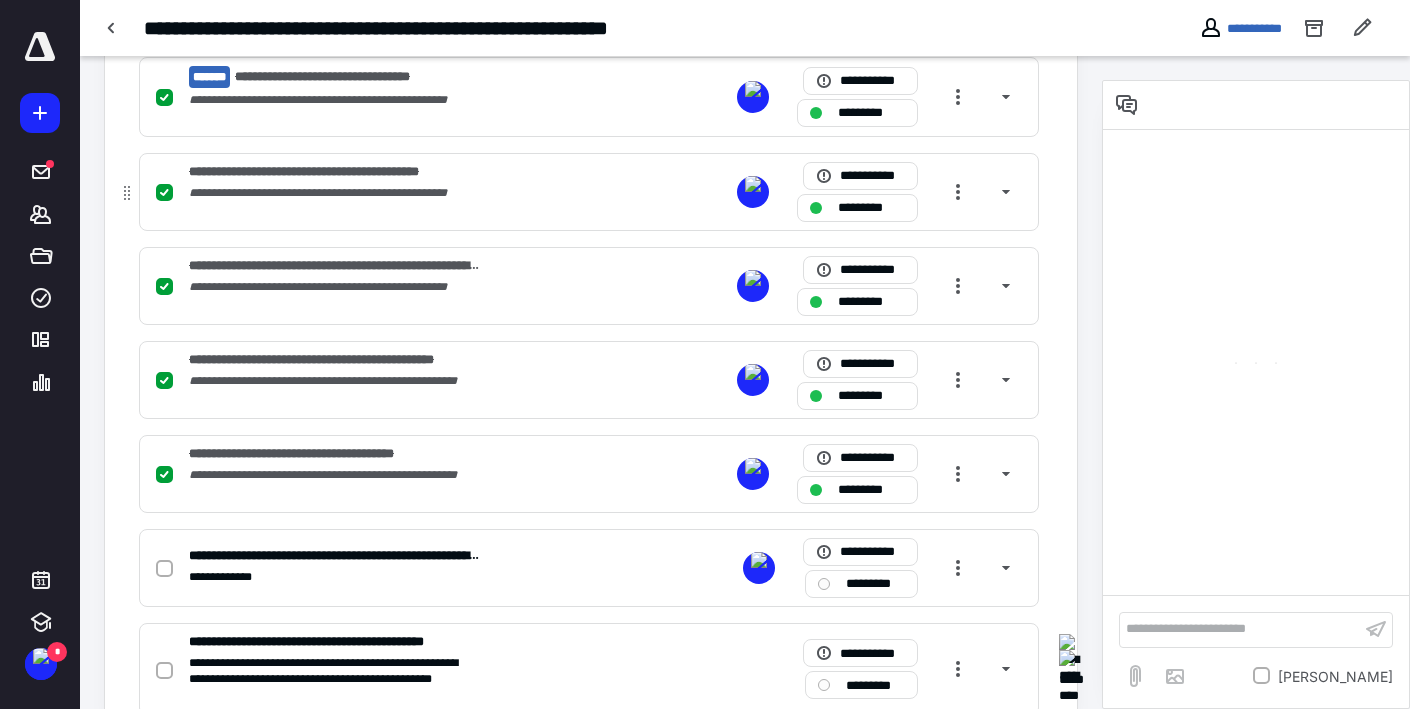 scroll, scrollTop: 956, scrollLeft: 0, axis: vertical 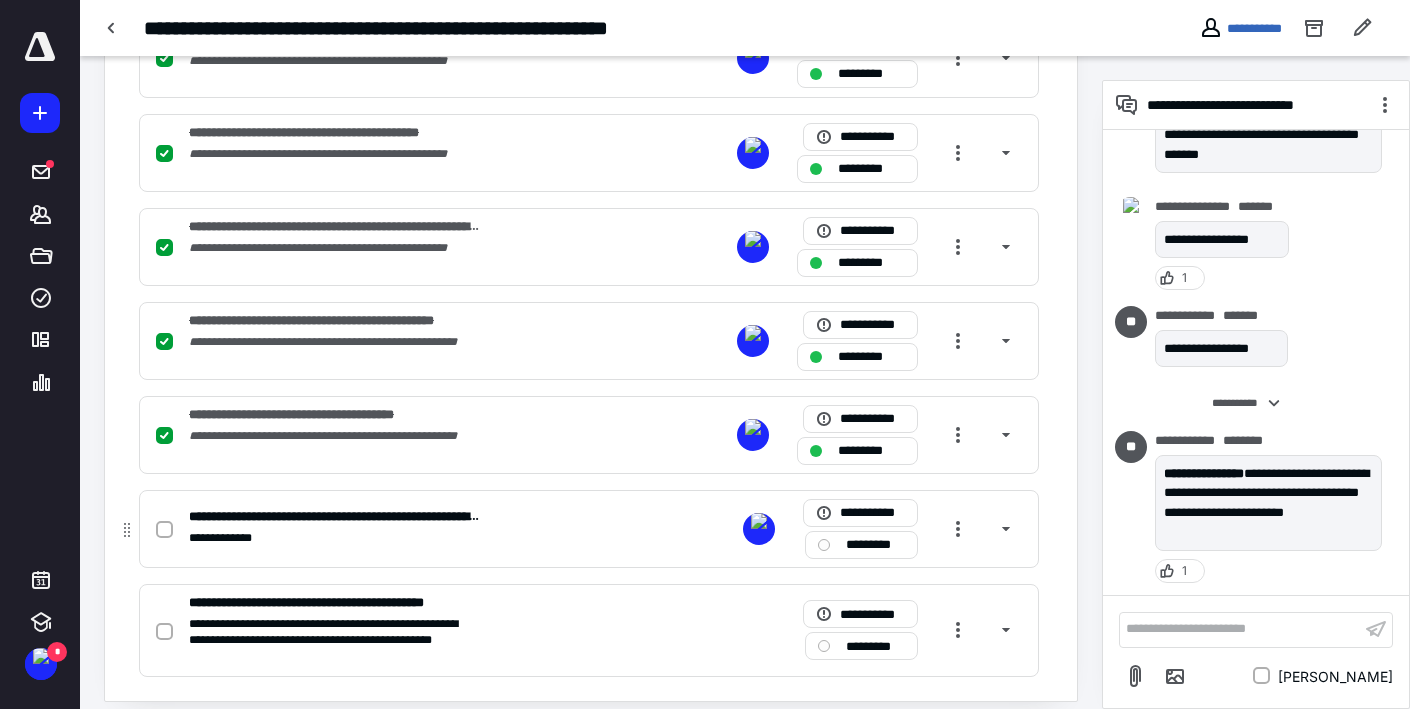 click 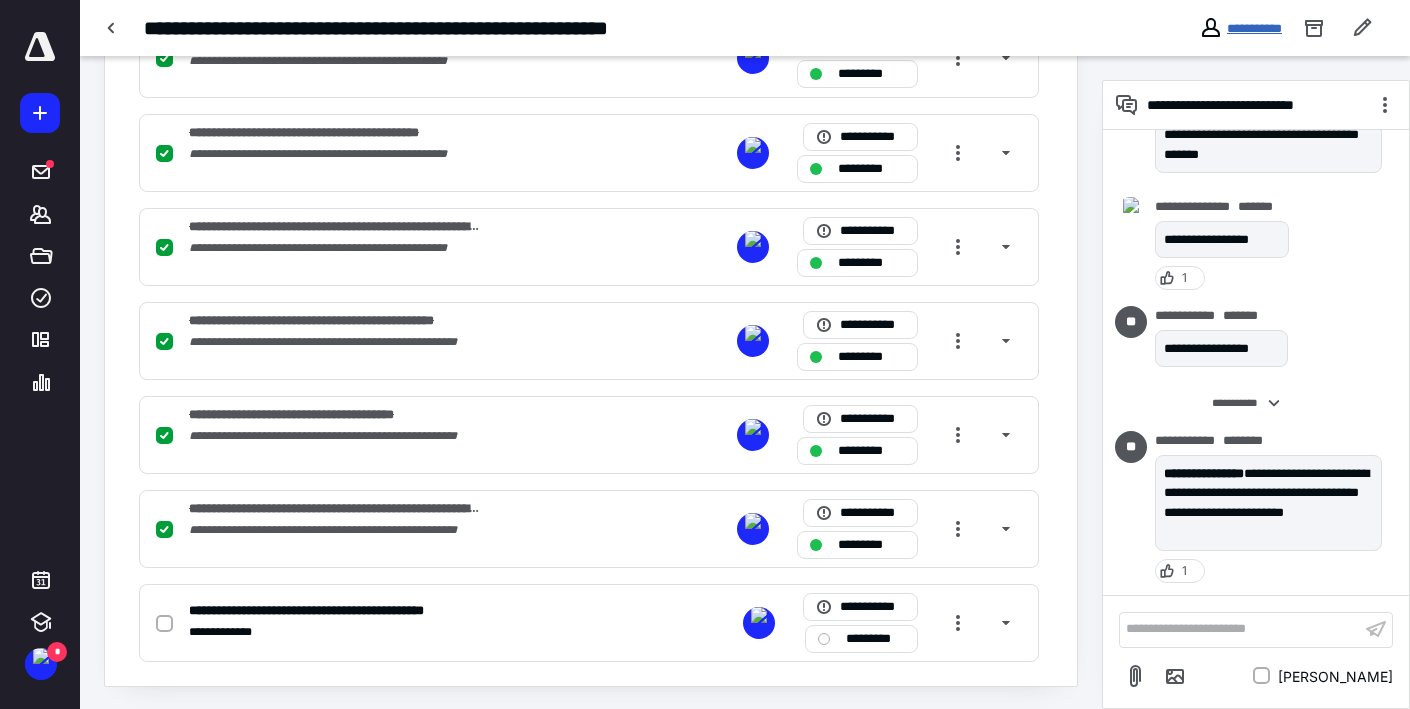 click on "**********" at bounding box center (1254, 28) 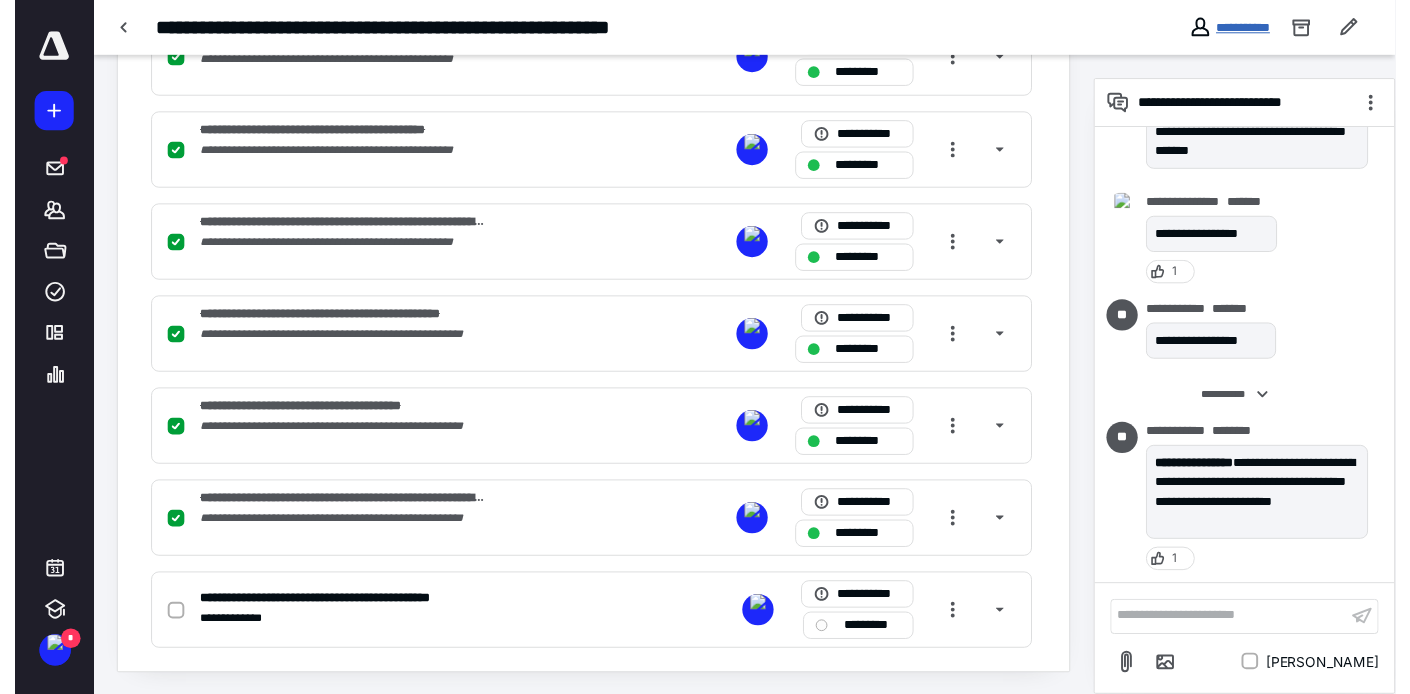 scroll, scrollTop: 0, scrollLeft: 0, axis: both 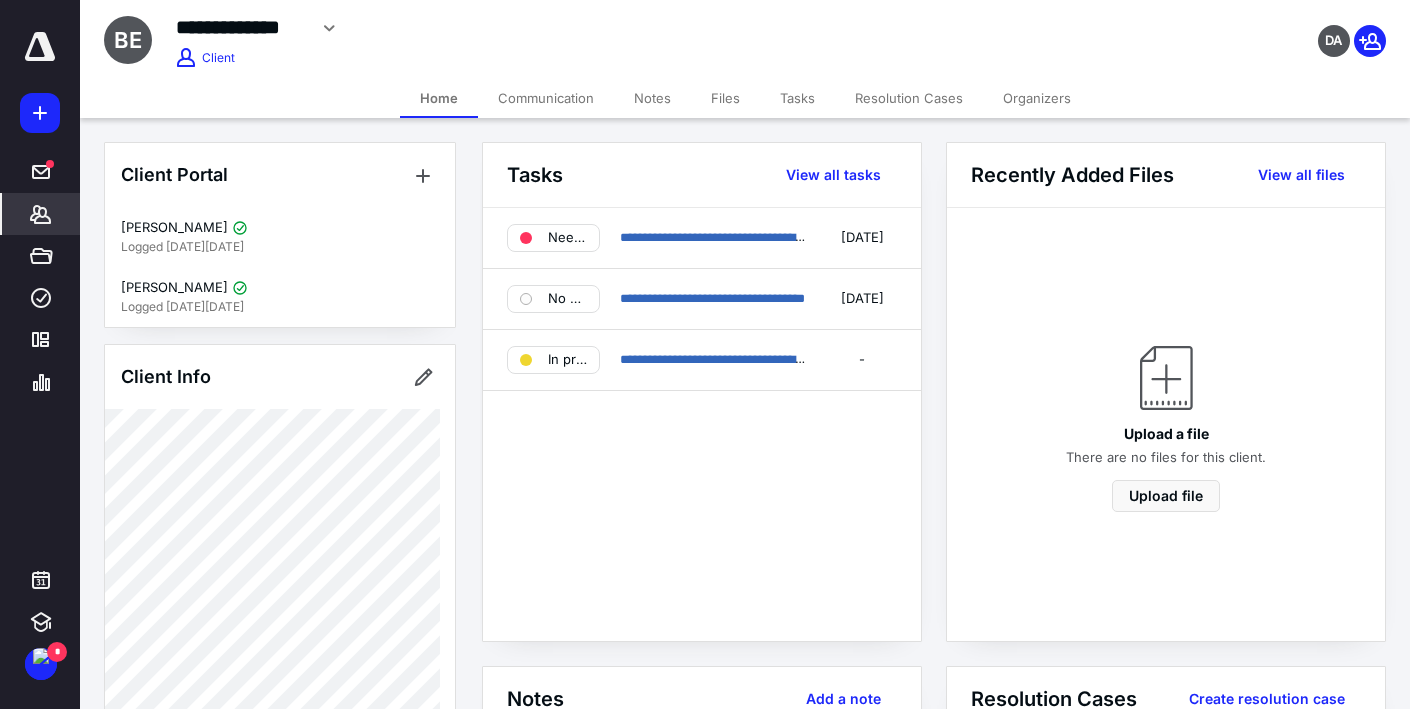 click on "Tasks" at bounding box center [797, 98] 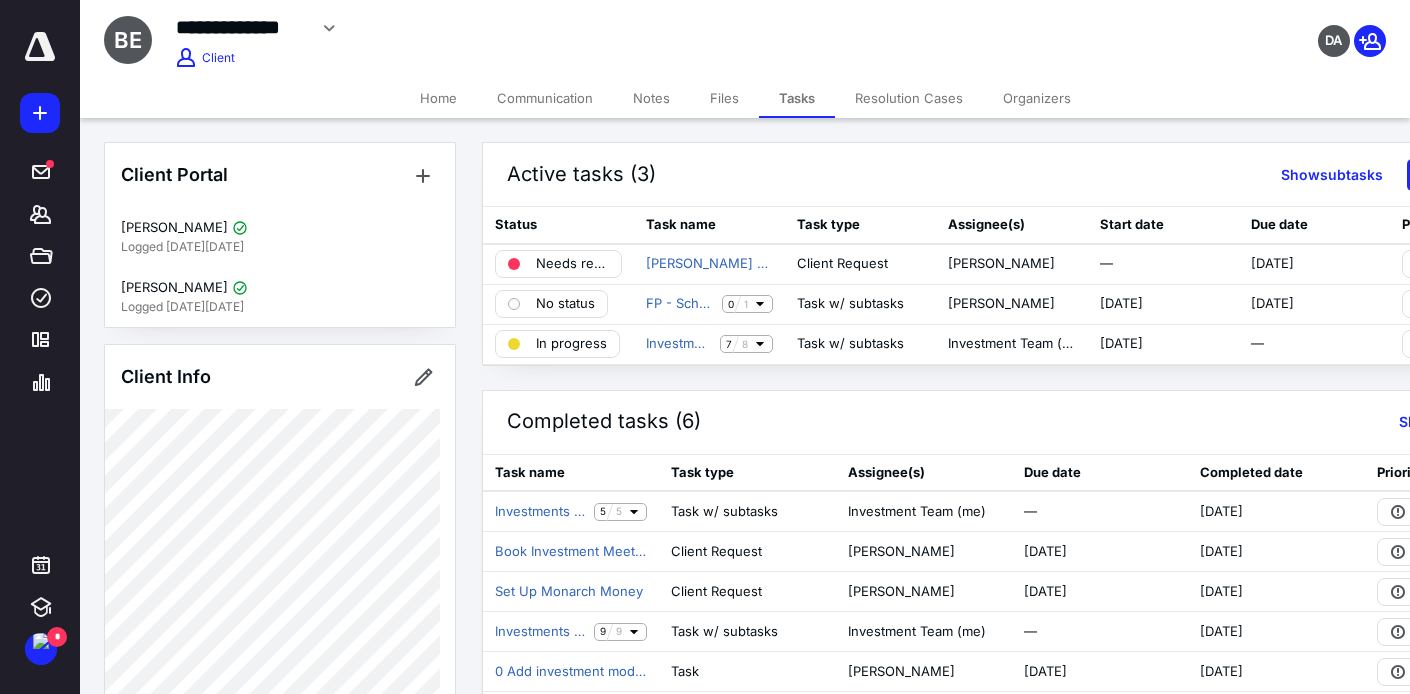 scroll, scrollTop: 63, scrollLeft: 0, axis: vertical 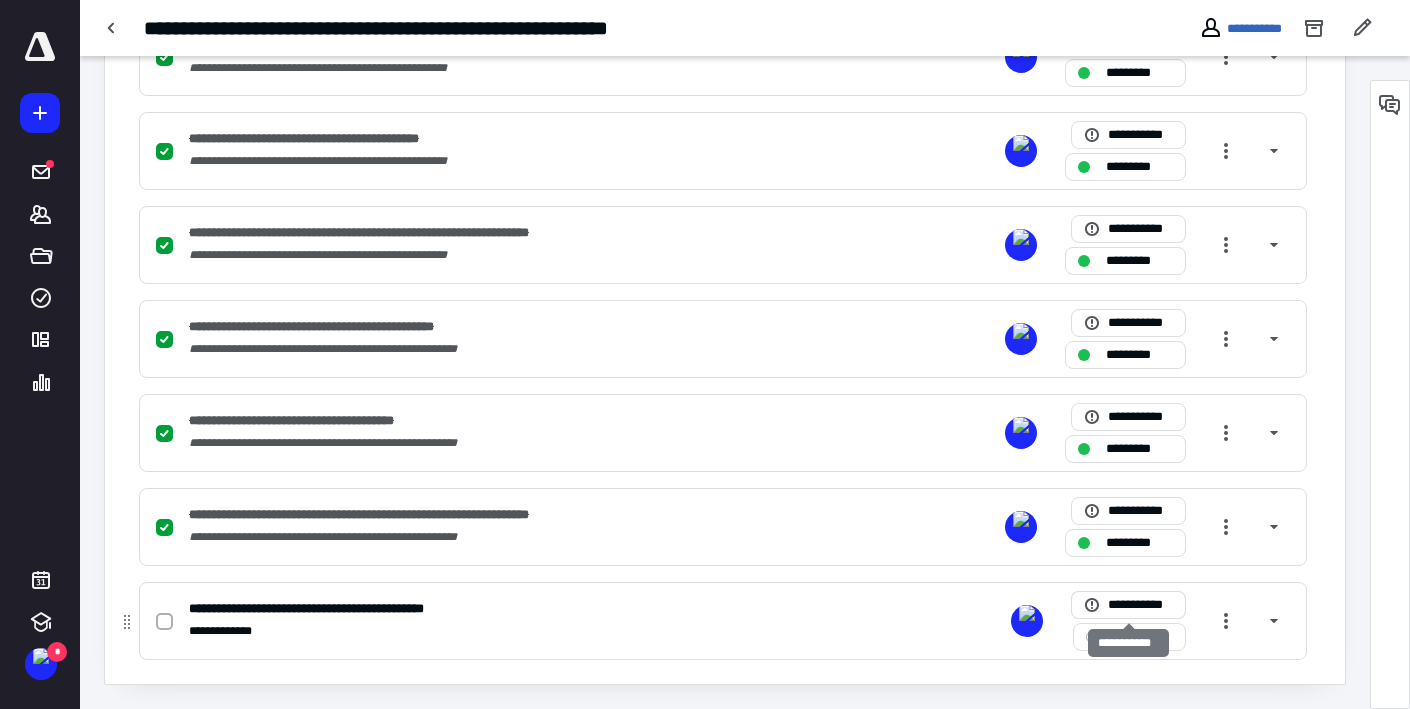 click on "**********" at bounding box center (1140, 605) 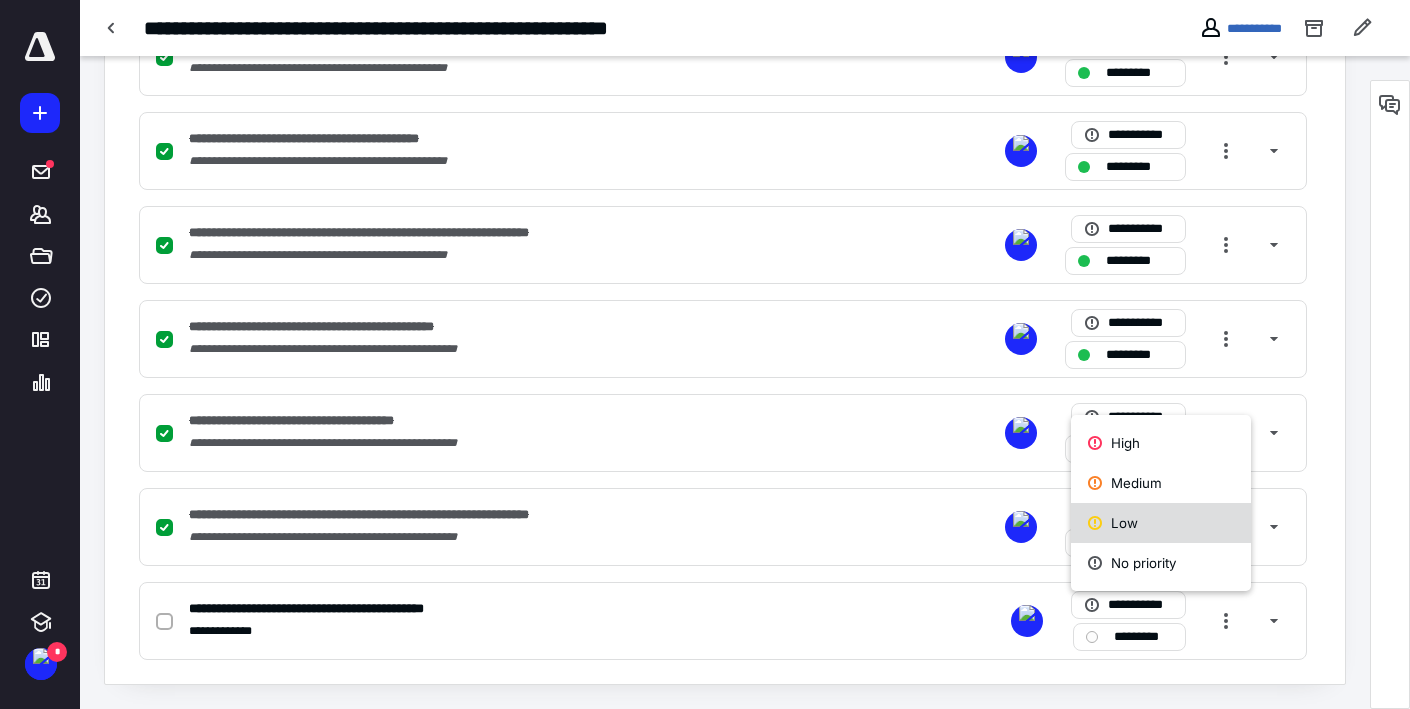 click on "Low" at bounding box center [1161, 523] 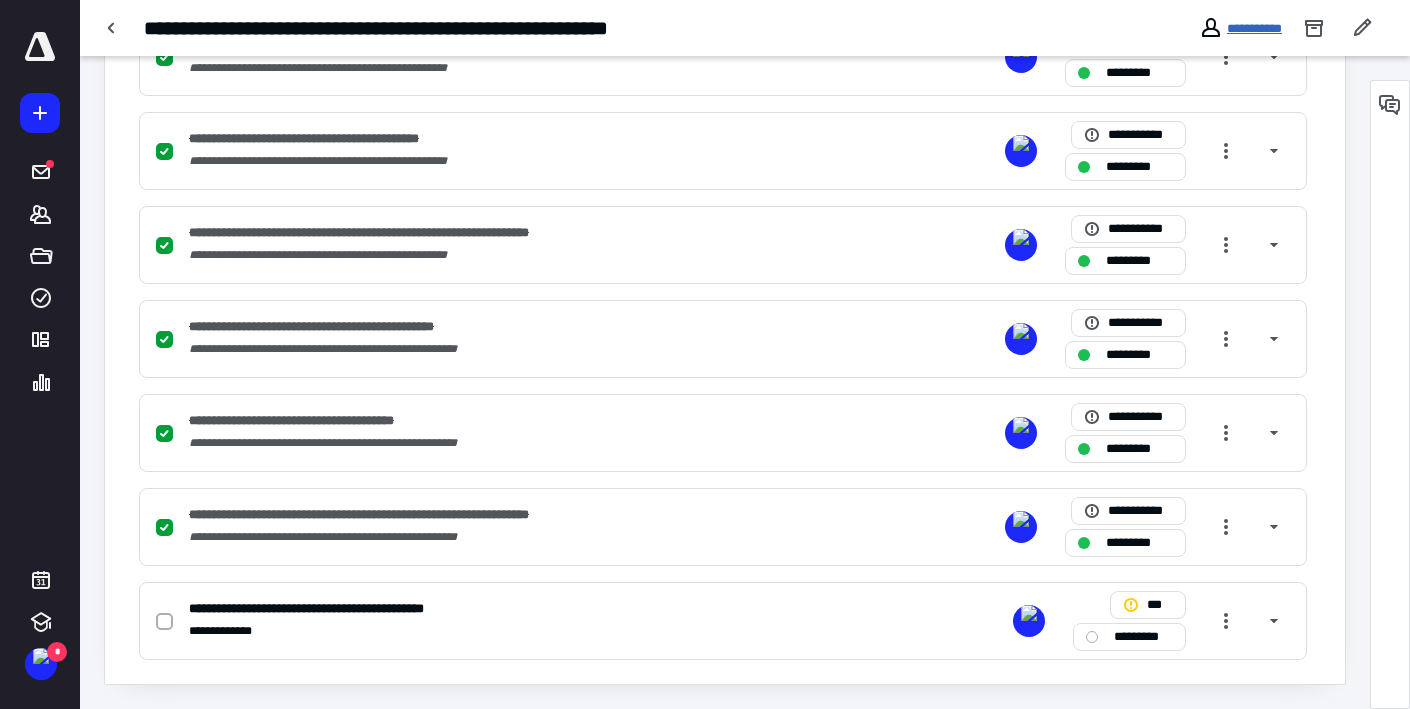 click on "**********" at bounding box center [1254, 28] 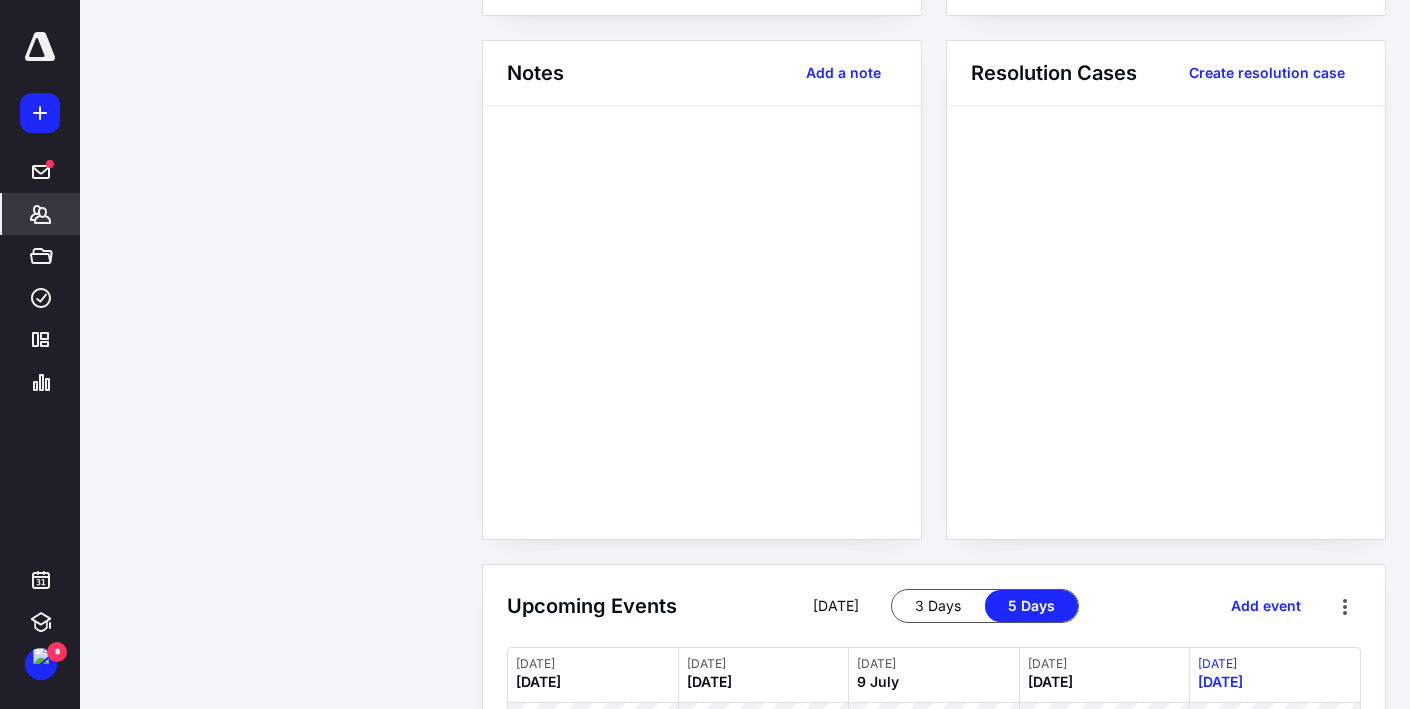 scroll, scrollTop: 0, scrollLeft: 0, axis: both 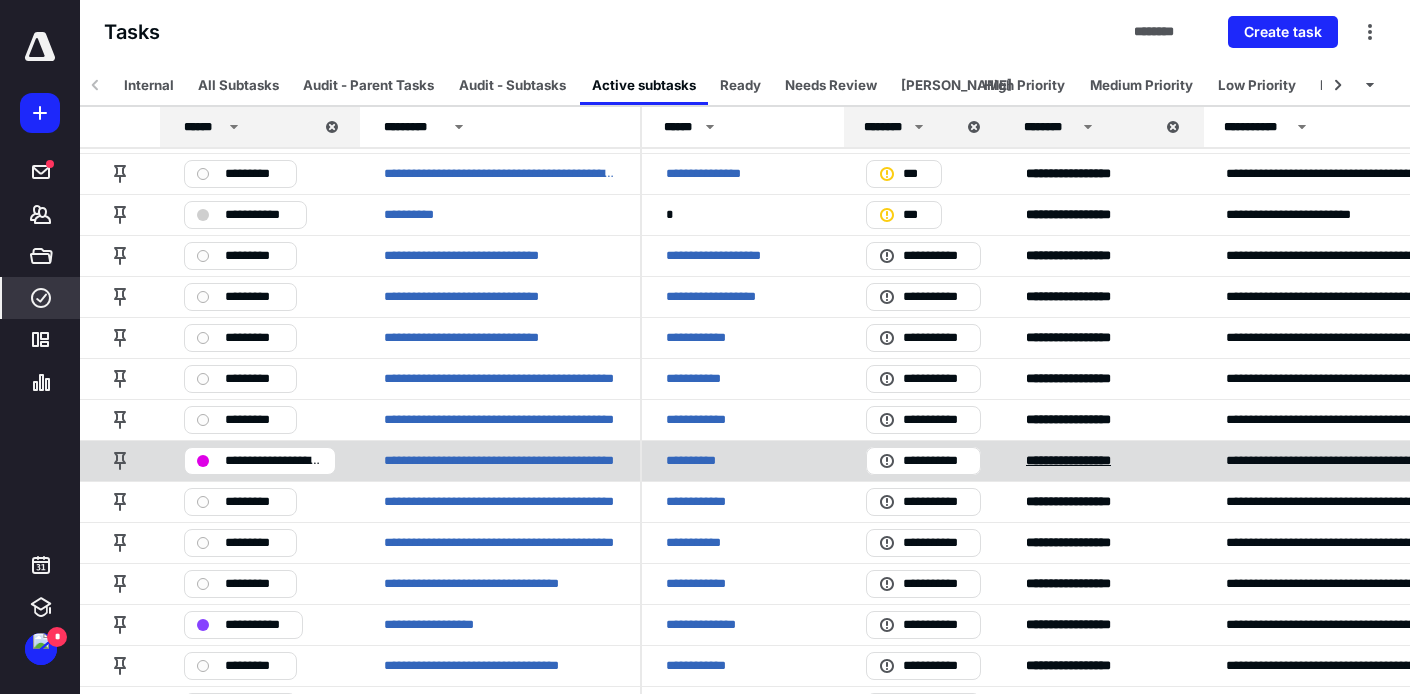 click on "******* *********" at bounding box center [1068, 460] 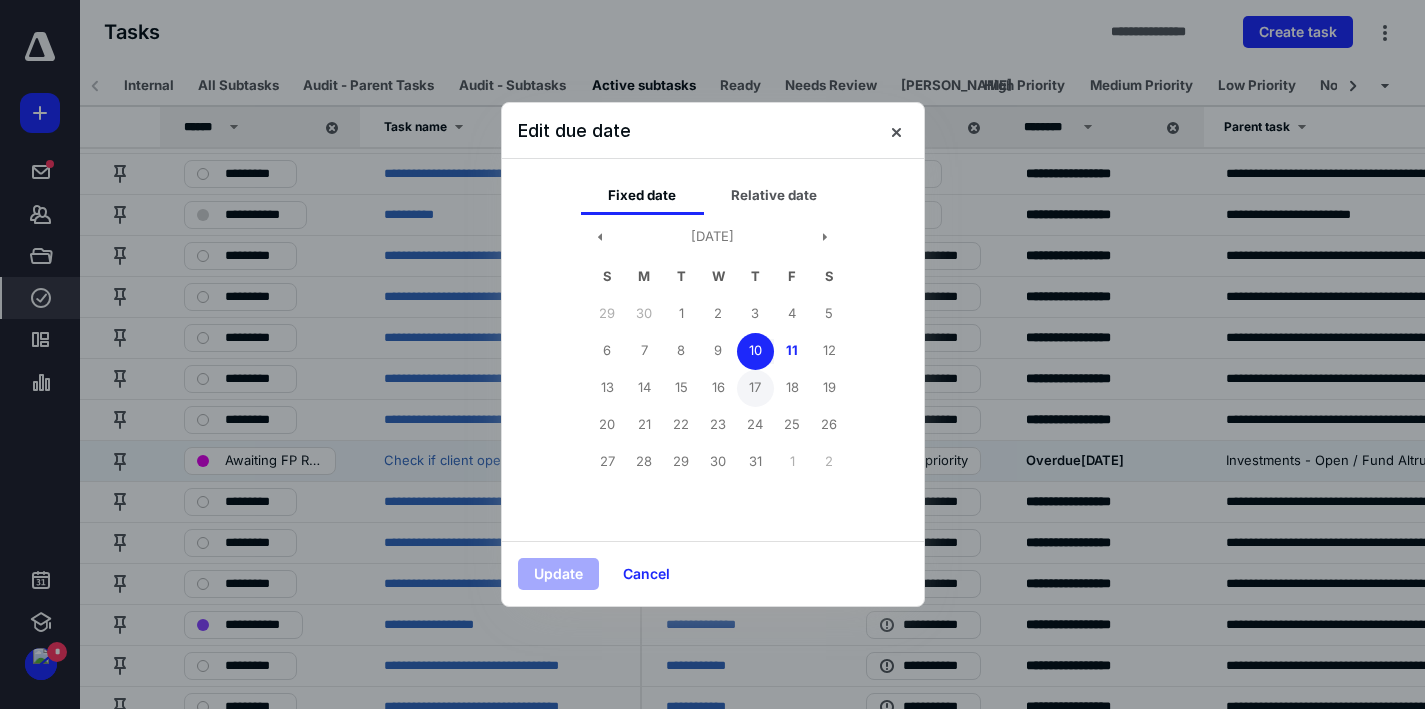 click on "17" at bounding box center (755, 388) 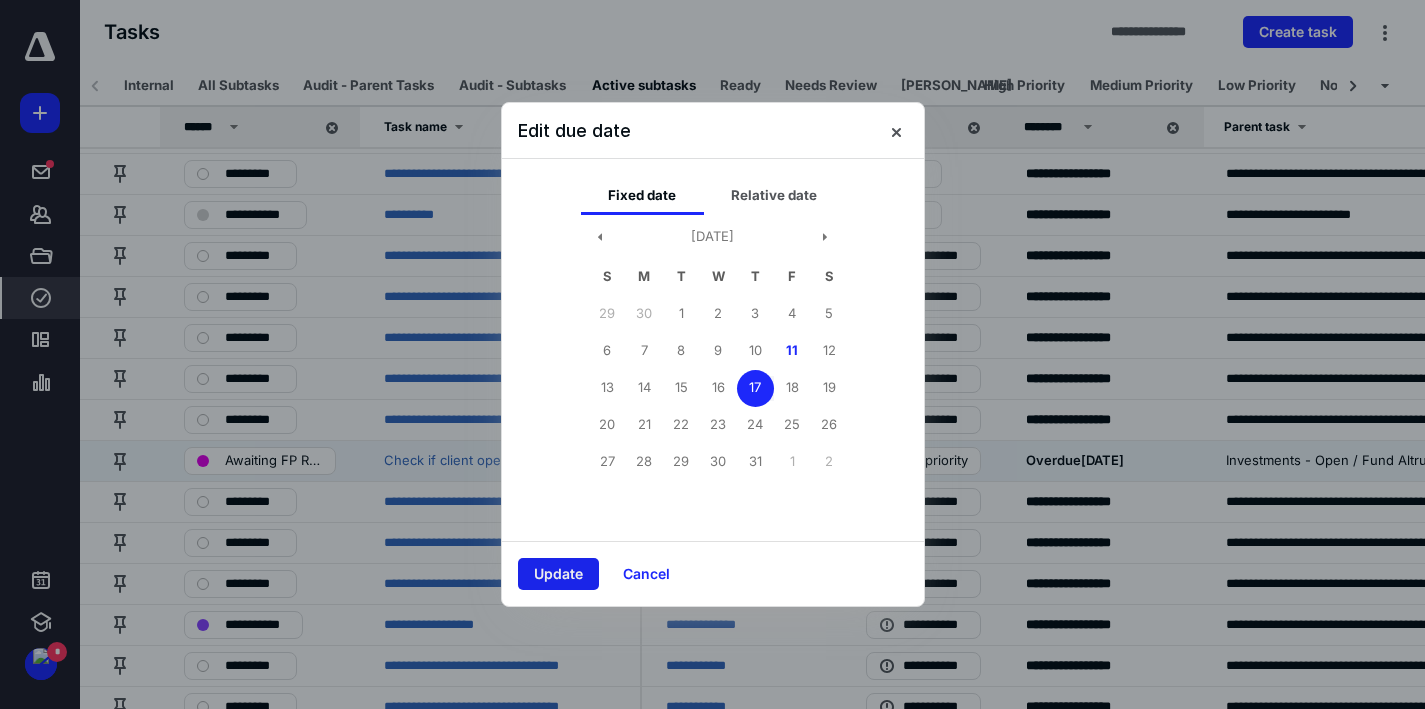 click on "Update" at bounding box center (558, 574) 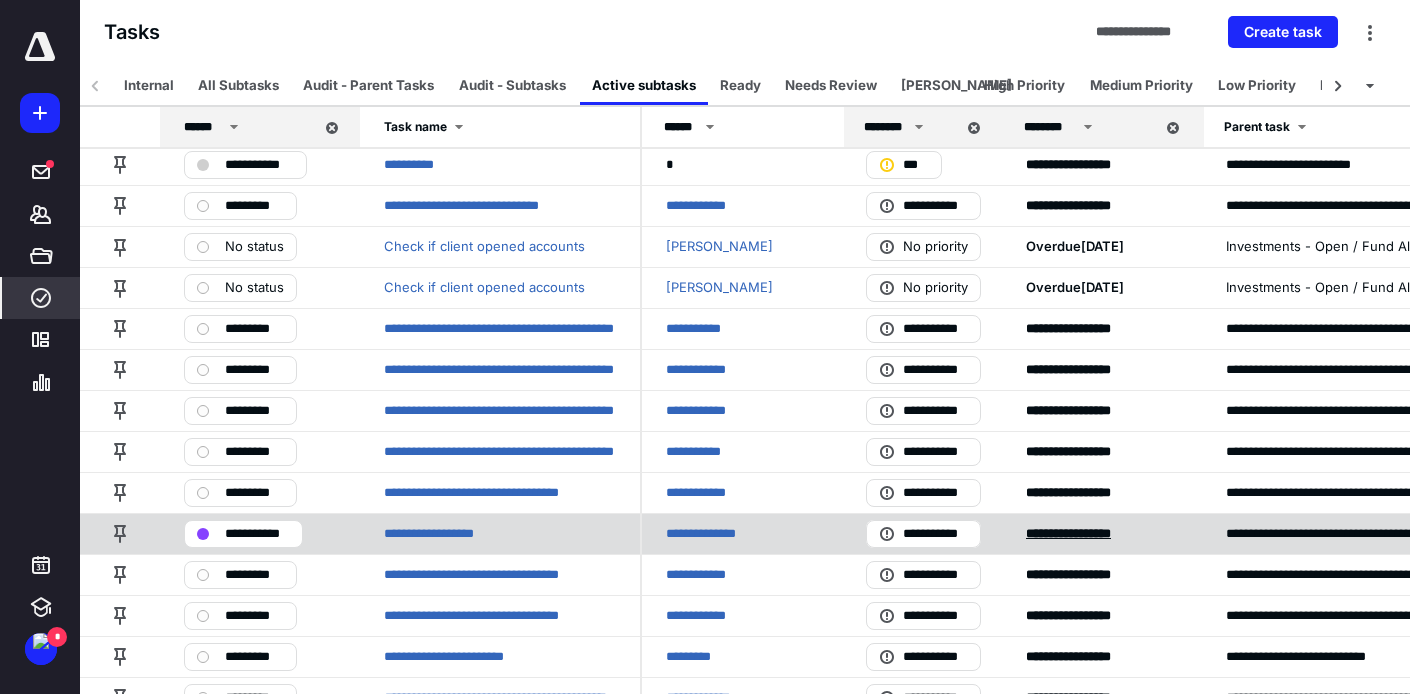 scroll, scrollTop: 272, scrollLeft: 0, axis: vertical 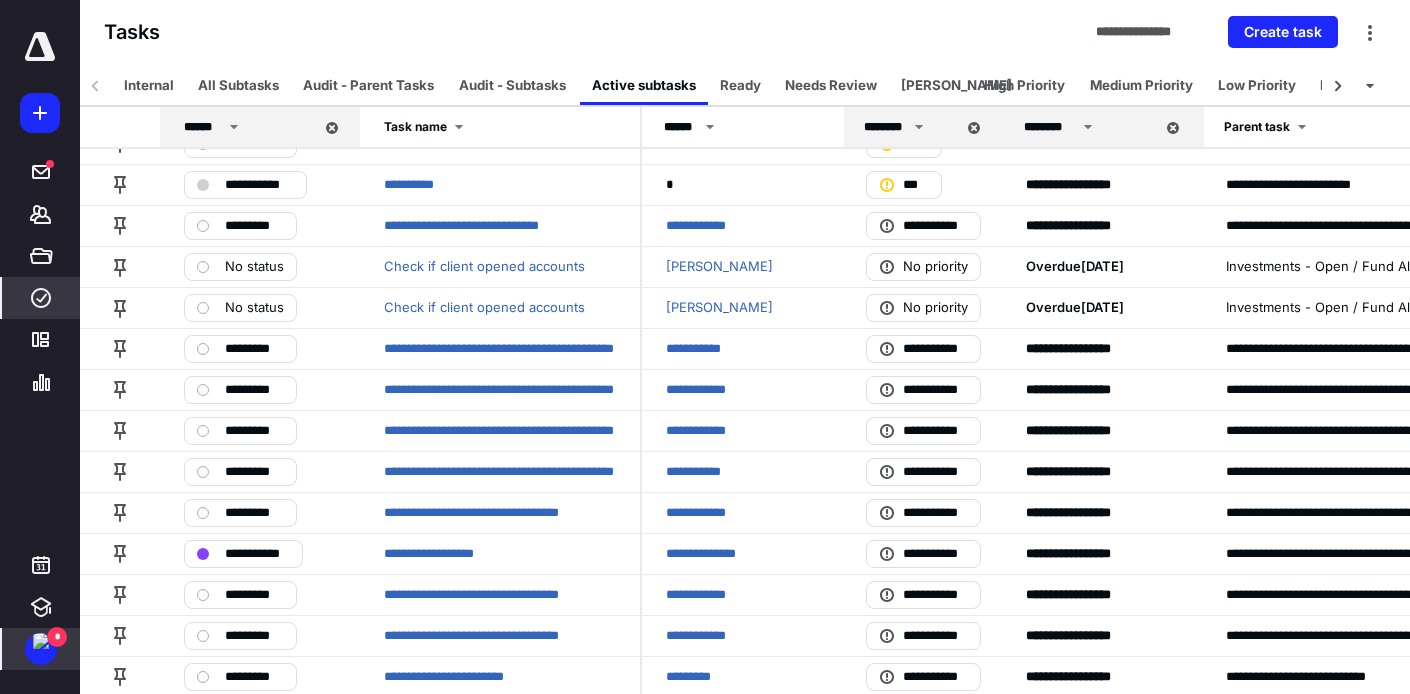 click at bounding box center (41, 641) 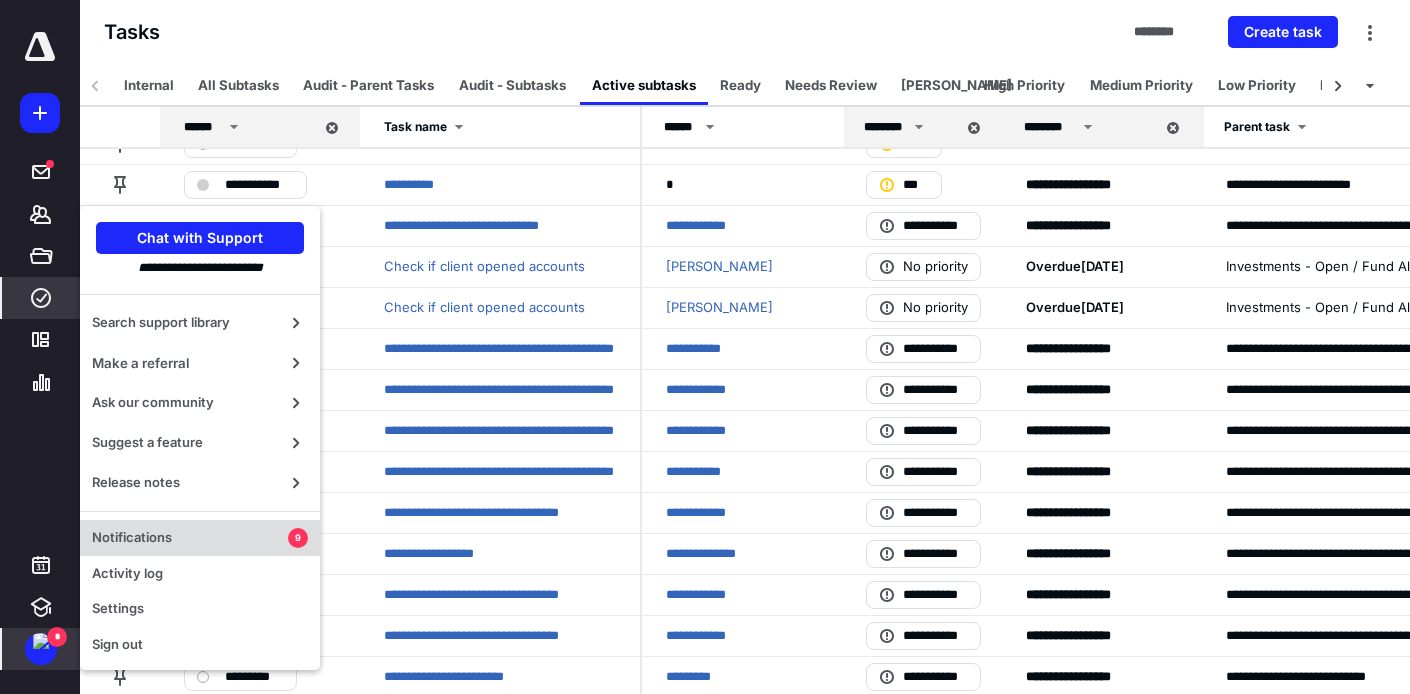 click on "Notifications" at bounding box center (190, 538) 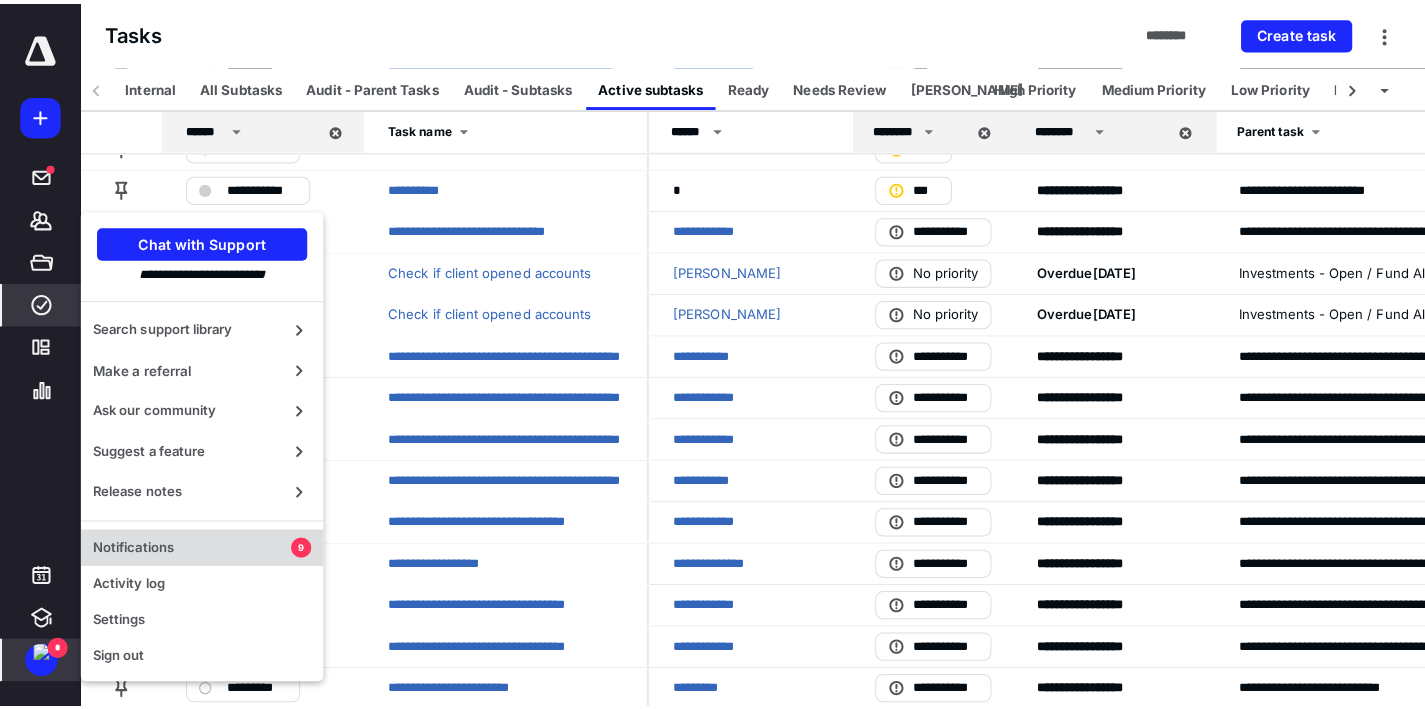 scroll, scrollTop: 0, scrollLeft: 0, axis: both 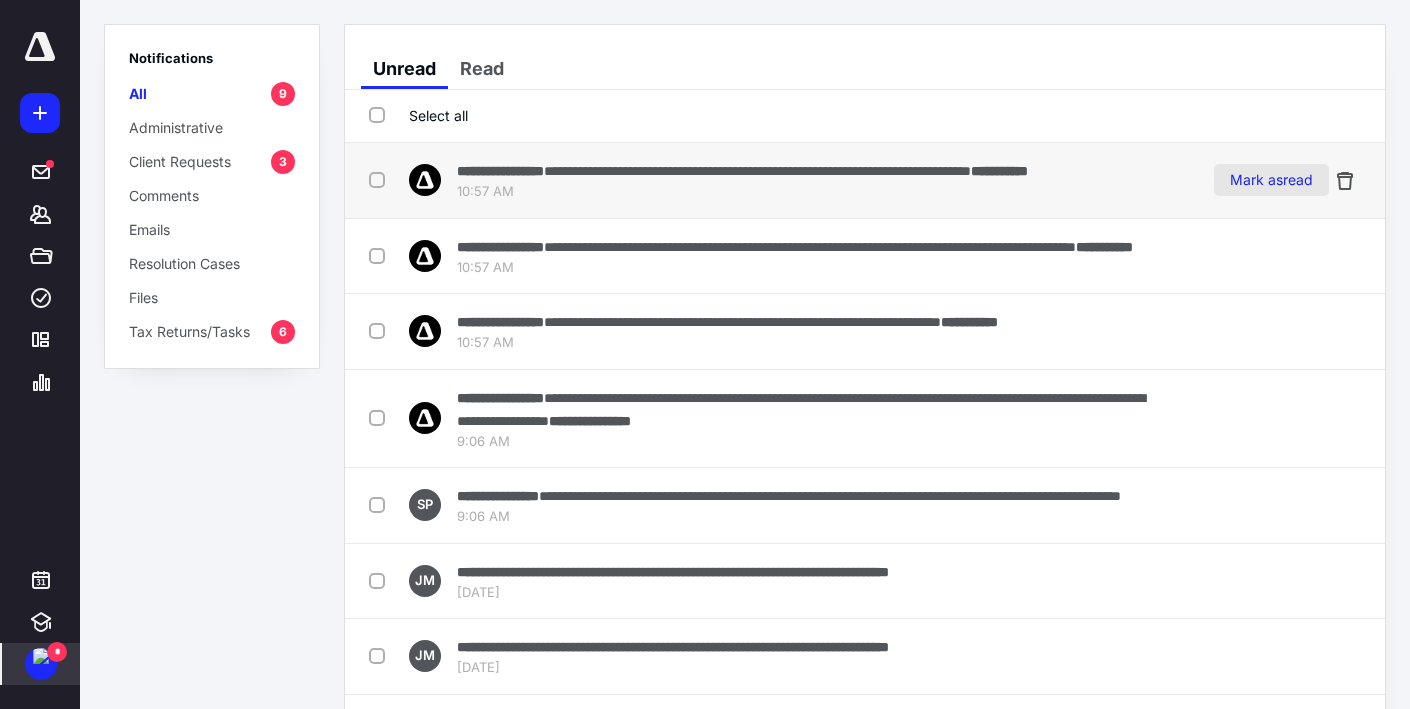 click on "Mark as  read" at bounding box center (1271, 180) 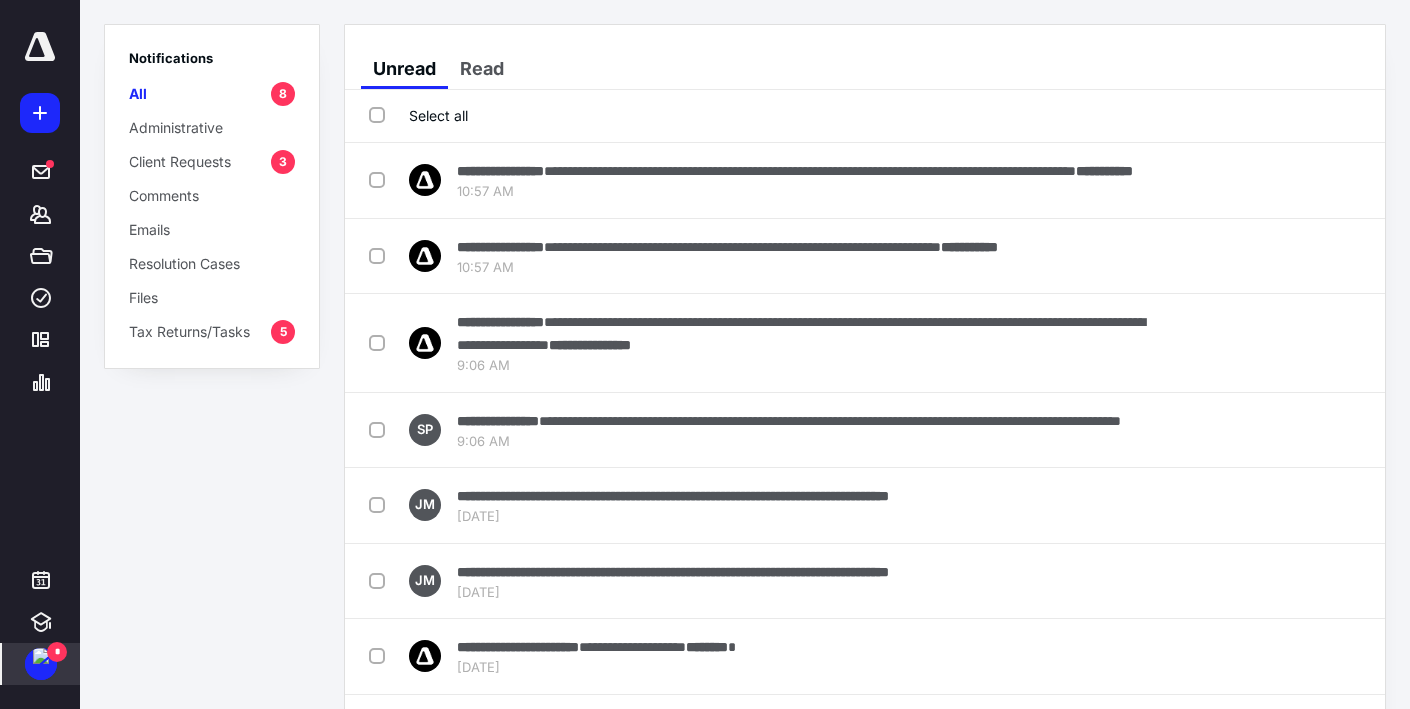 click on "Mark as  read" at bounding box center [1271, 180] 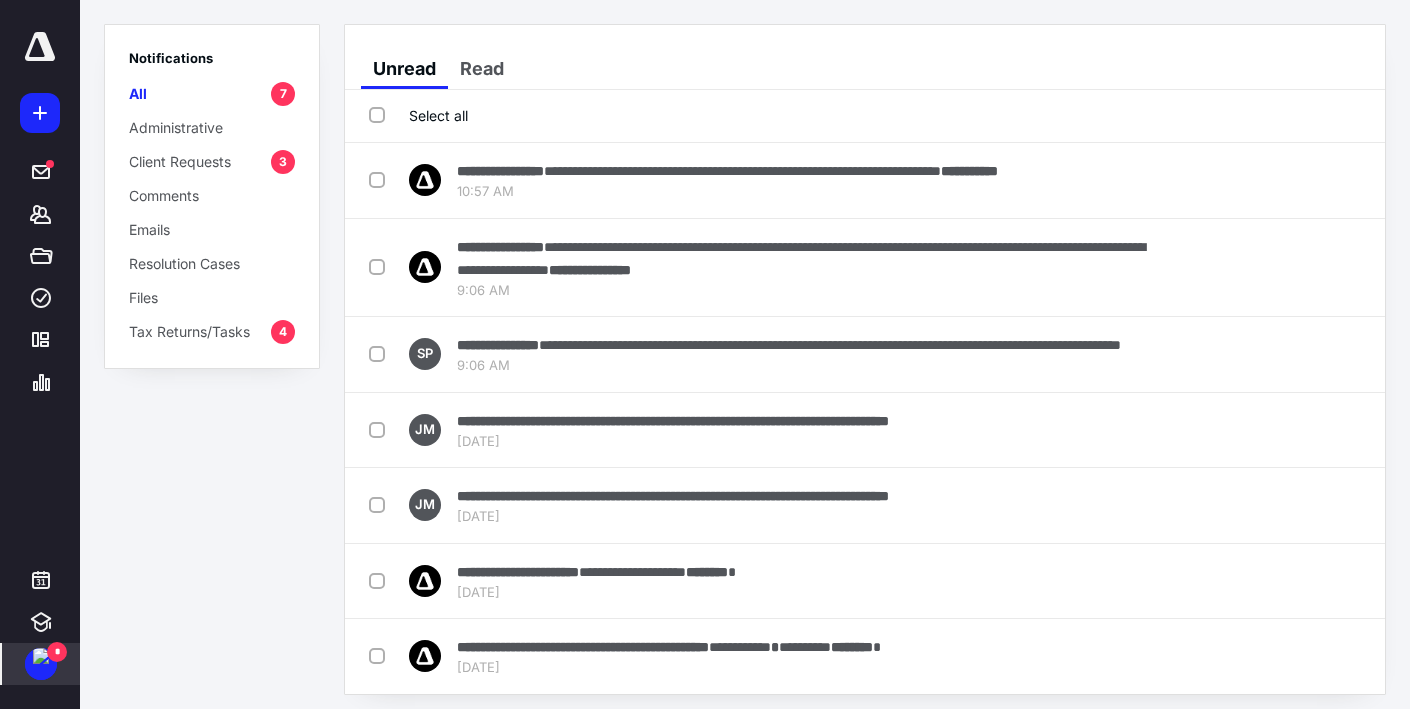 click on "Mark as  read" at bounding box center [1271, 180] 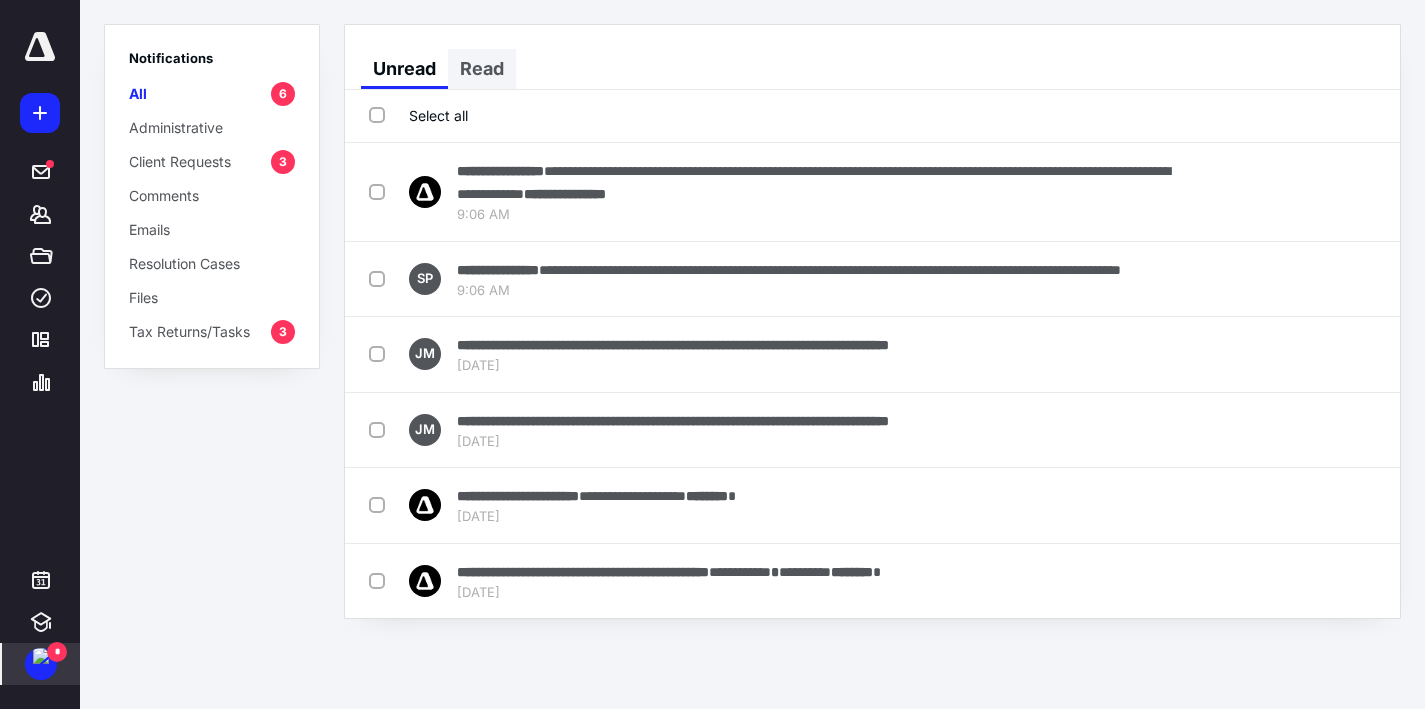 click on "Read" at bounding box center [482, 69] 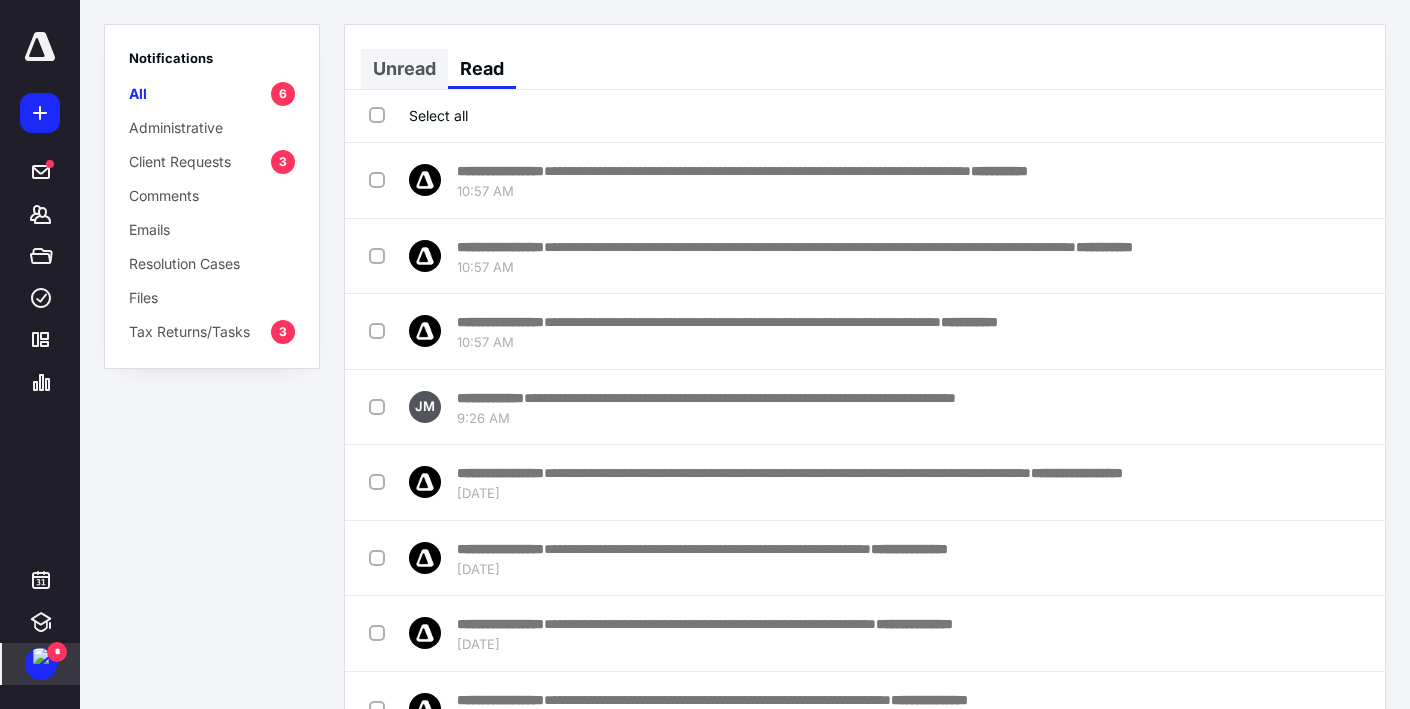 click on "Unread" at bounding box center (404, 69) 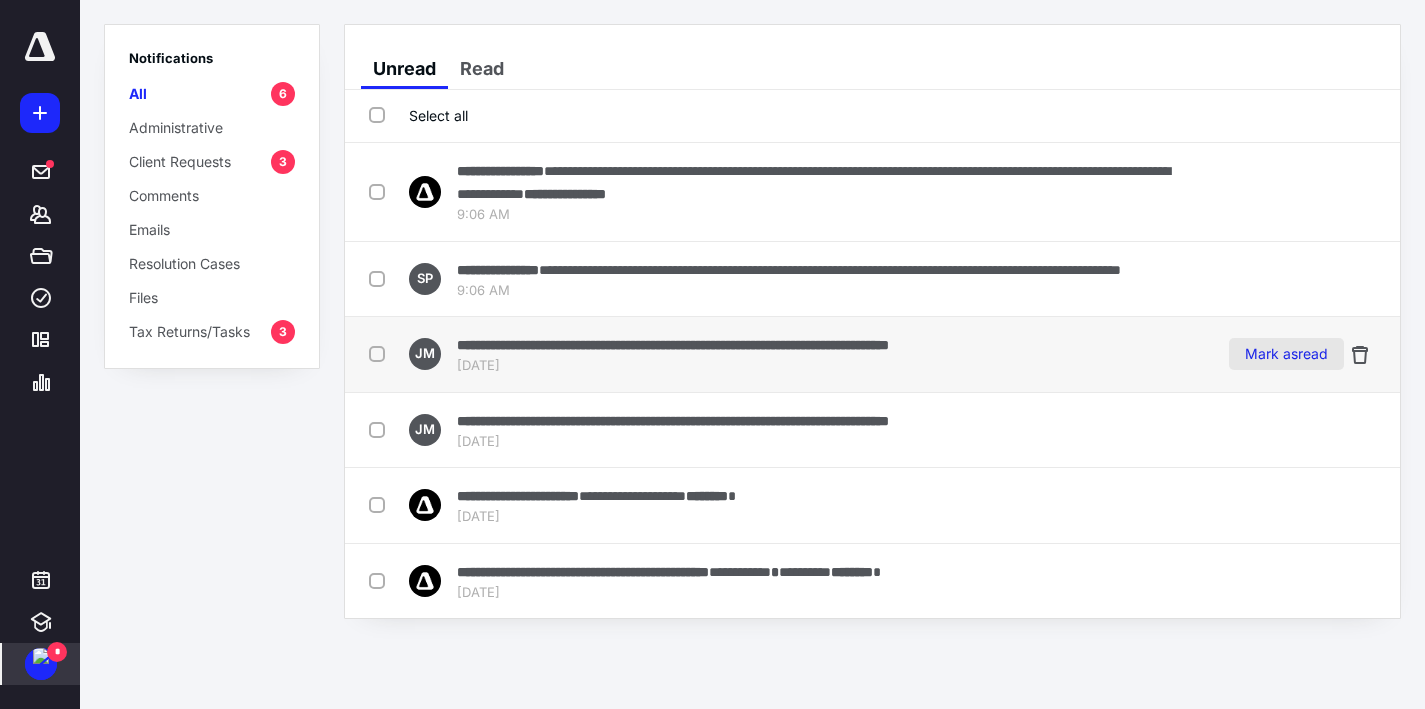 click on "Mark as  read" at bounding box center [1286, 354] 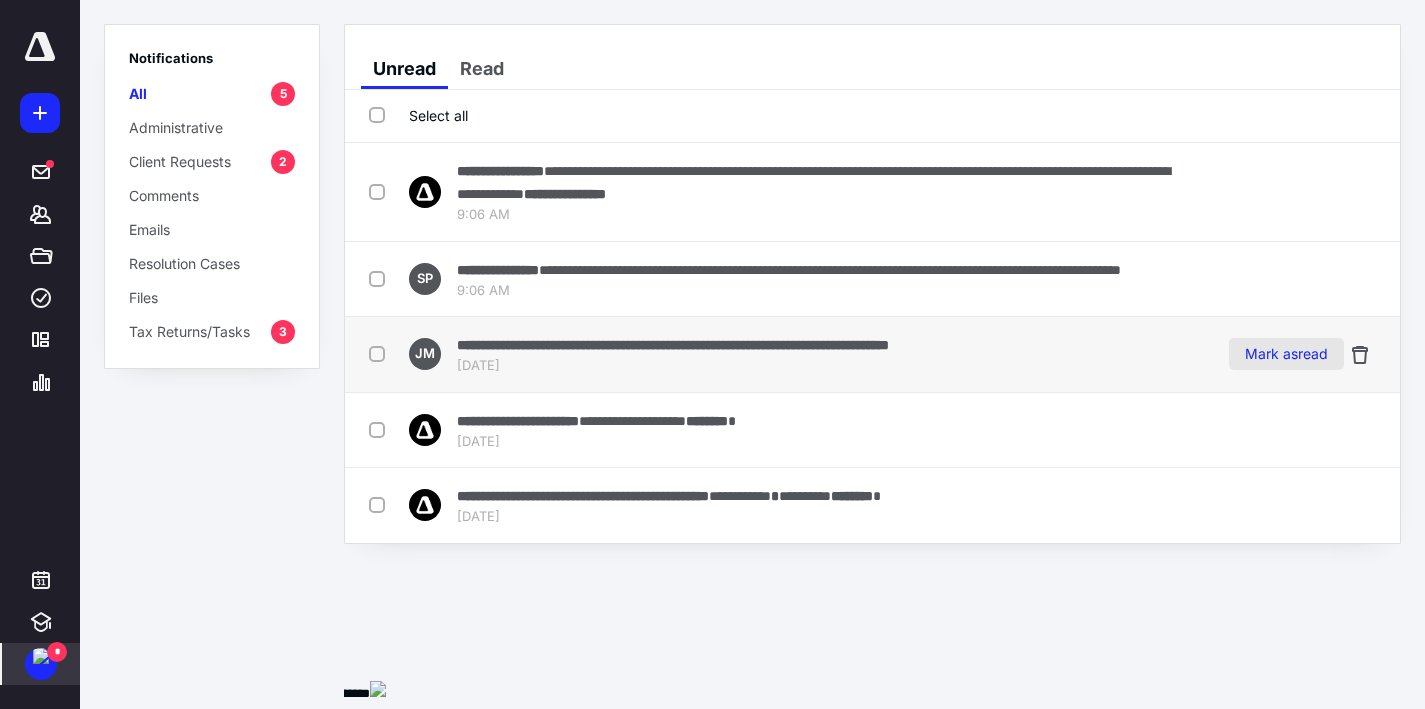click on "Mark as  read" at bounding box center (1286, 354) 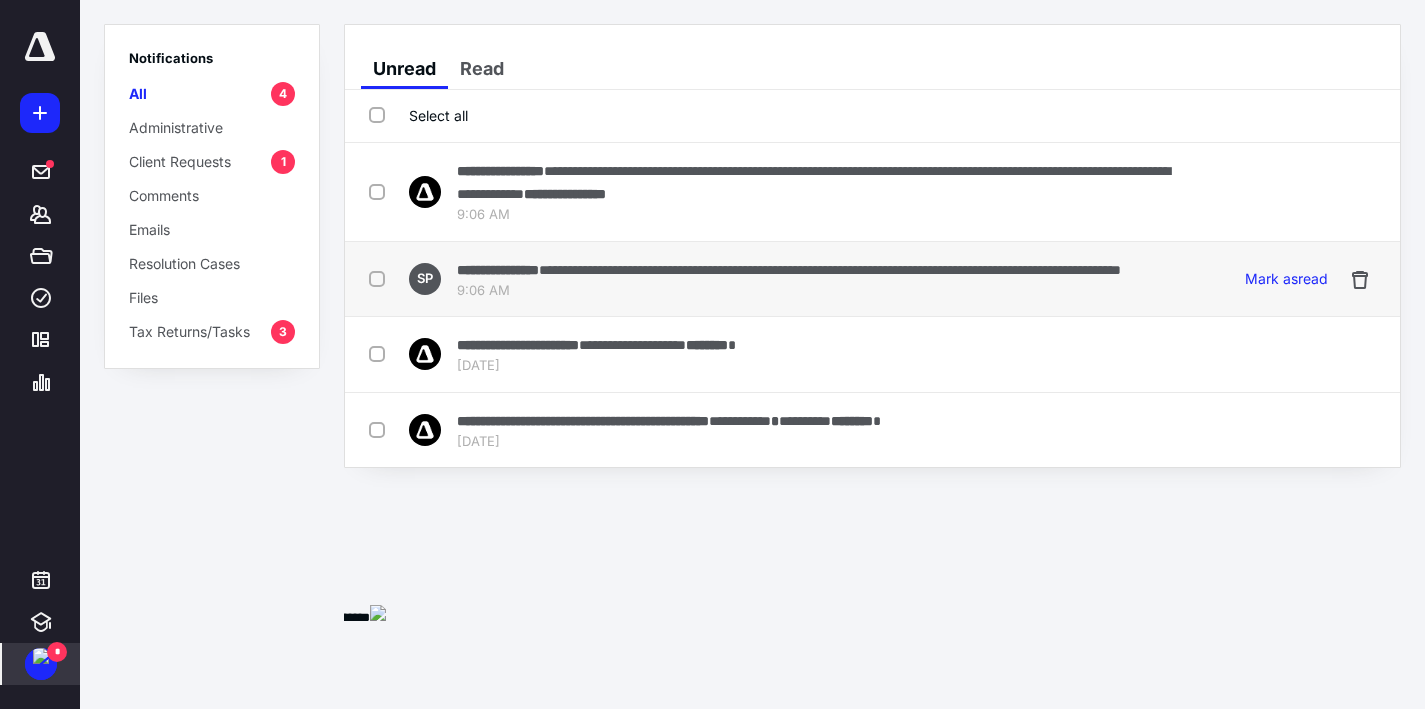 click on "9:06 AM" at bounding box center [789, 291] 